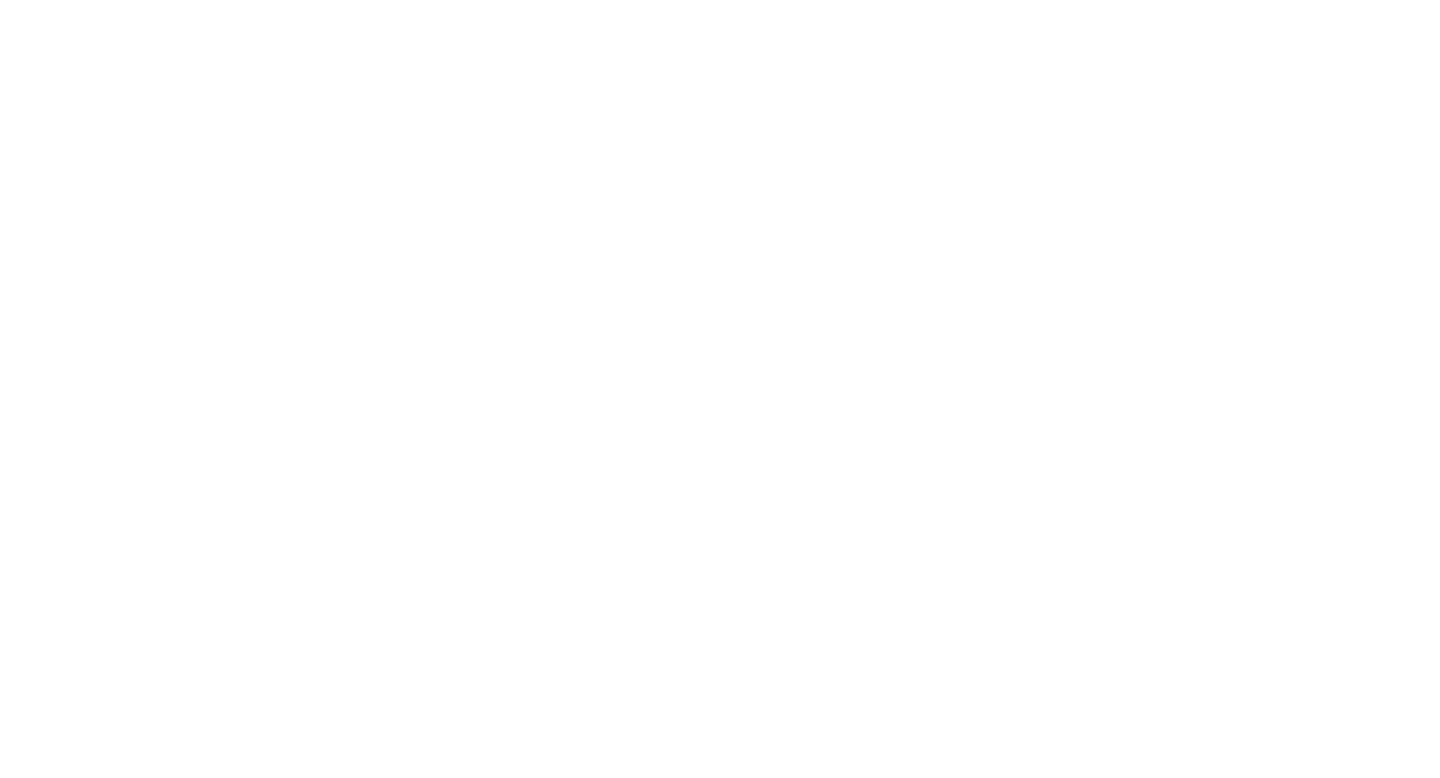 scroll, scrollTop: 0, scrollLeft: 0, axis: both 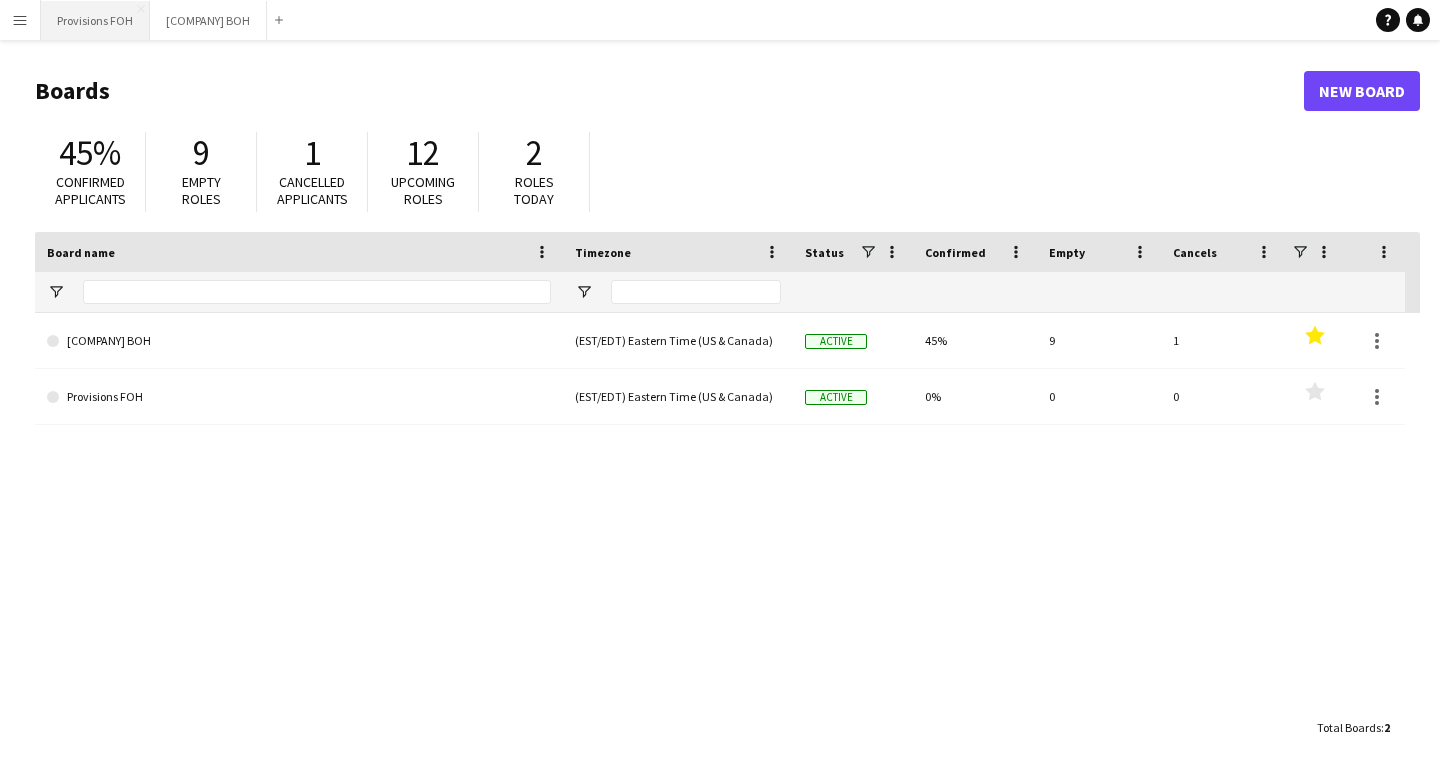 click on "Provisions FOH
Close" at bounding box center (95, 20) 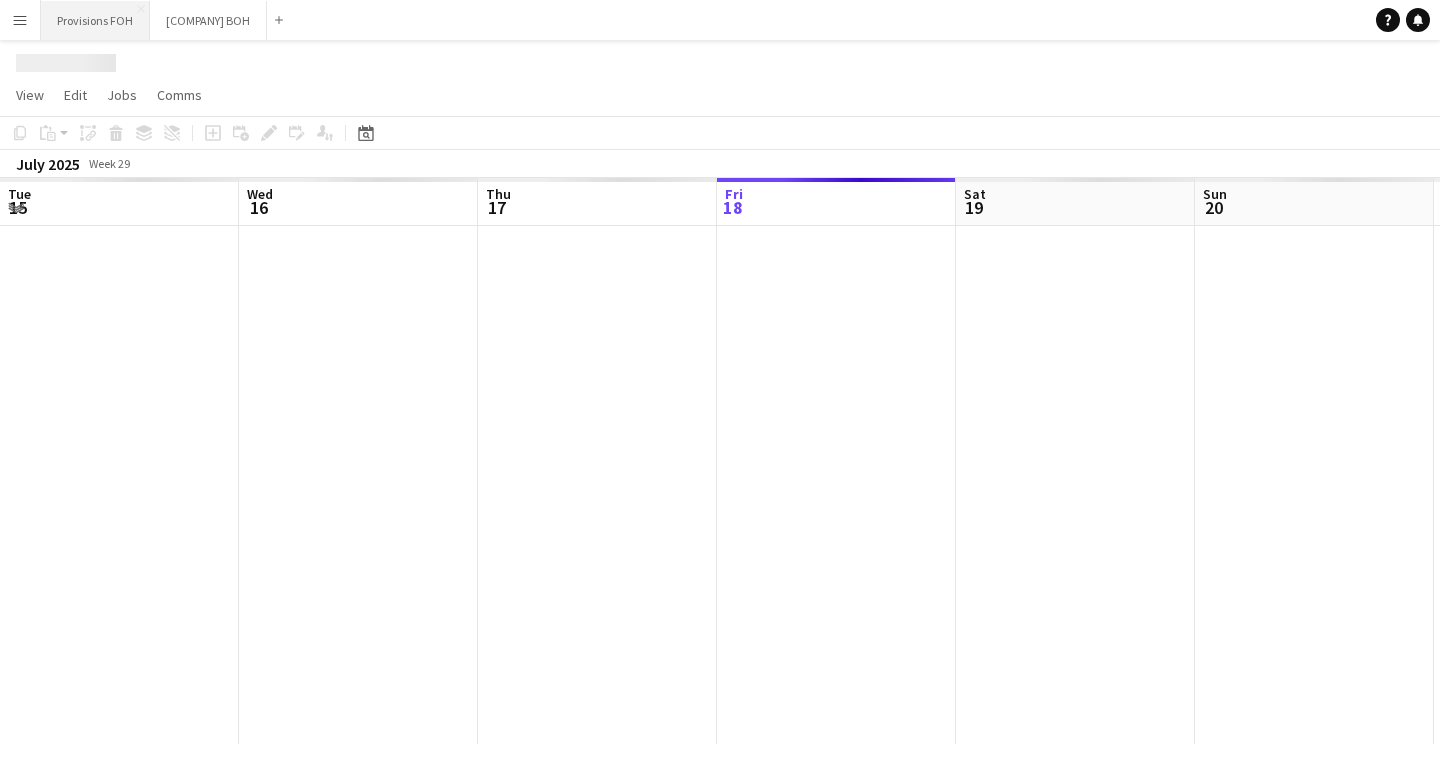scroll, scrollTop: 0, scrollLeft: 478, axis: horizontal 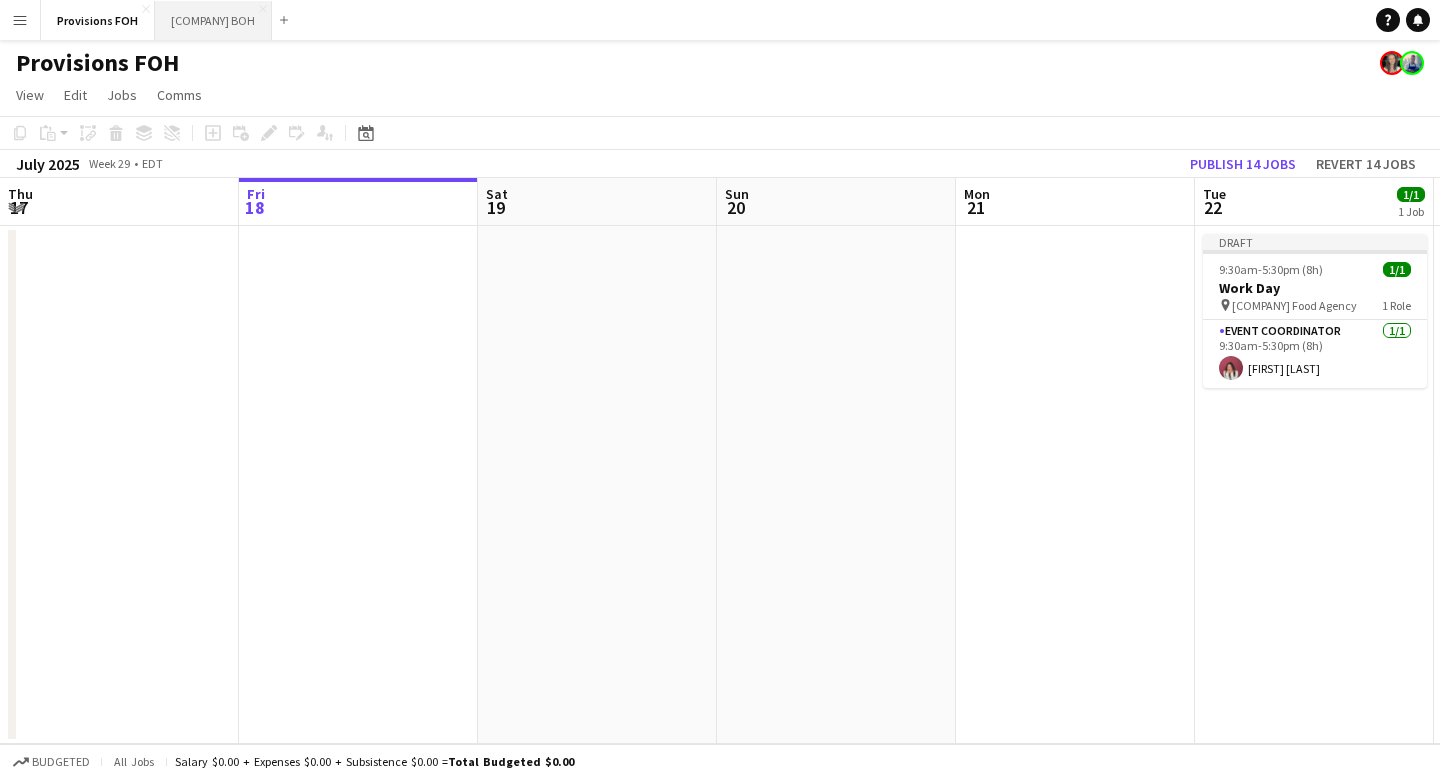 click on "[COMPANY] BOH
Close" at bounding box center (213, 20) 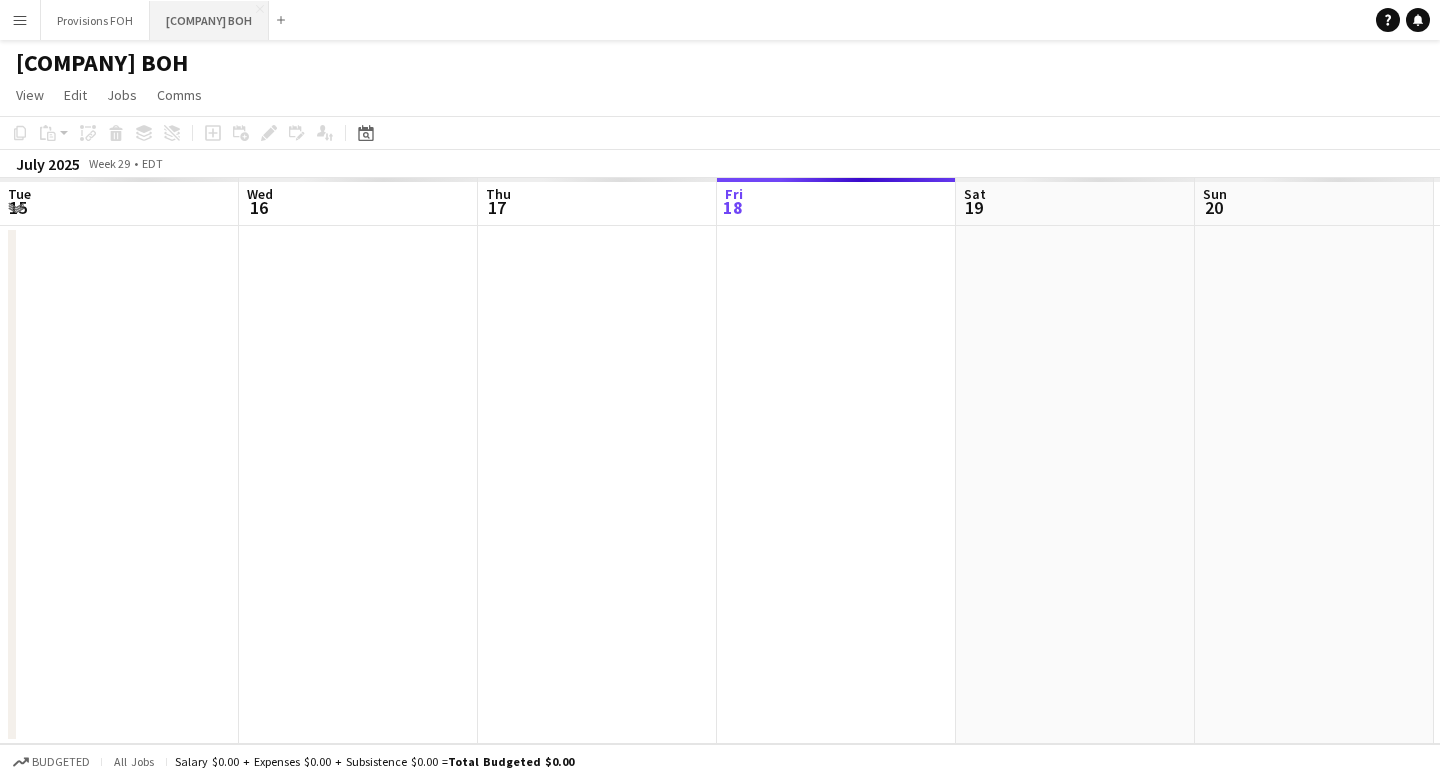 scroll, scrollTop: 0, scrollLeft: 478, axis: horizontal 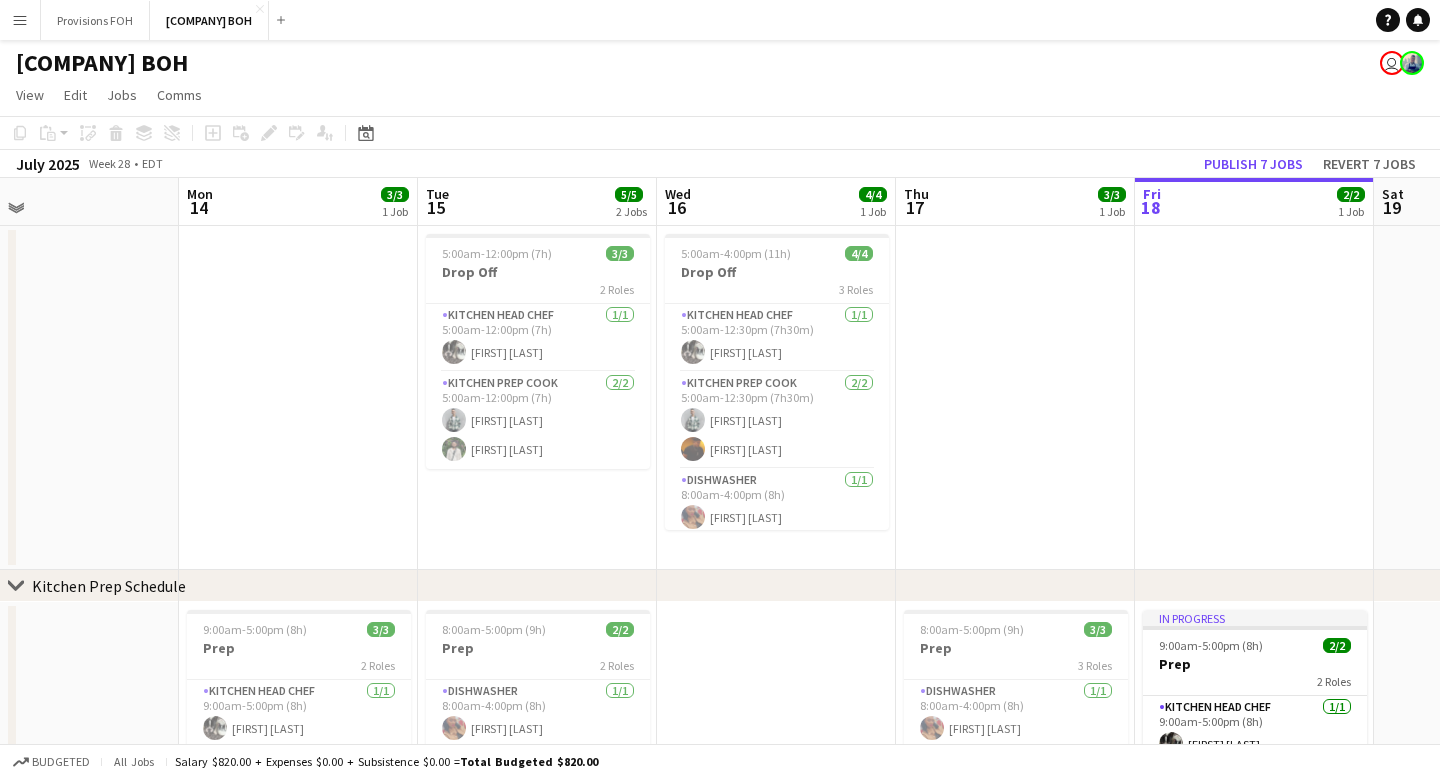 click at bounding box center (298, 398) 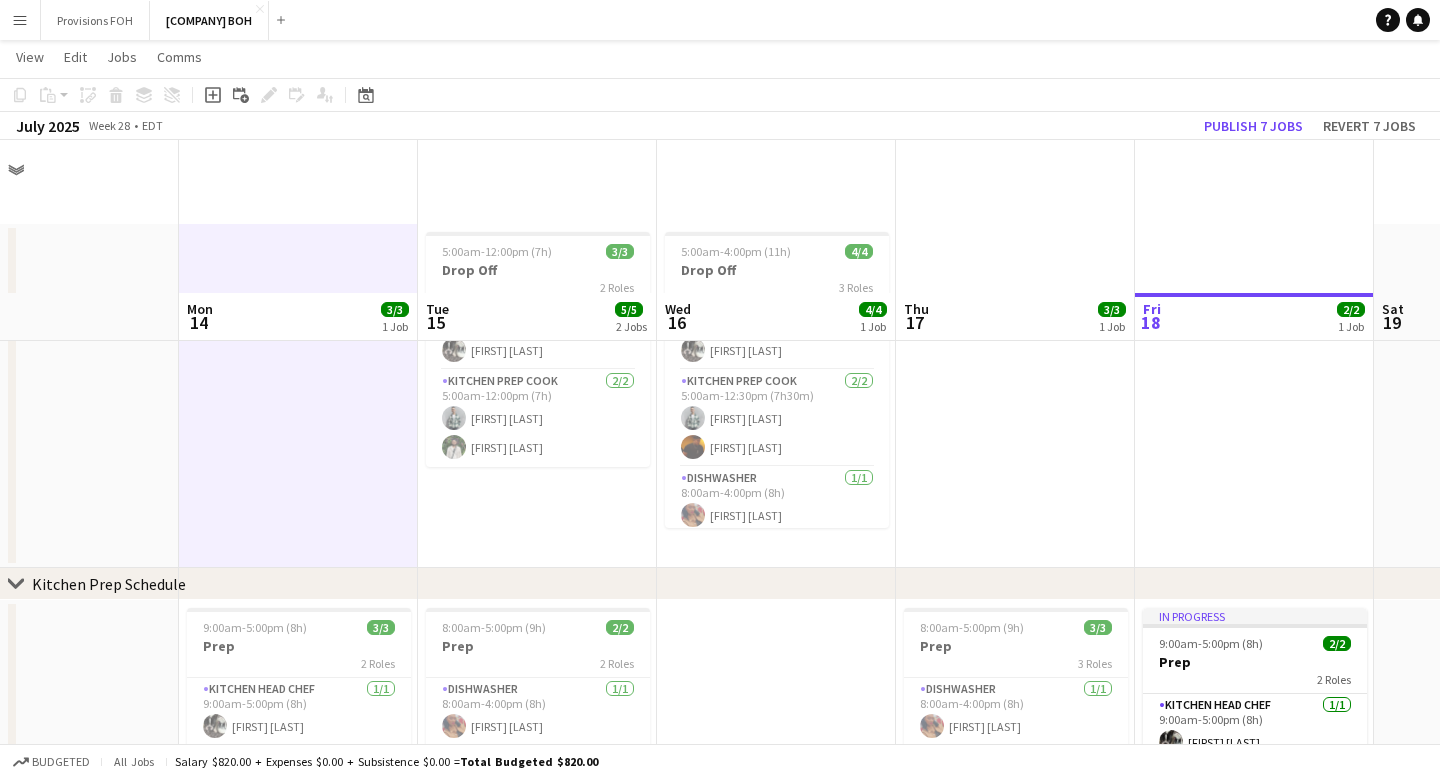 scroll, scrollTop: 316, scrollLeft: 0, axis: vertical 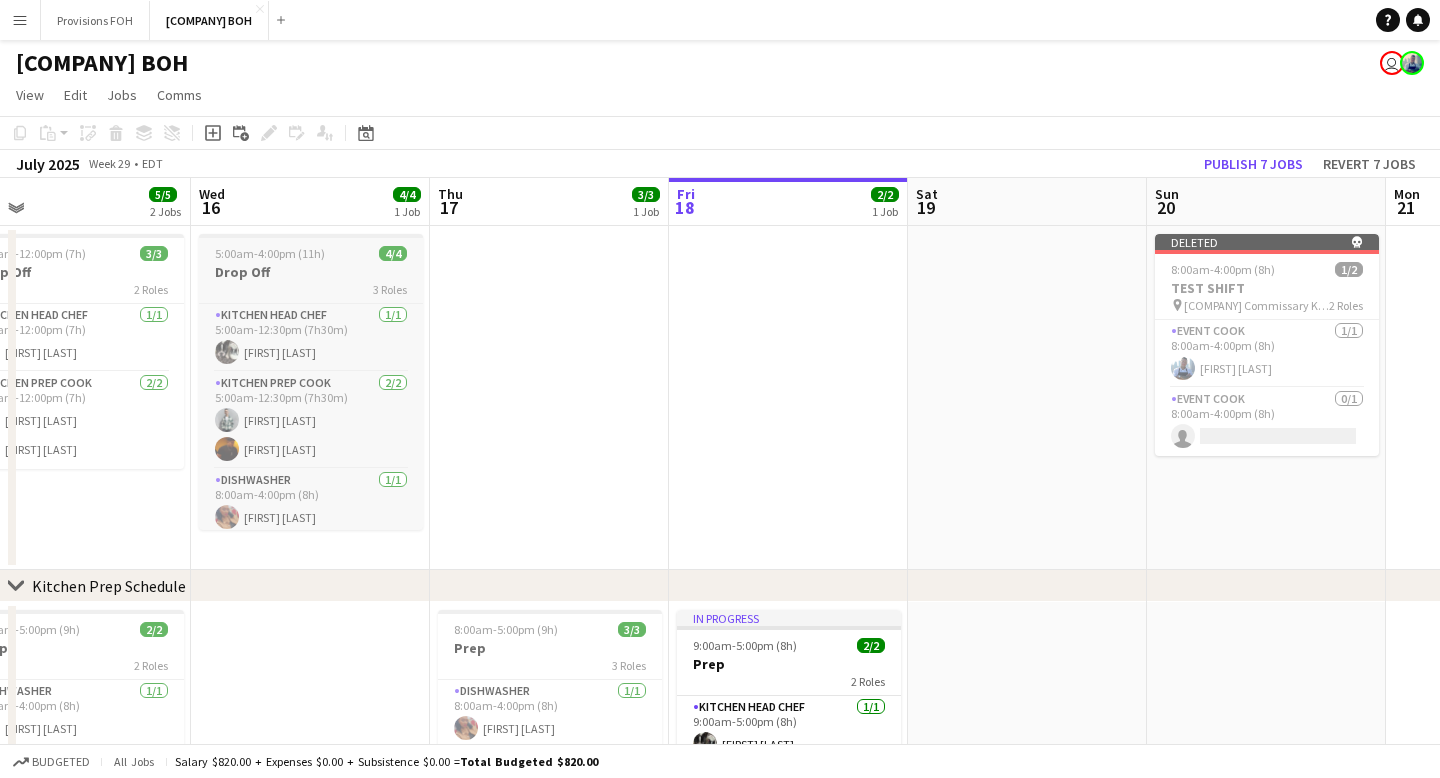 click on "5:00am-4:00pm (11h)" at bounding box center (270, 253) 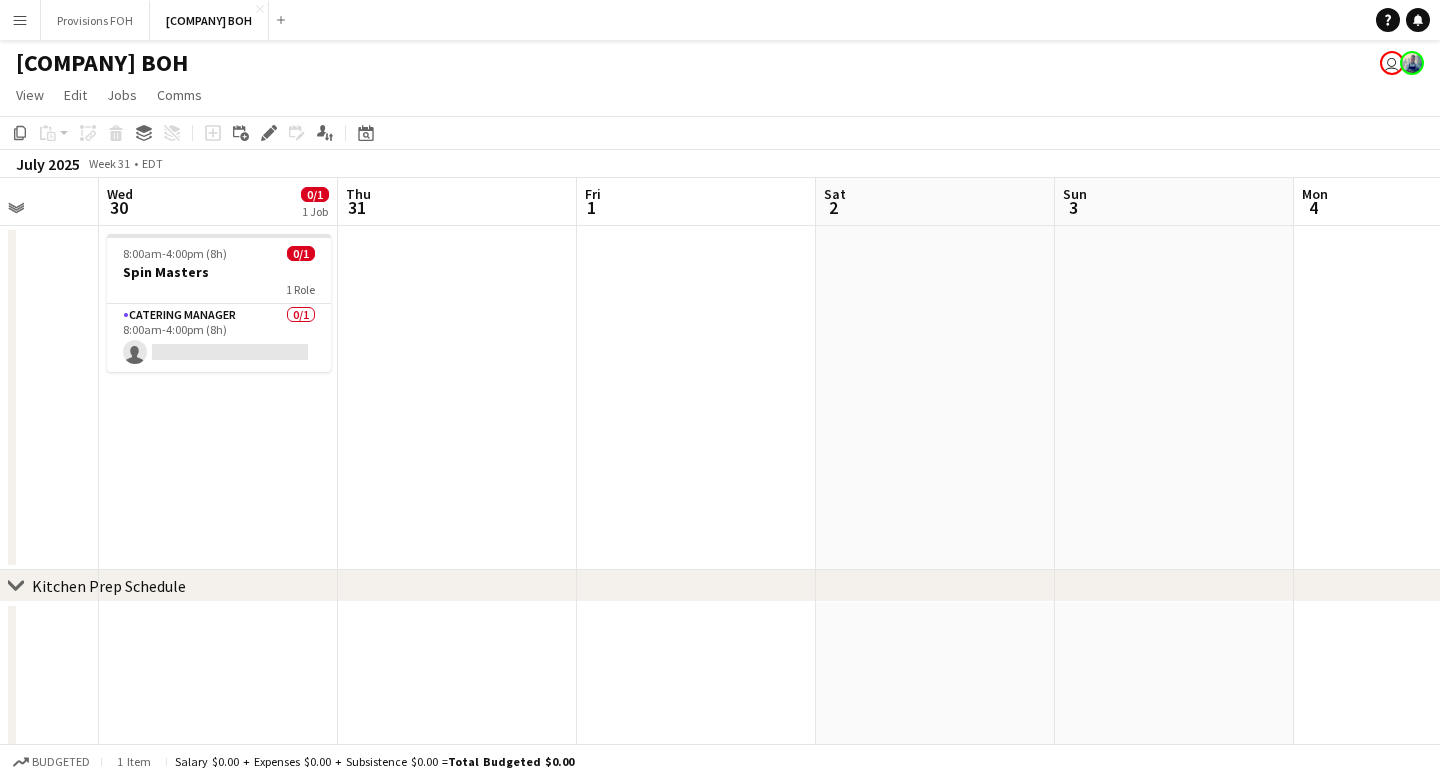 scroll, scrollTop: 0, scrollLeft: 912, axis: horizontal 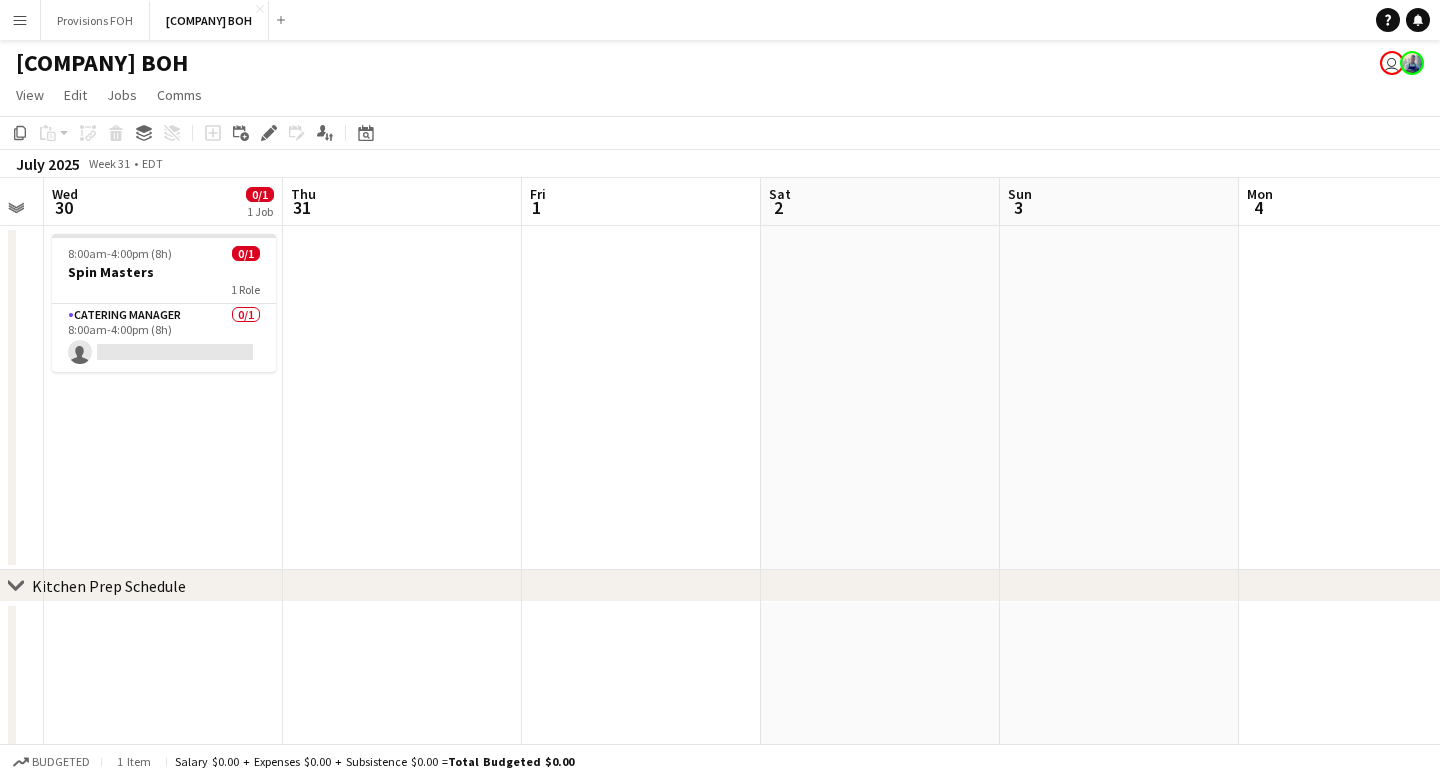 click at bounding box center [1358, 398] 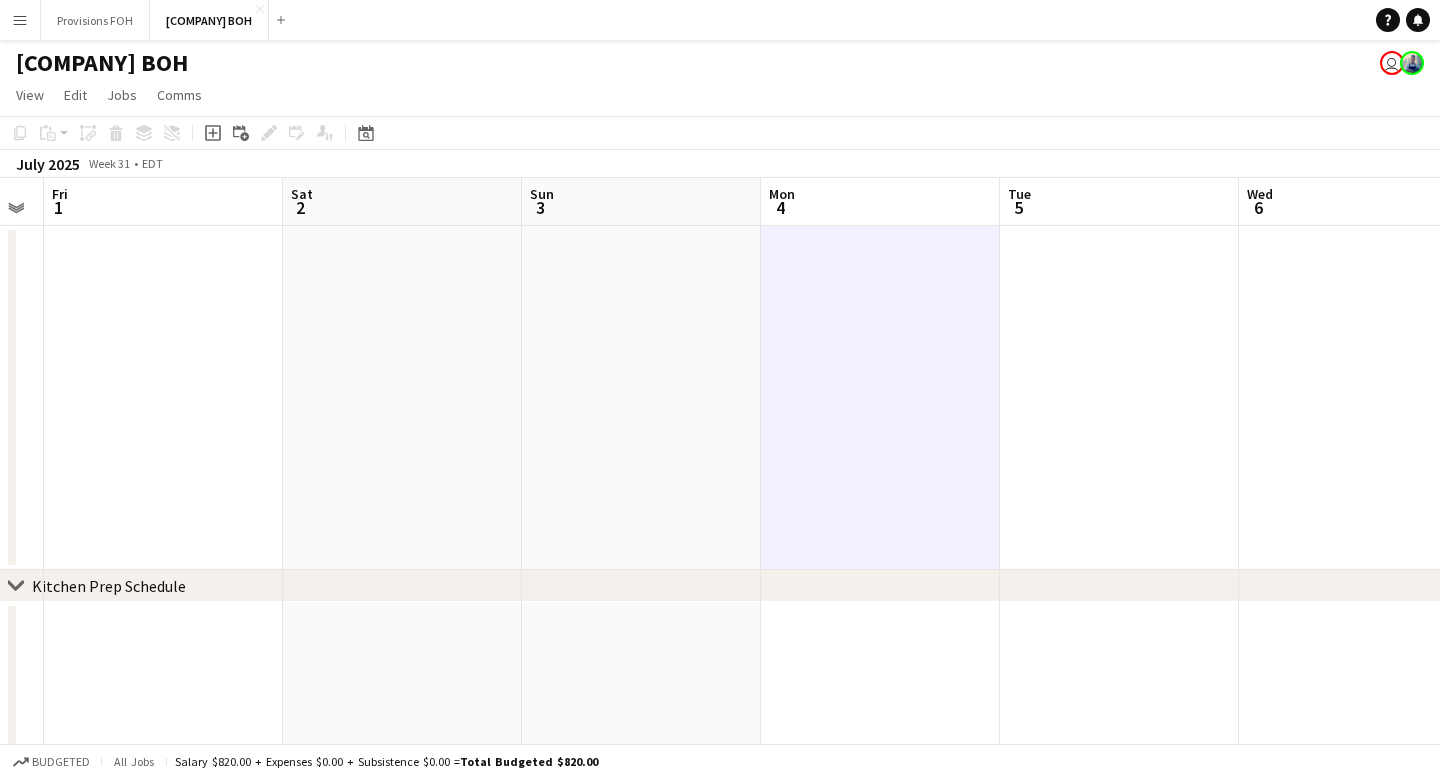 scroll, scrollTop: 0, scrollLeft: 841, axis: horizontal 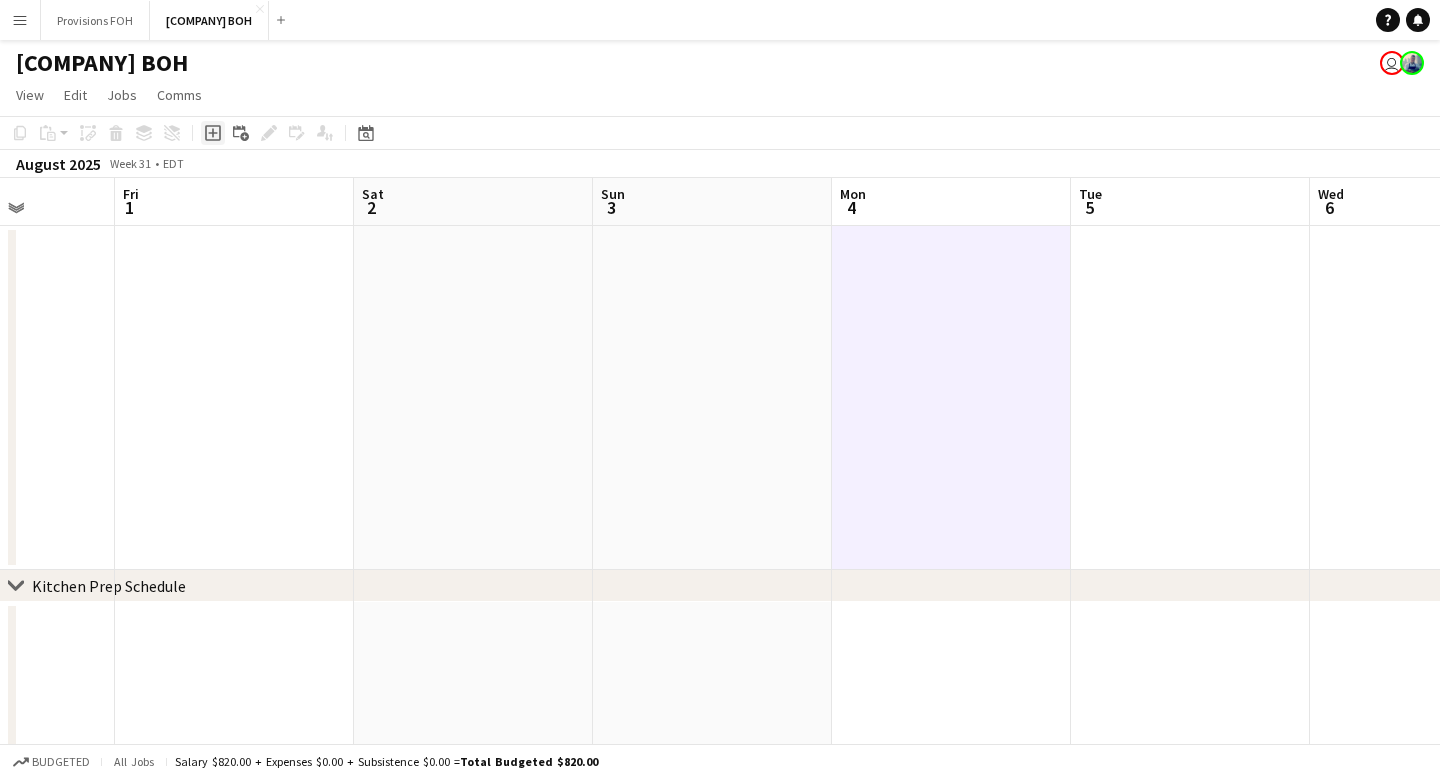 click on "Add job" 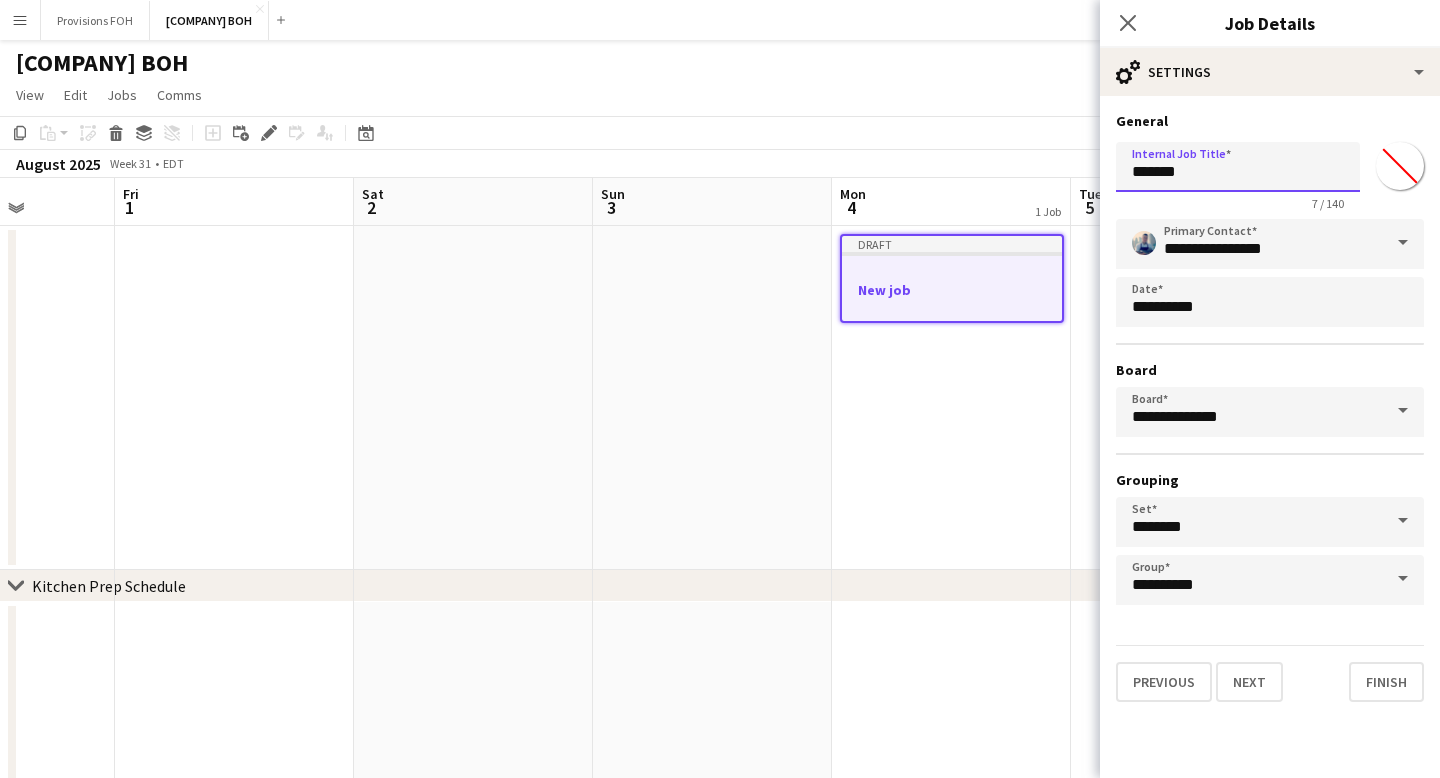 drag, startPoint x: 1203, startPoint y: 169, endPoint x: 1077, endPoint y: 169, distance: 126 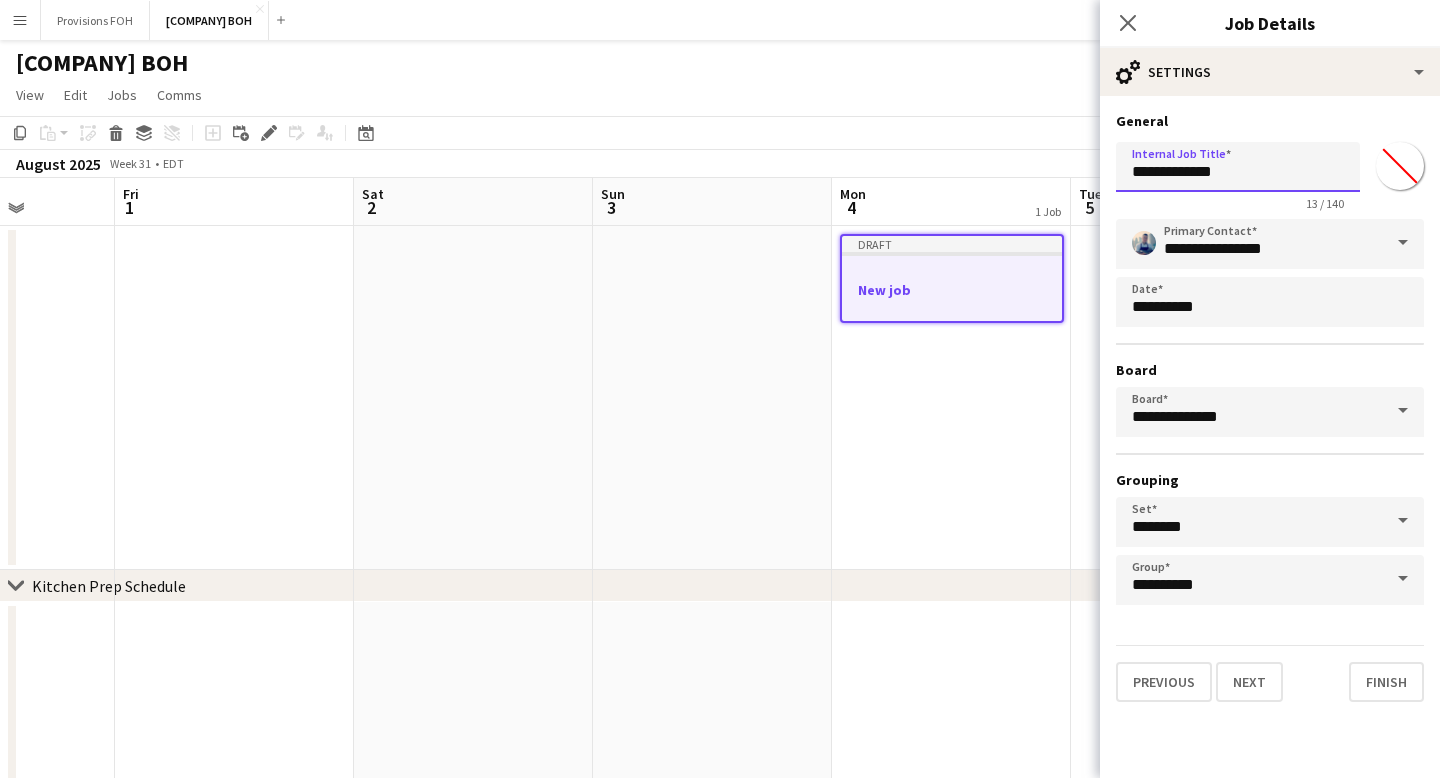 type on "**********" 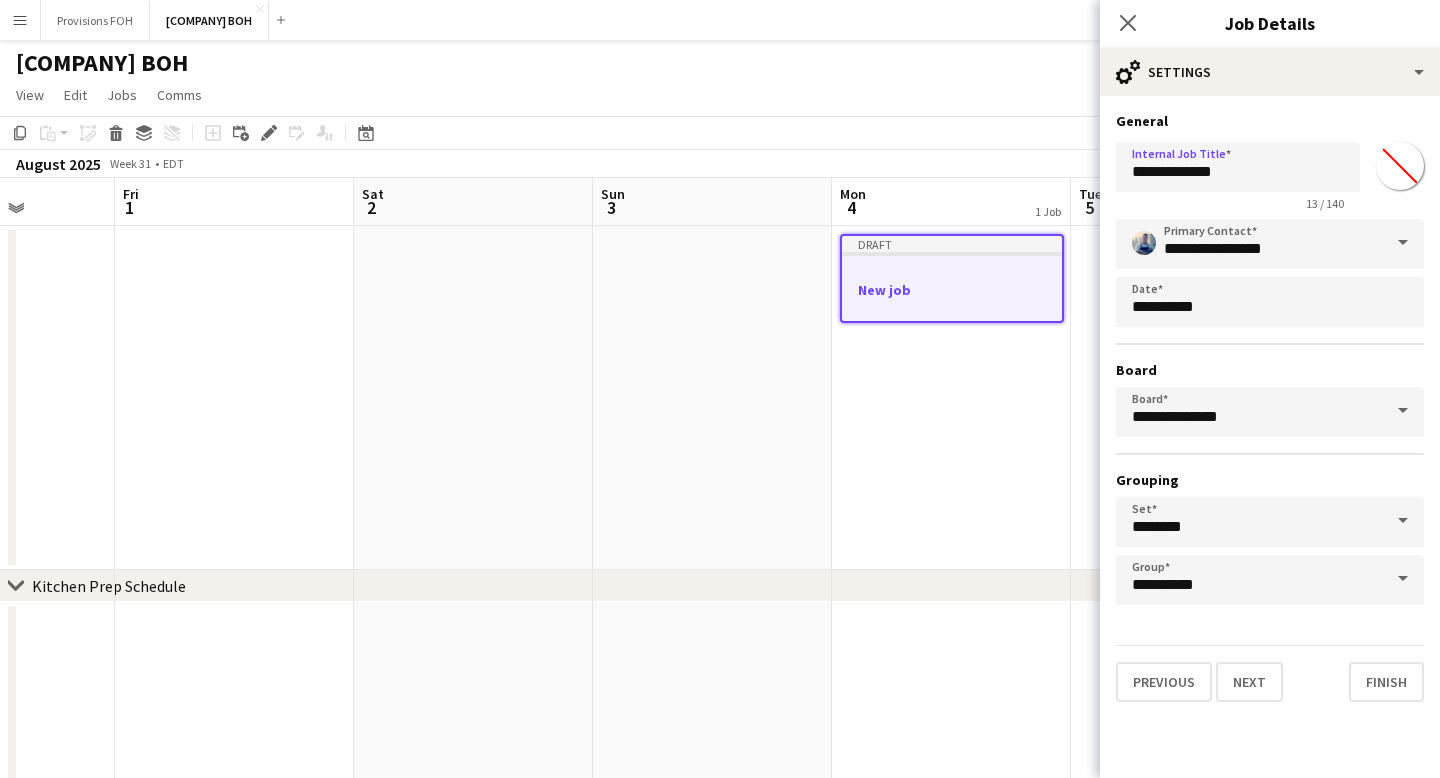 click on "**********" at bounding box center [1270, 412] 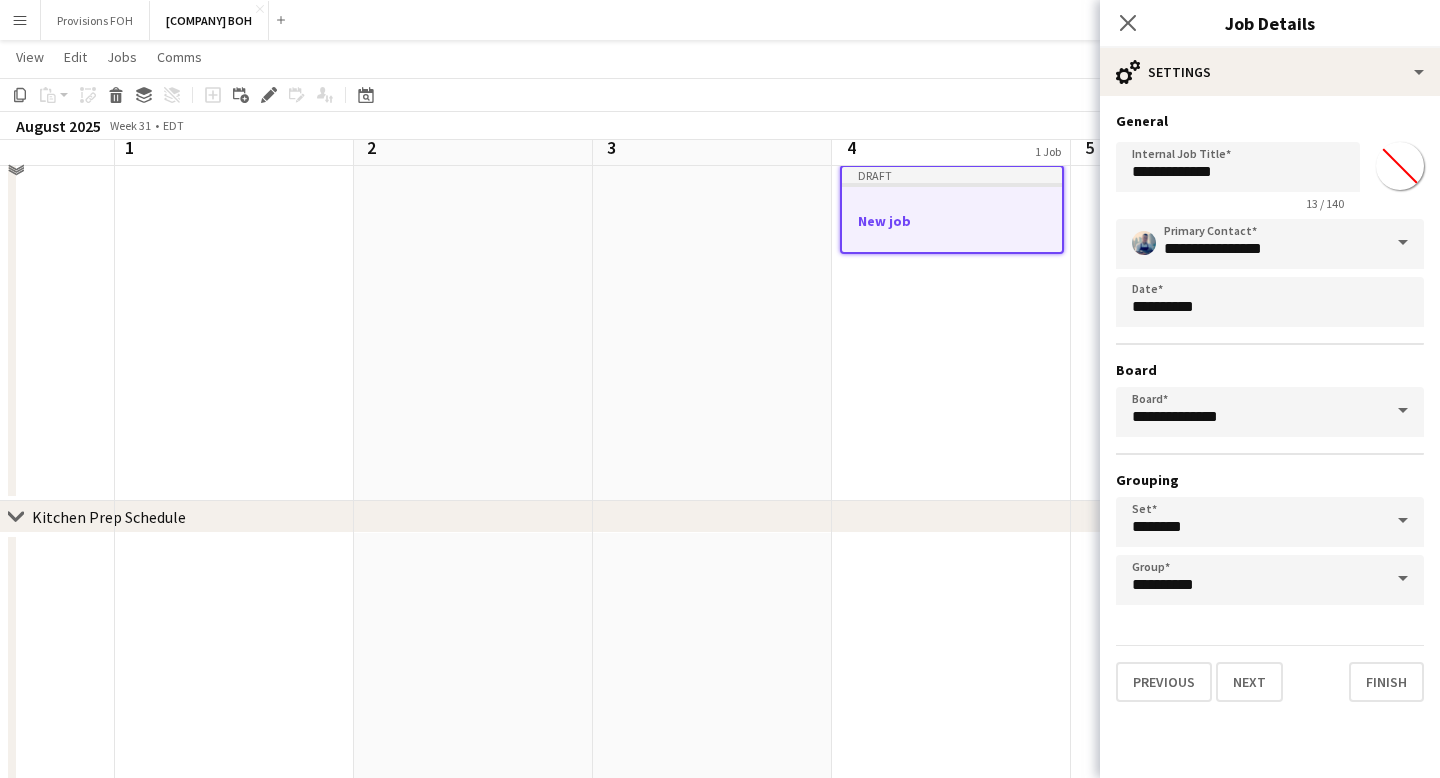 scroll, scrollTop: 0, scrollLeft: 0, axis: both 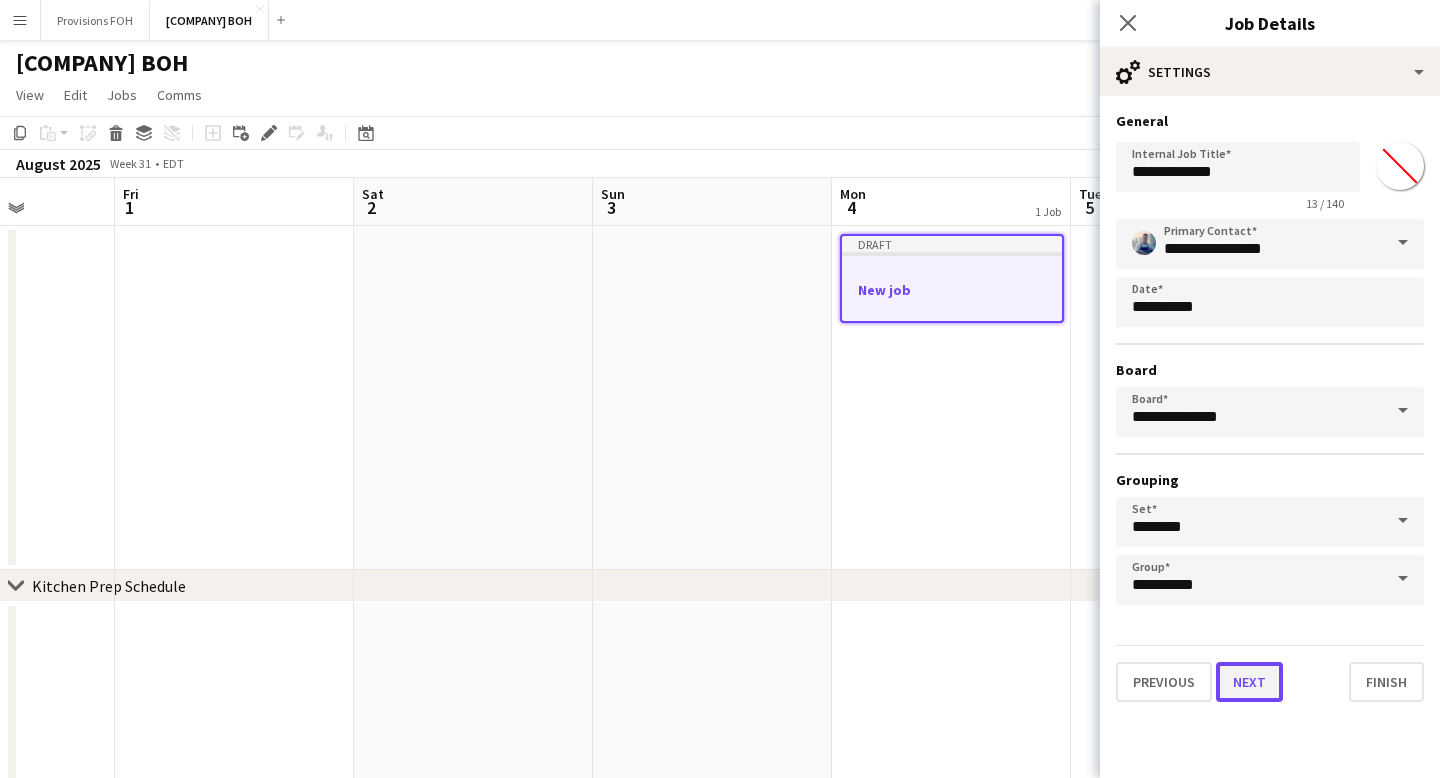 click on "Next" at bounding box center (1249, 682) 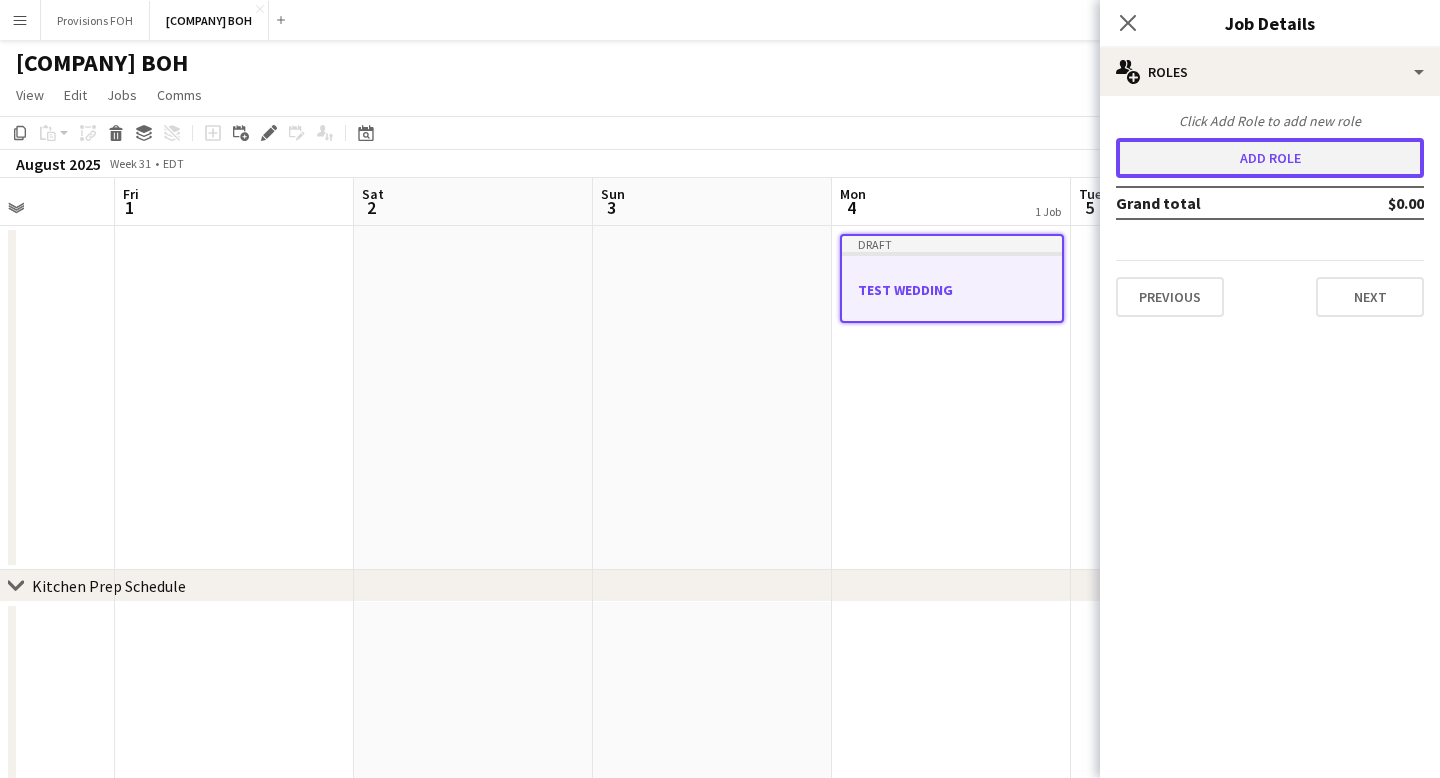 click on "Add role" at bounding box center [1270, 158] 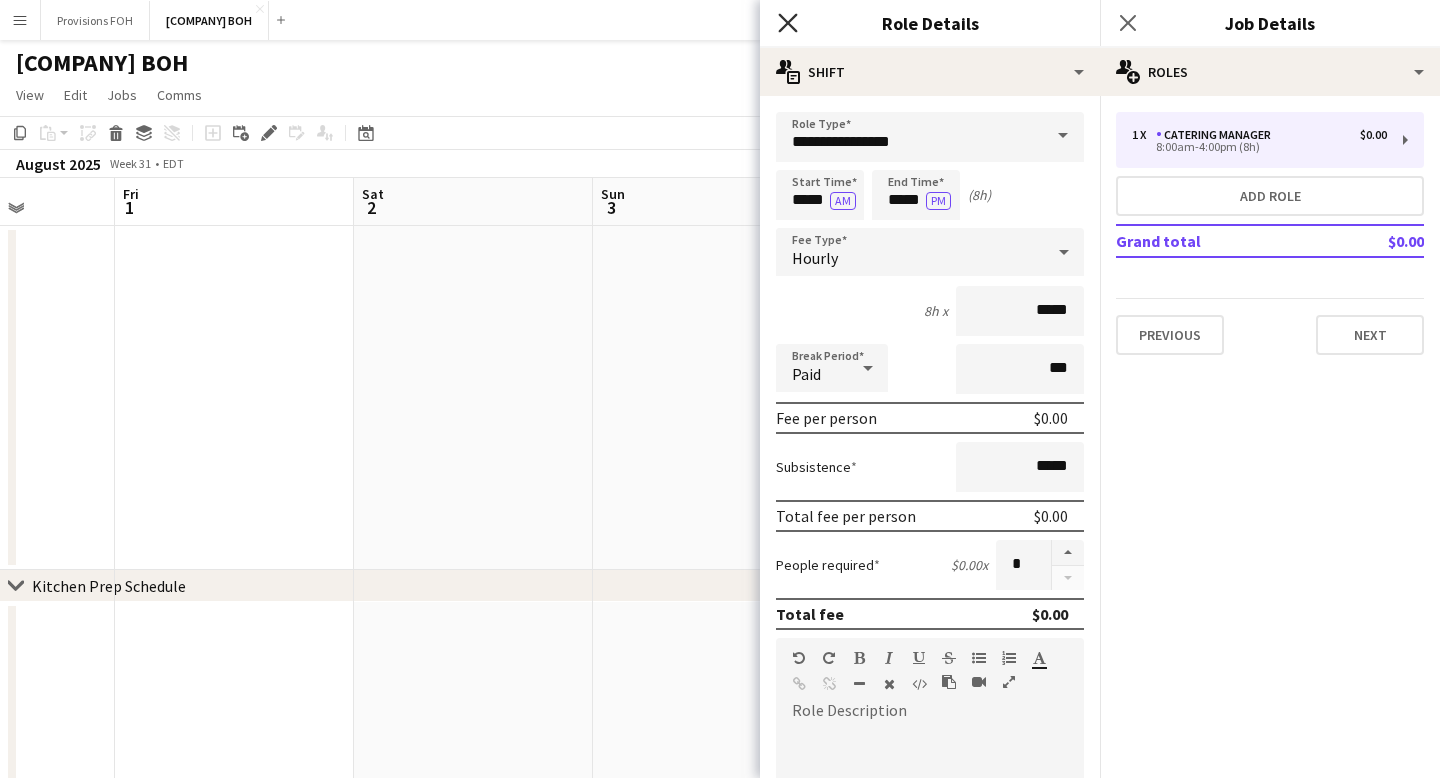 click on "Close pop-in" 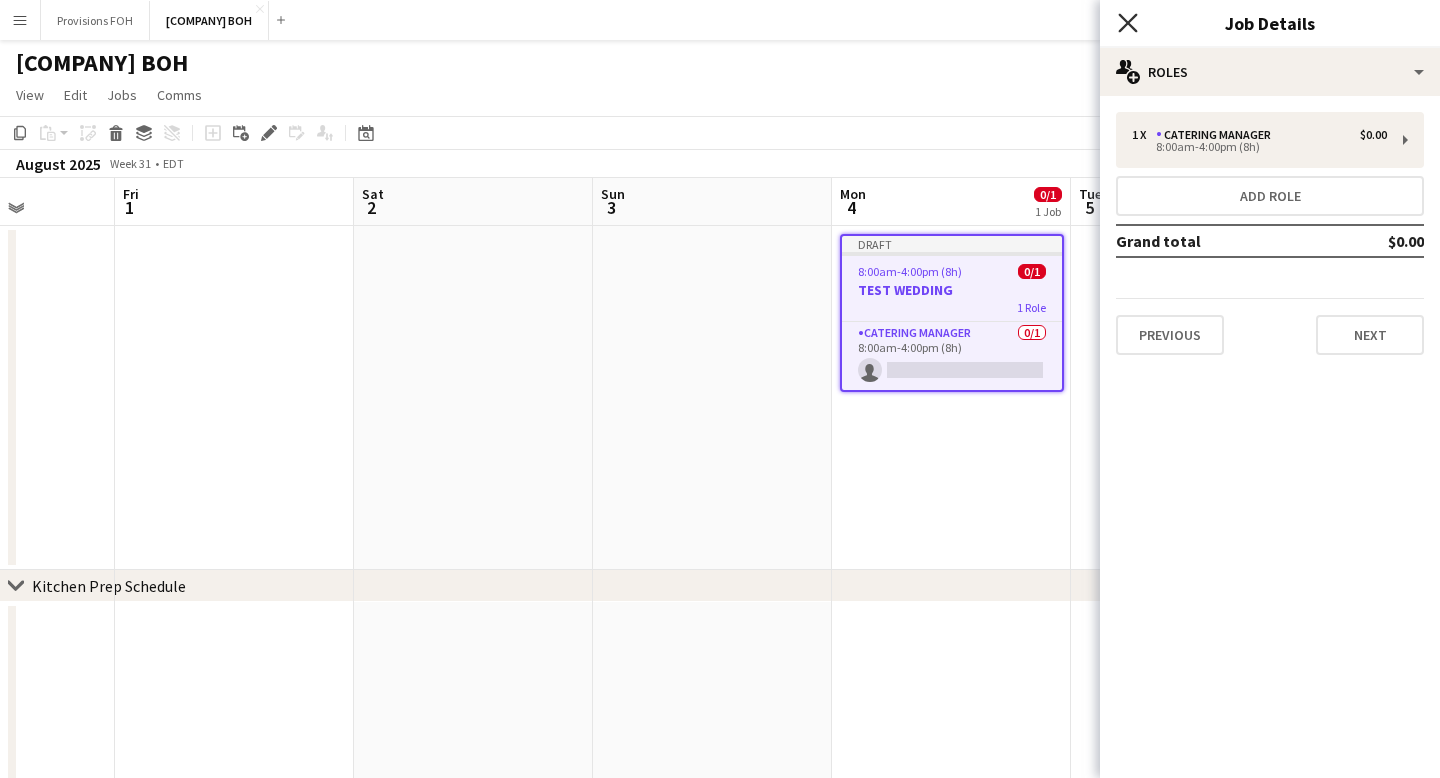 click on "Close pop-in" 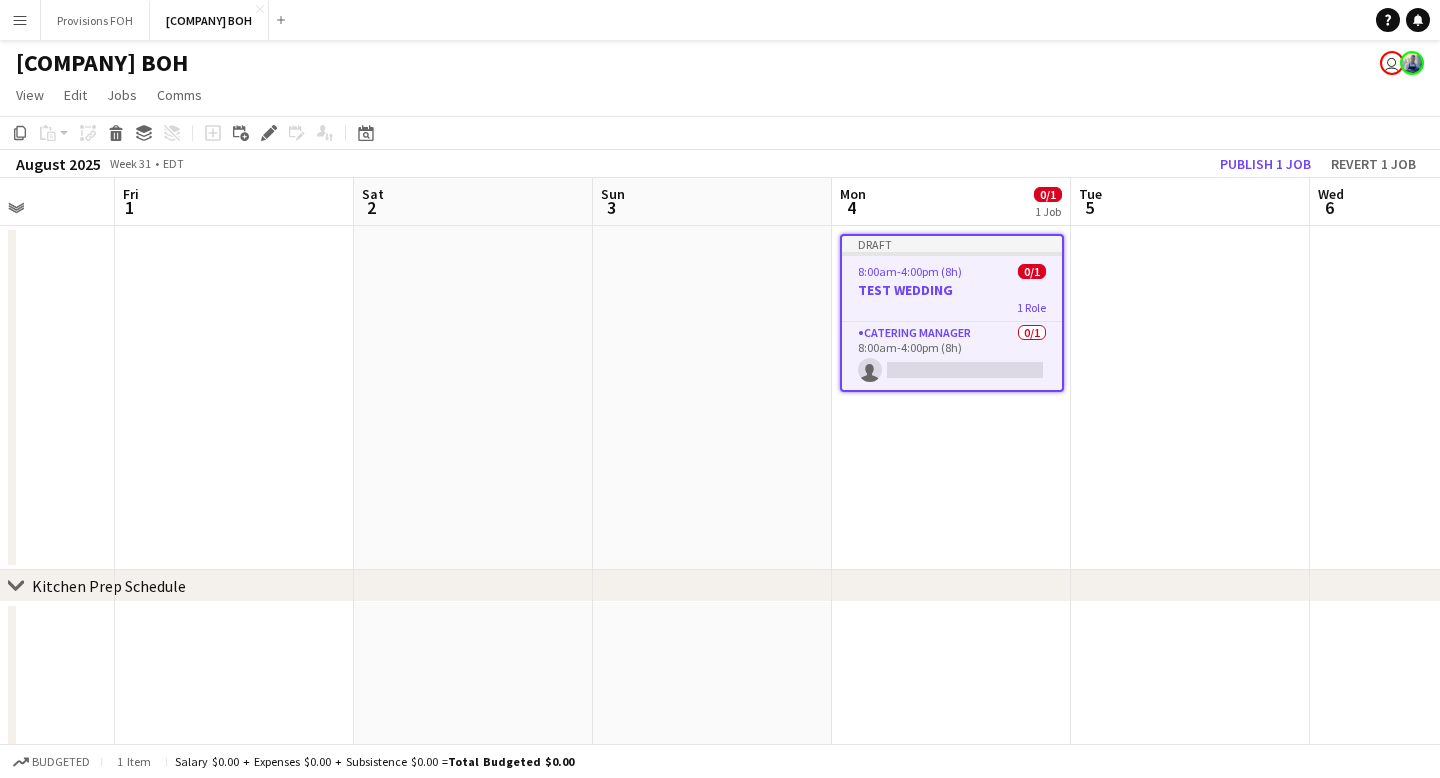 click at bounding box center [712, 398] 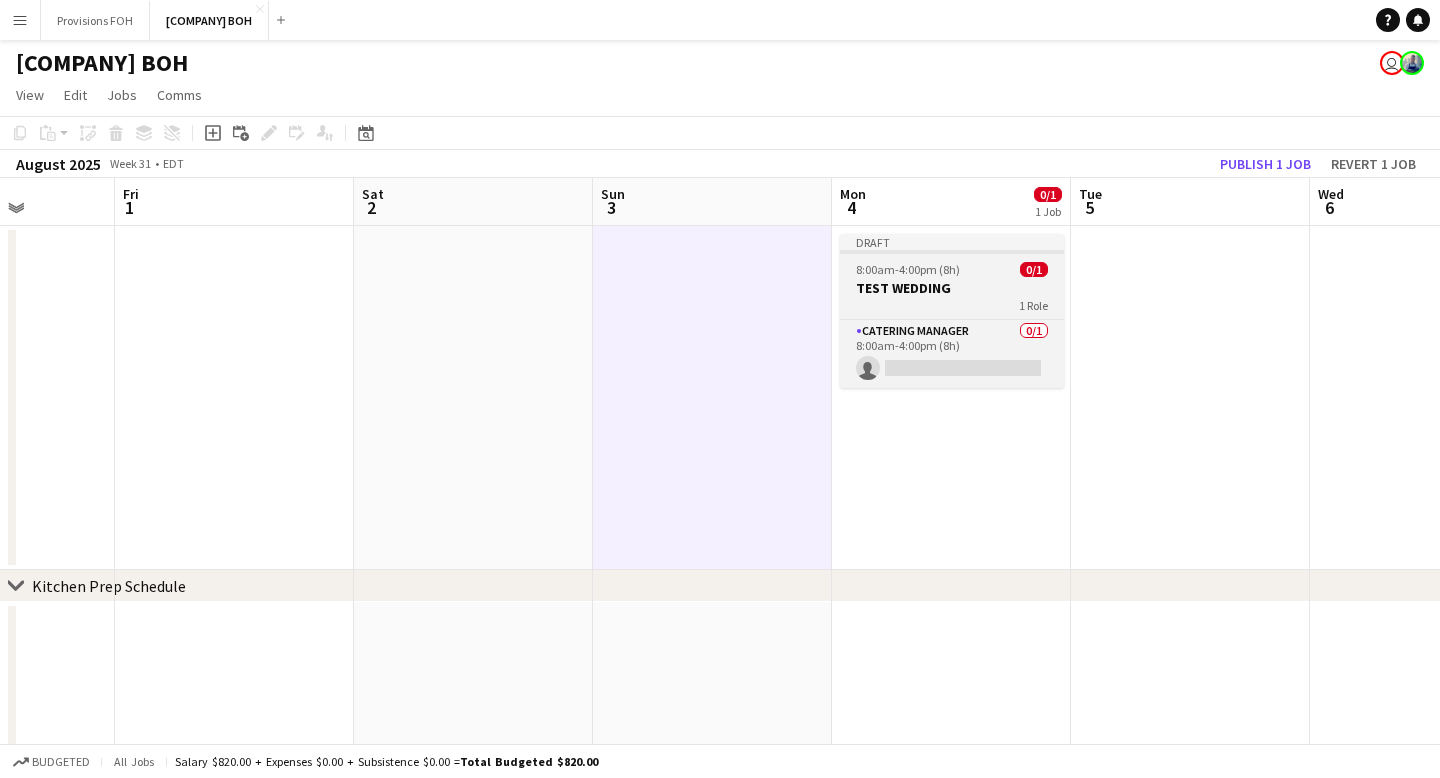 click on "Draft" at bounding box center [952, 242] 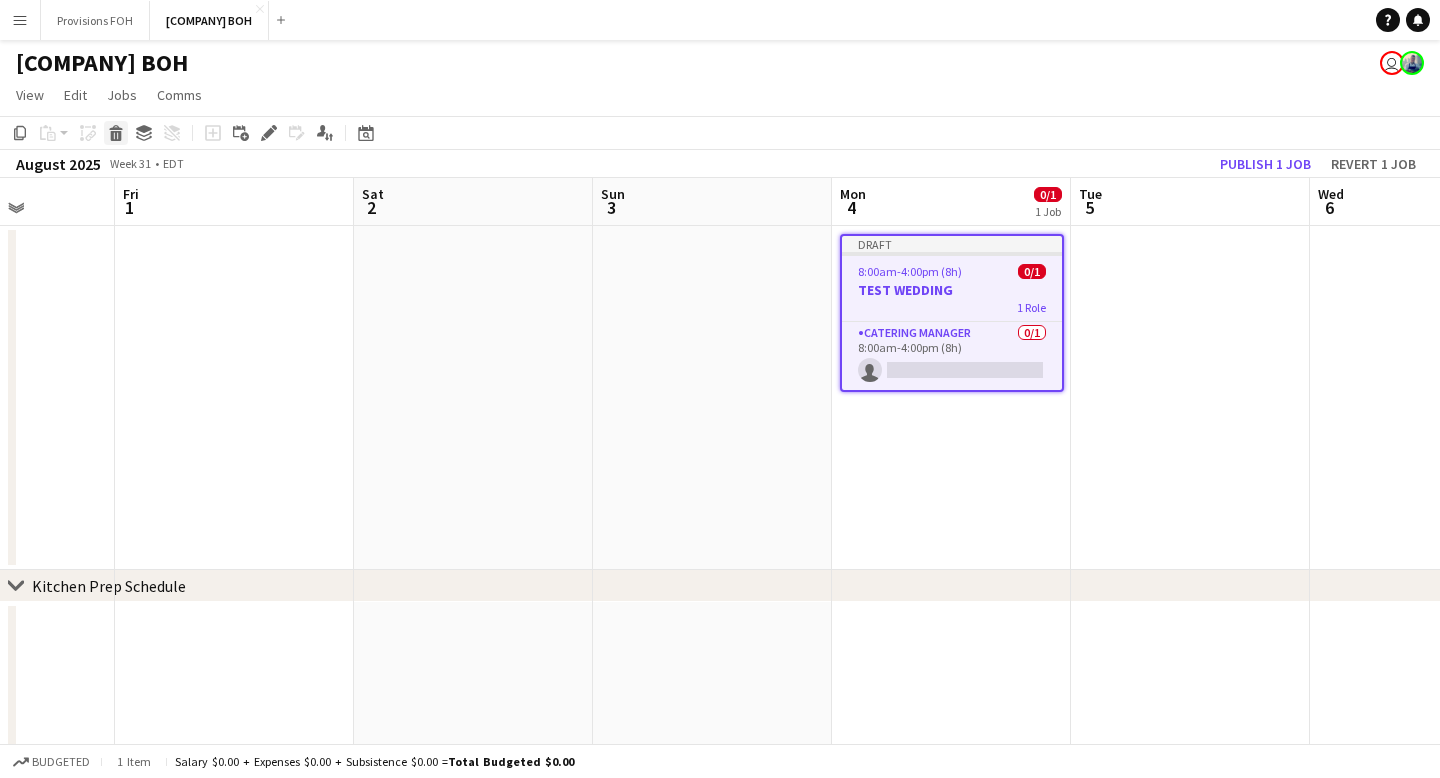 click 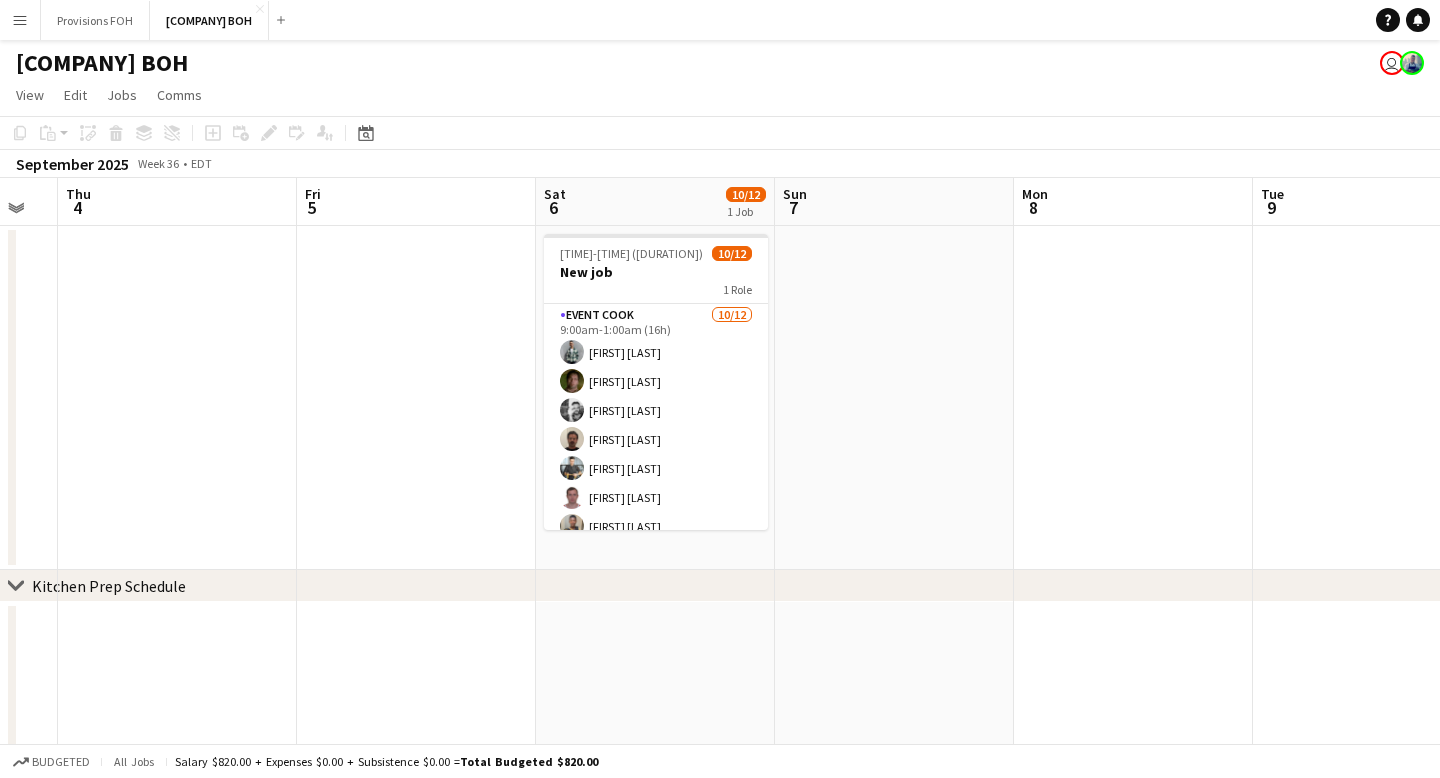 scroll, scrollTop: 0, scrollLeft: 492, axis: horizontal 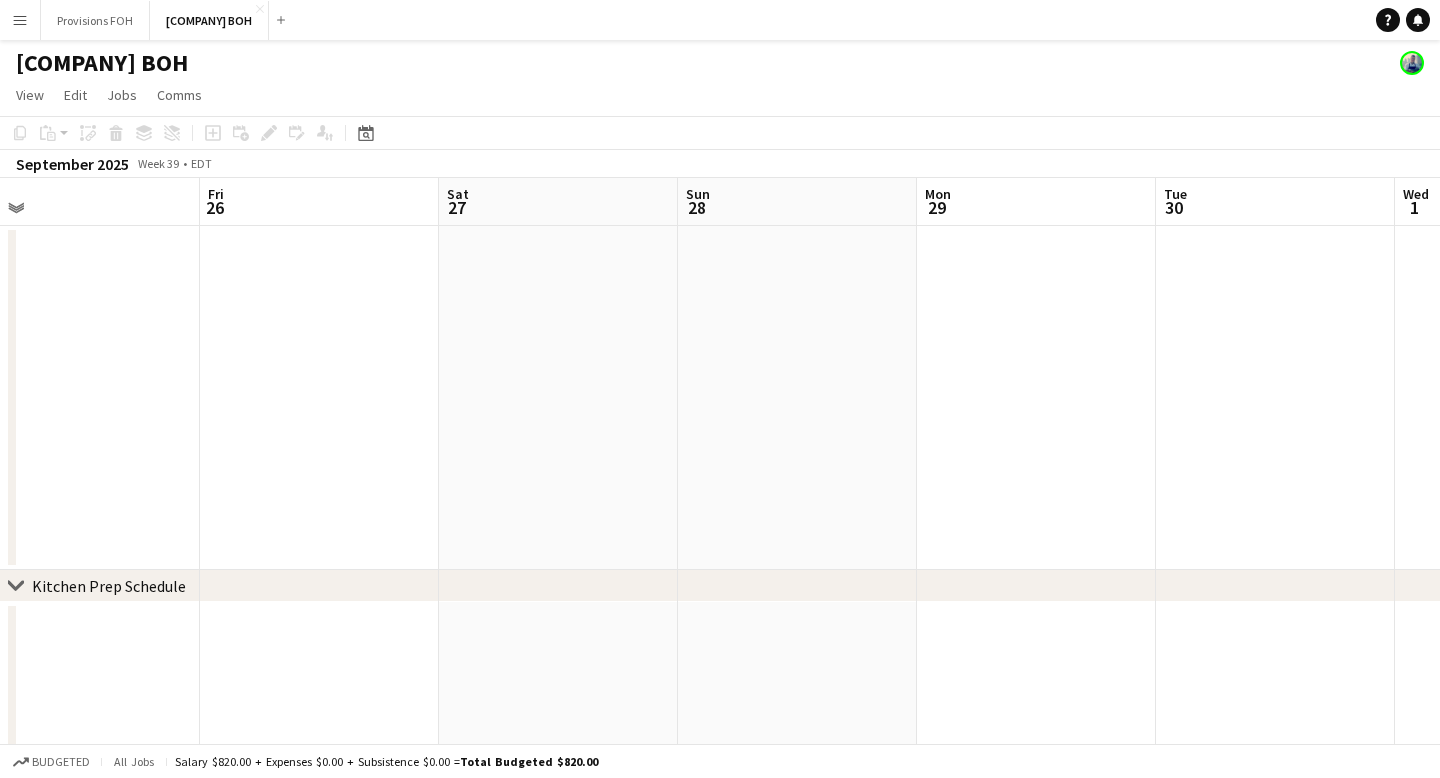 click at bounding box center (797, 398) 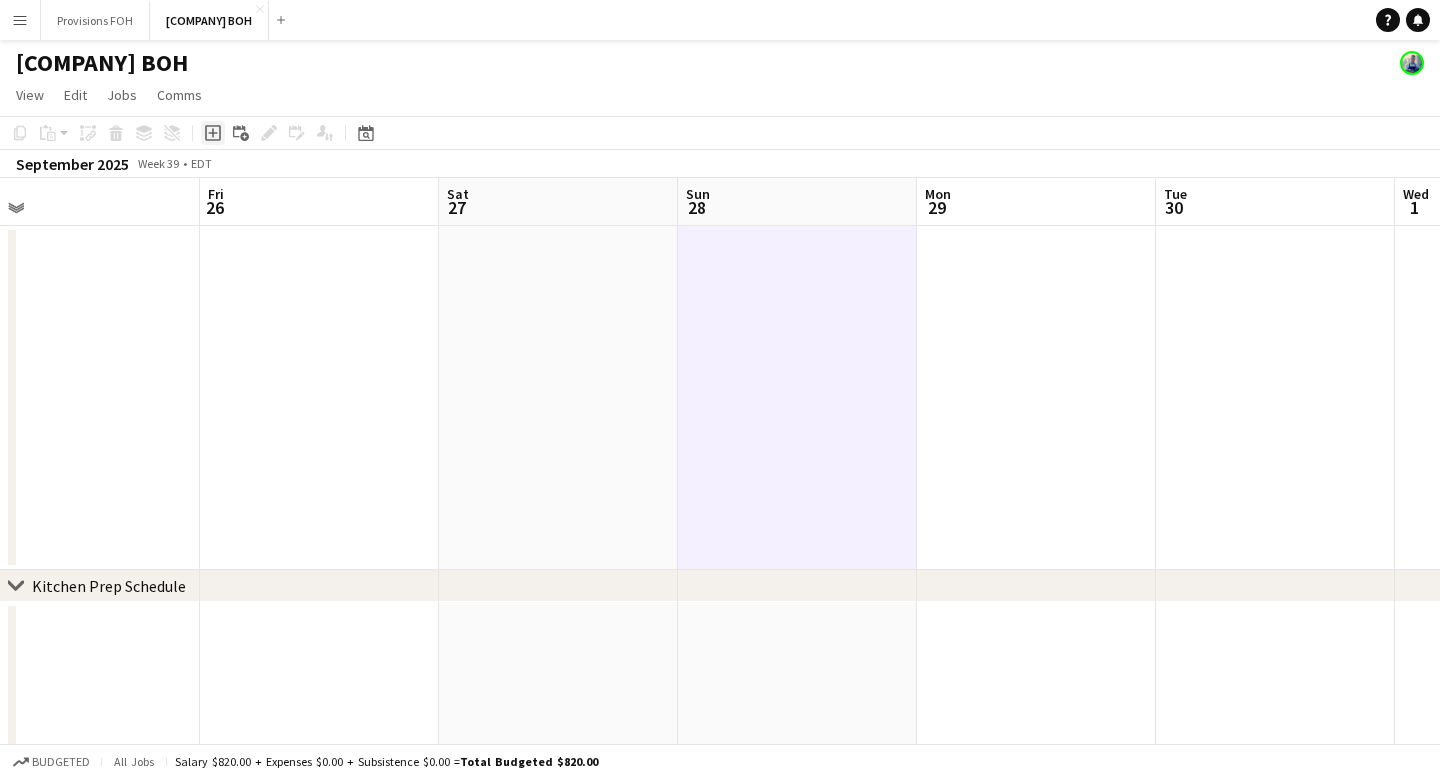 click 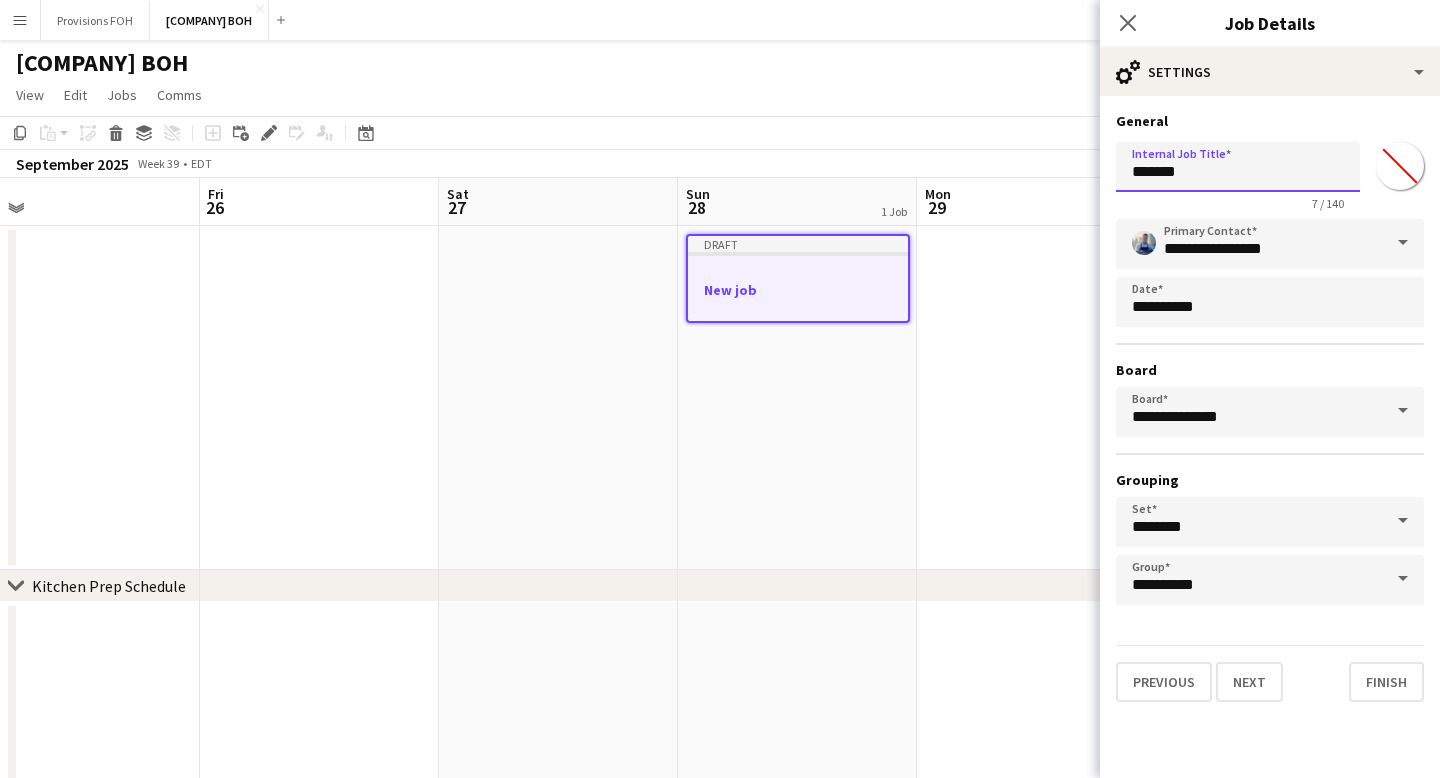drag, startPoint x: 1200, startPoint y: 168, endPoint x: 1110, endPoint y: 168, distance: 90 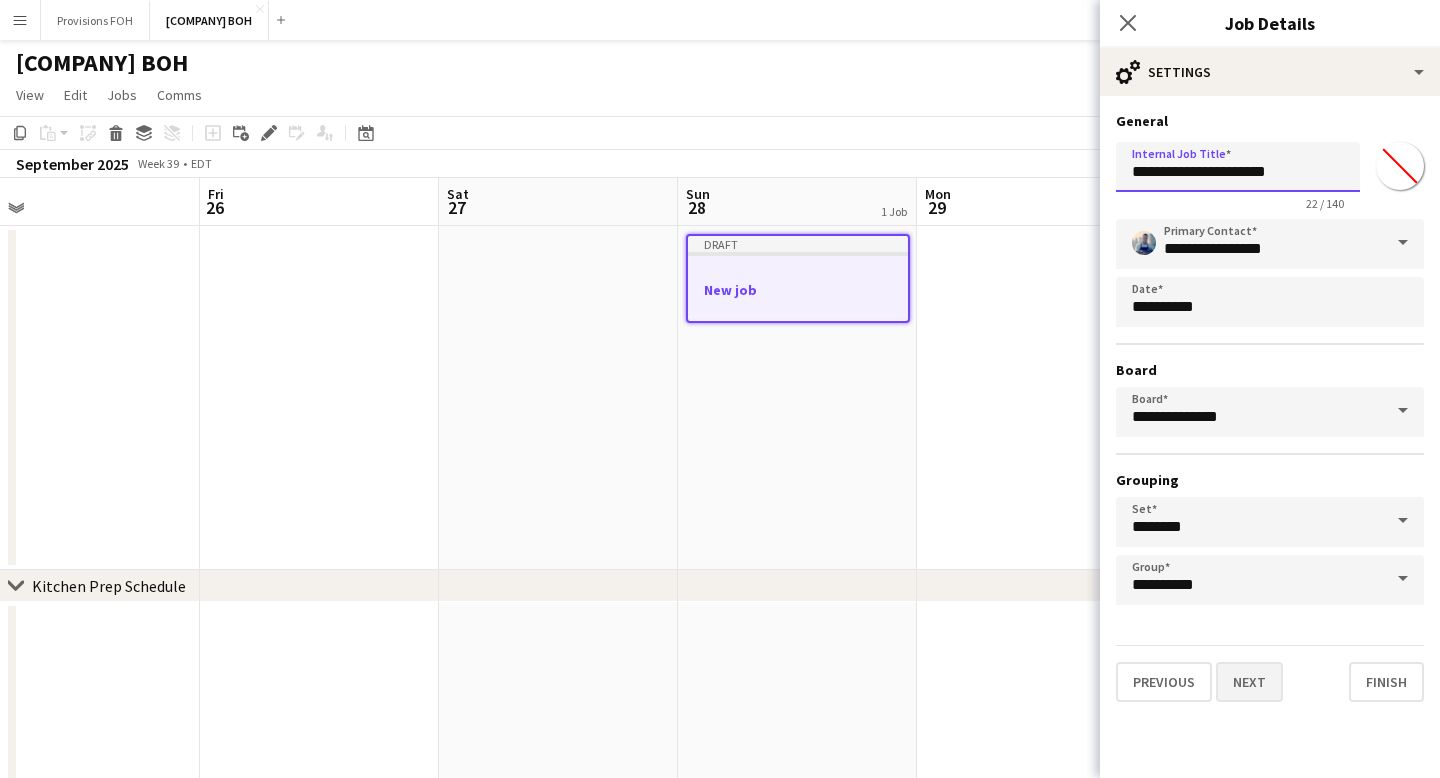 type on "**********" 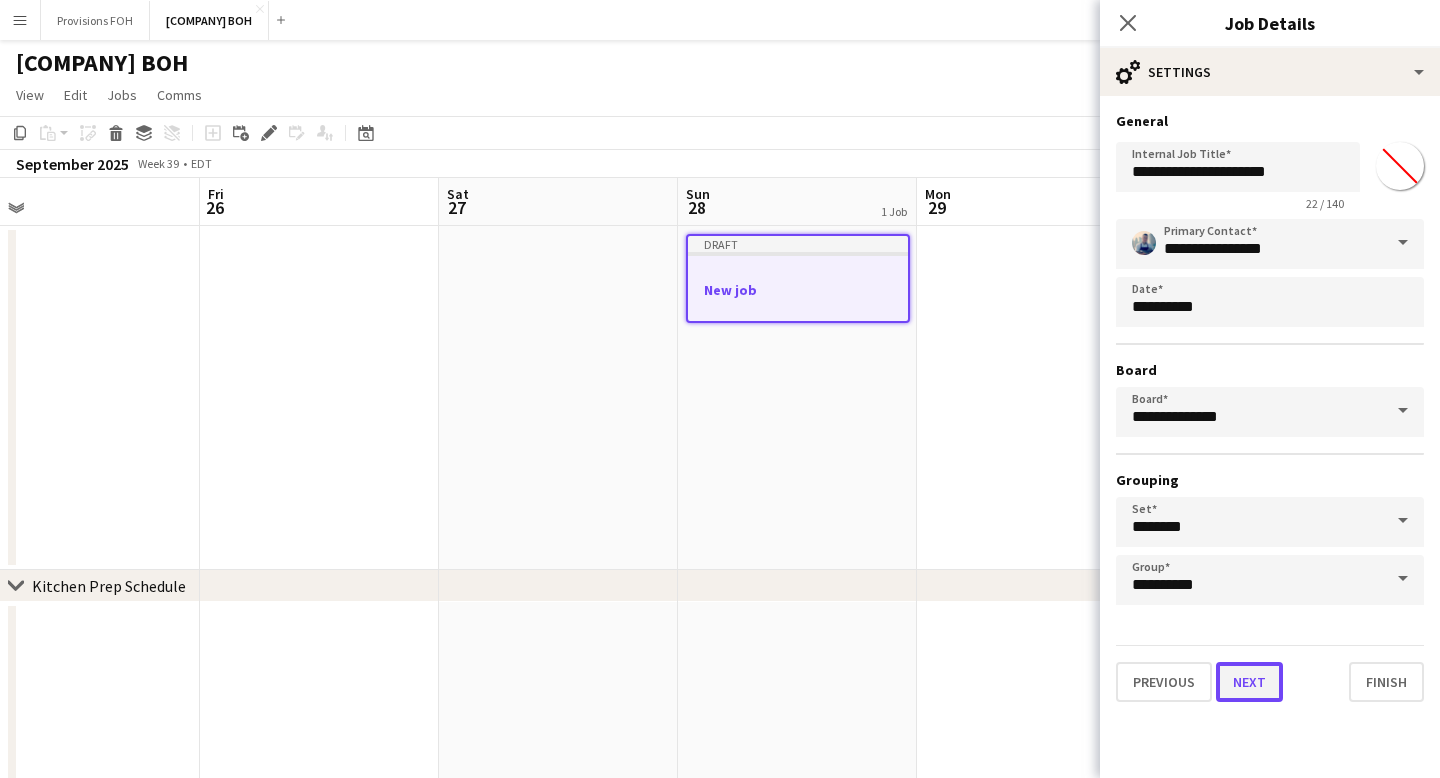 click on "Next" at bounding box center [1249, 682] 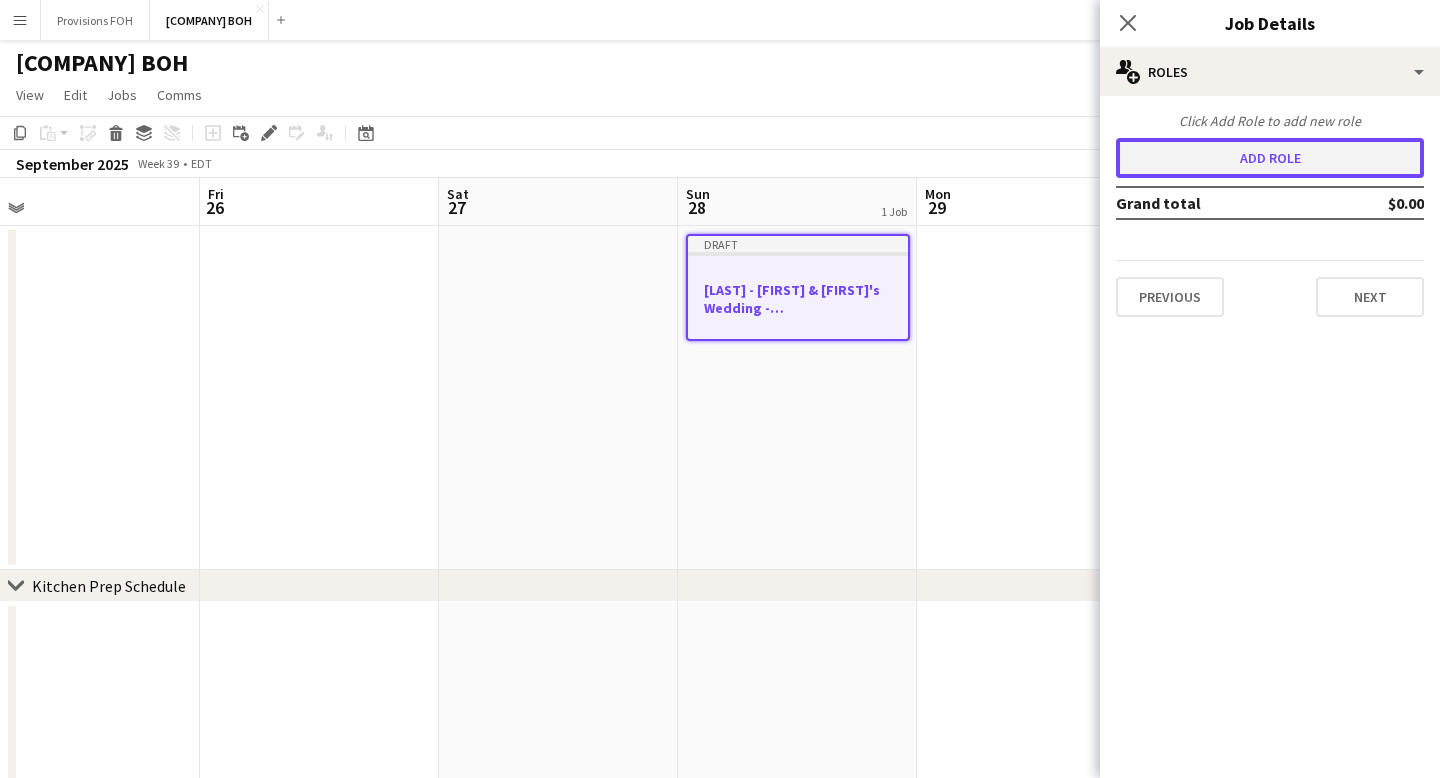 click on "Add role" at bounding box center [1270, 158] 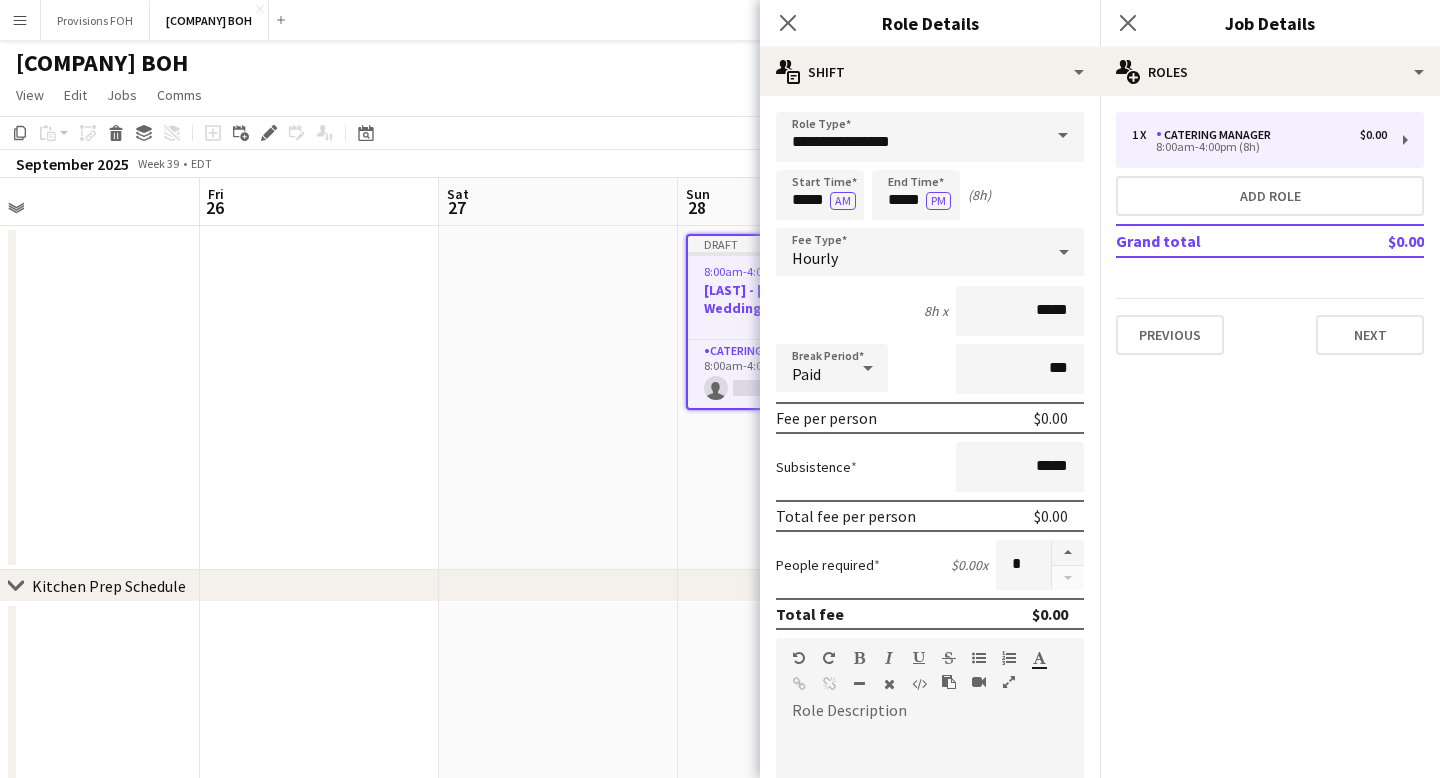 click at bounding box center (1063, 136) 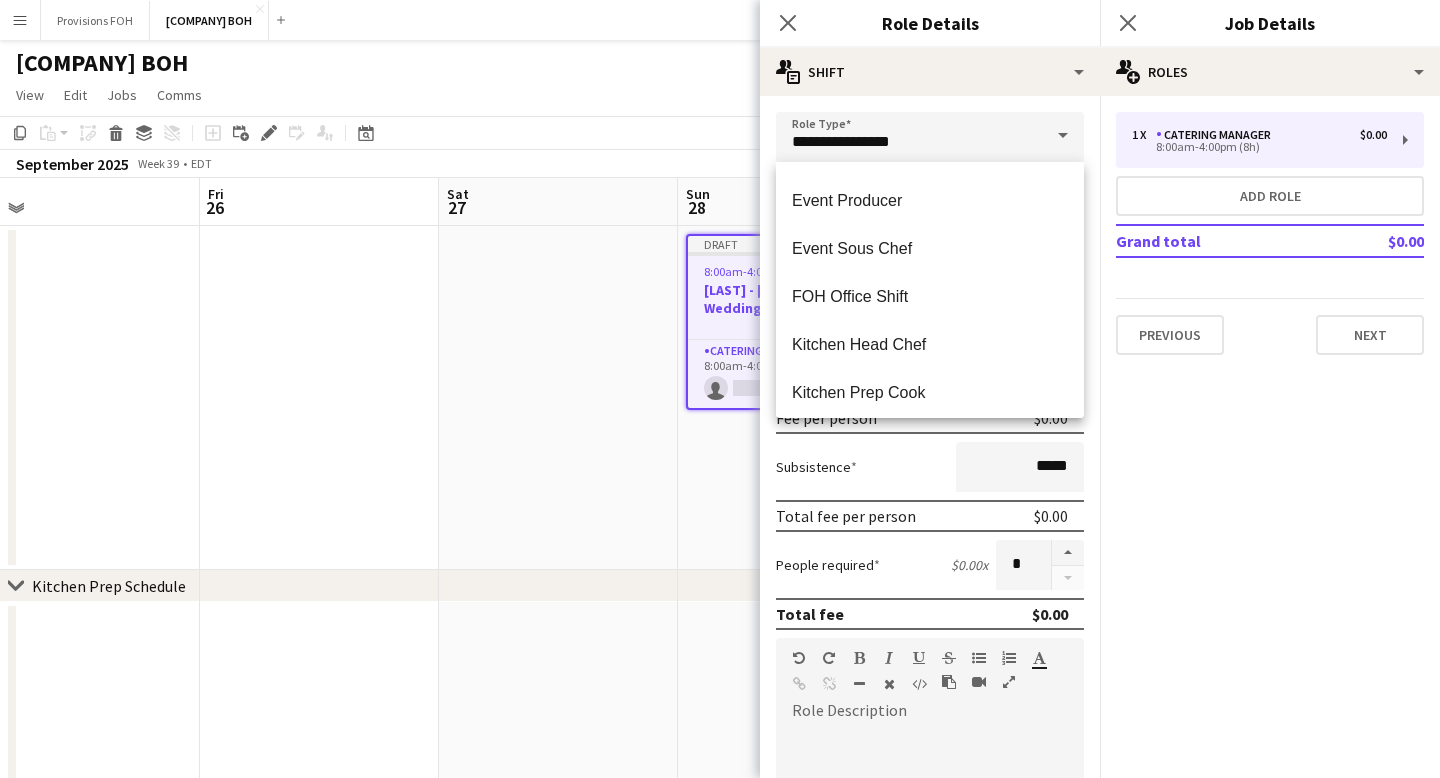 scroll, scrollTop: 480, scrollLeft: 0, axis: vertical 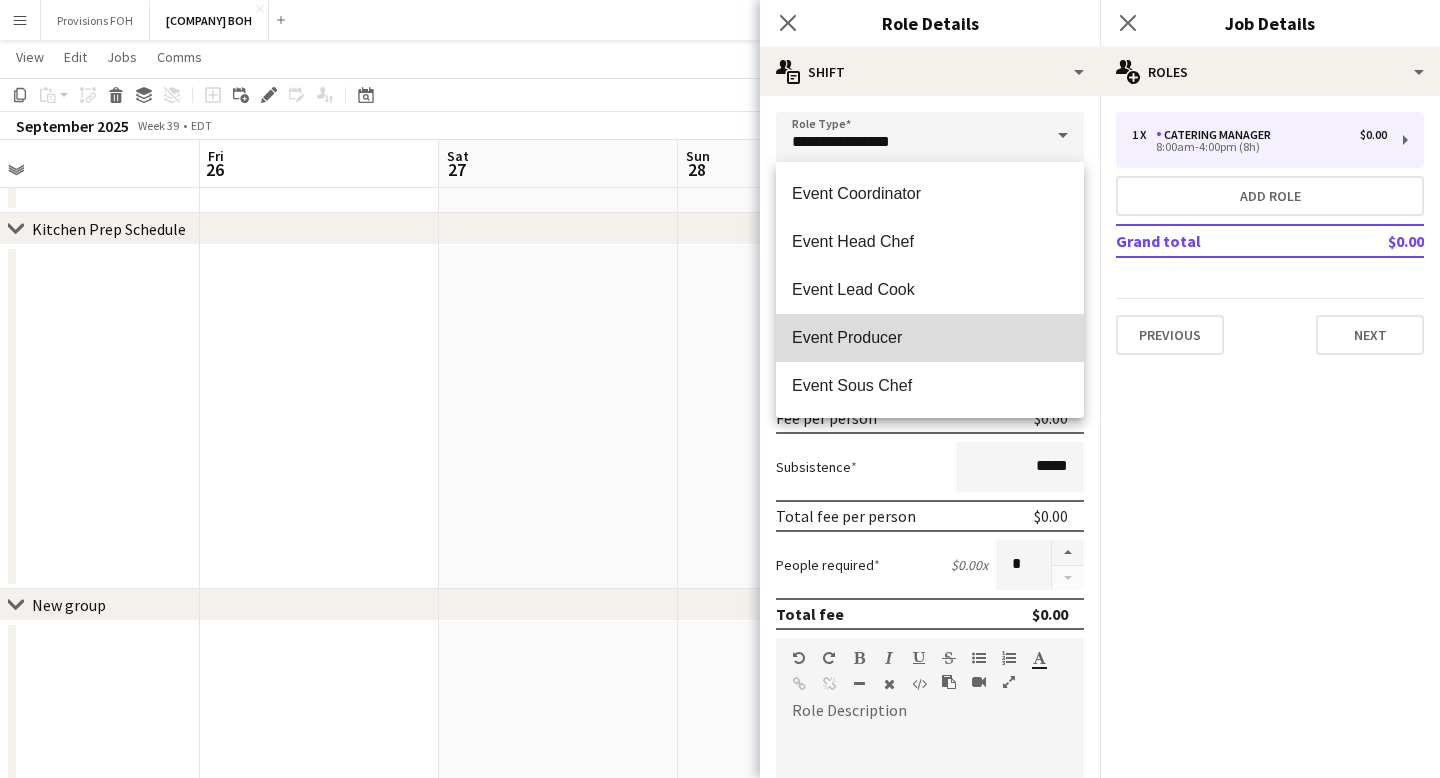 click on "Event Producer" at bounding box center [930, 337] 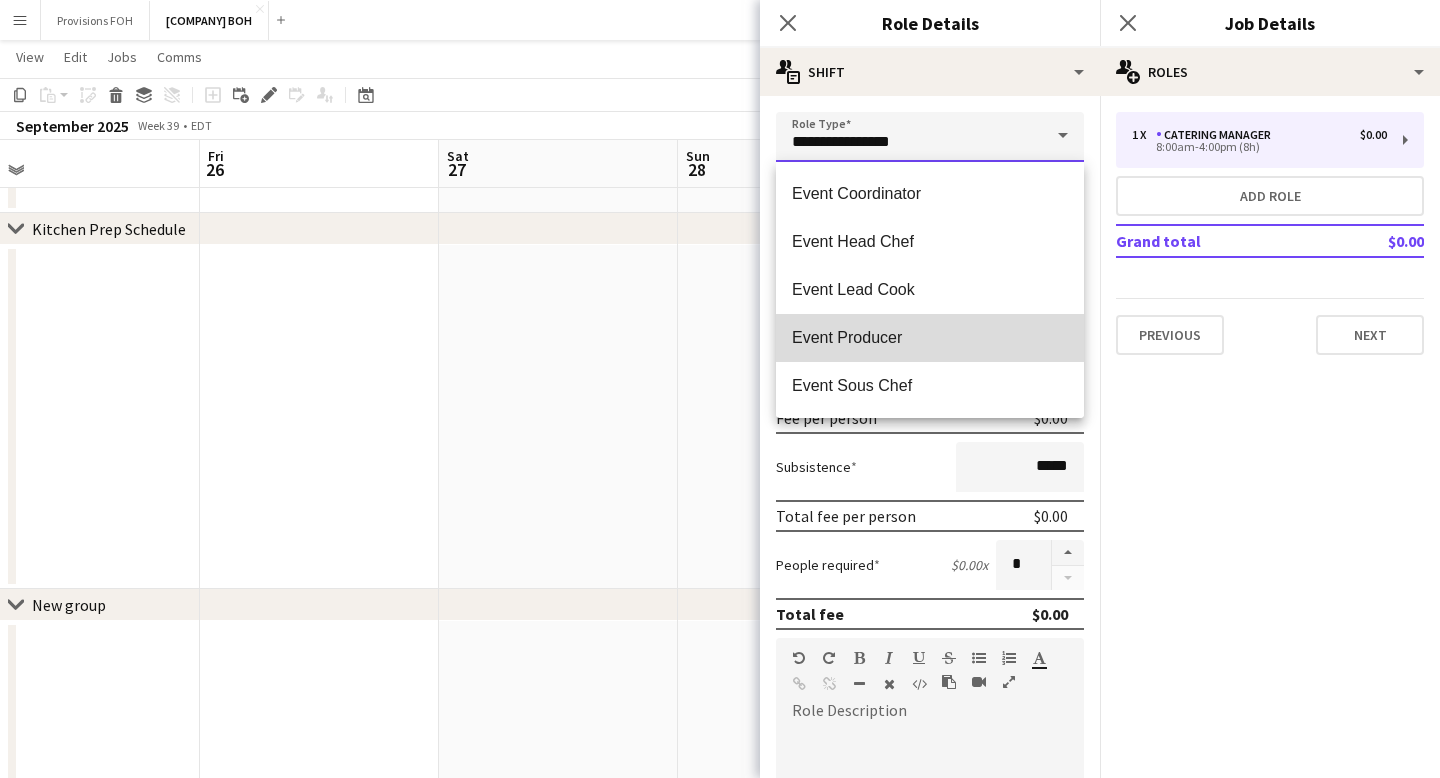 type on "**********" 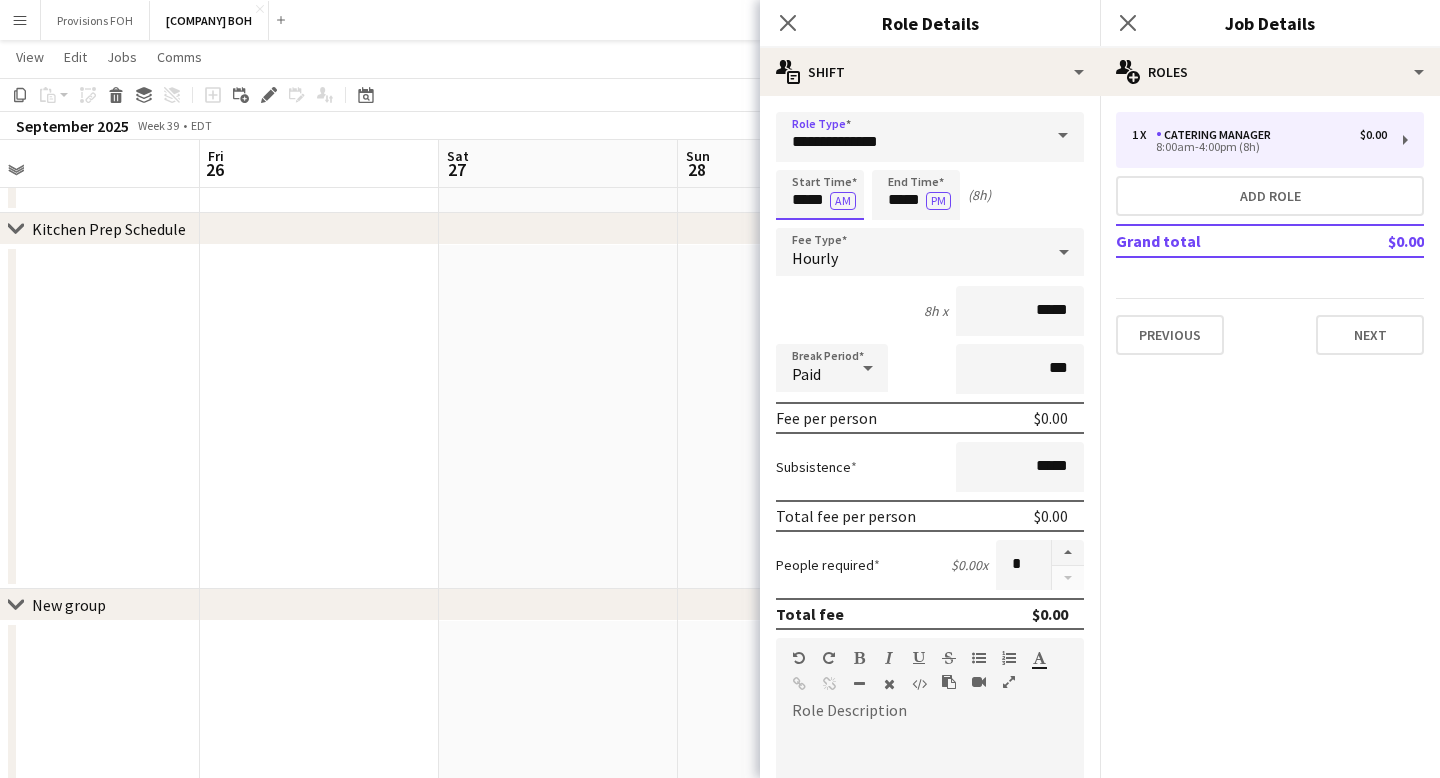 click on "*****" at bounding box center [820, 195] 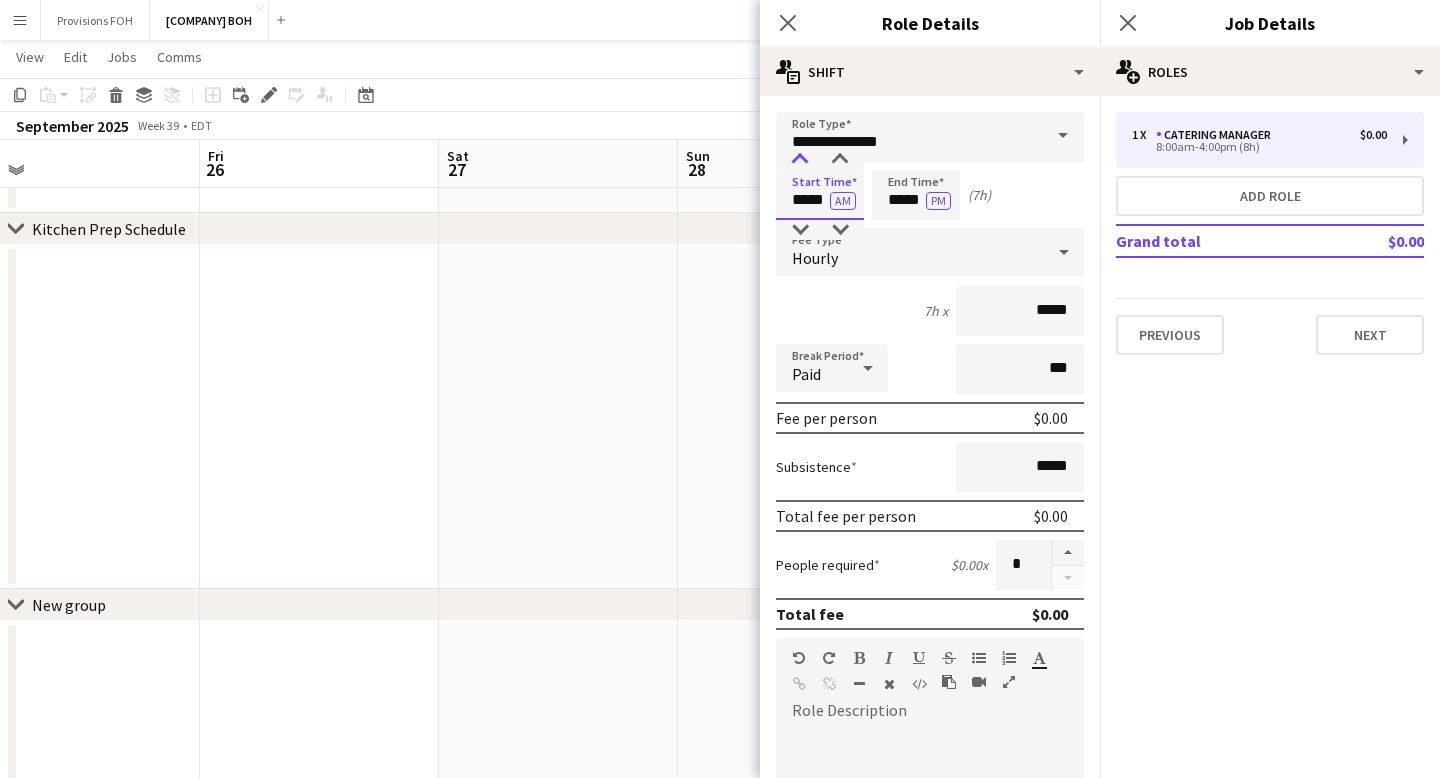 click at bounding box center (800, 160) 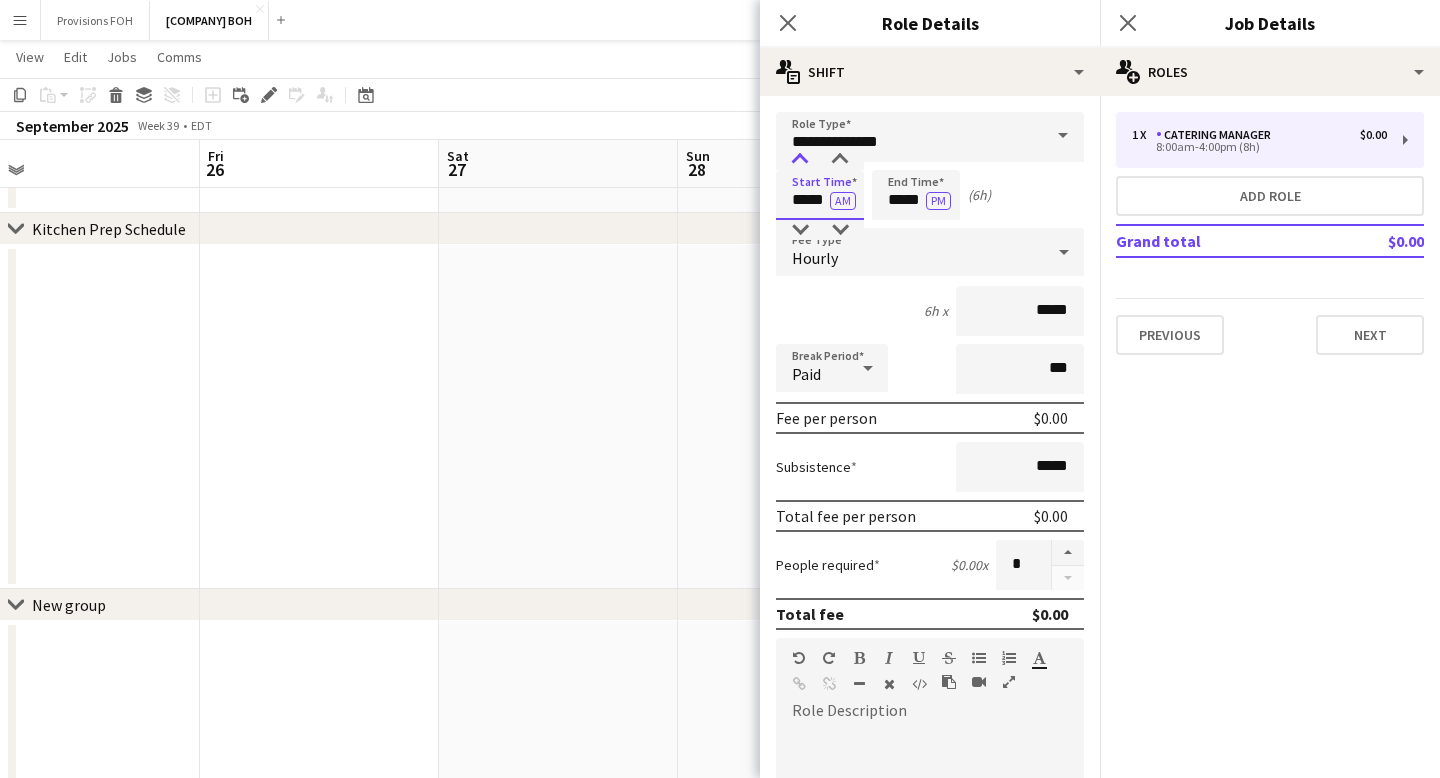 click at bounding box center [800, 160] 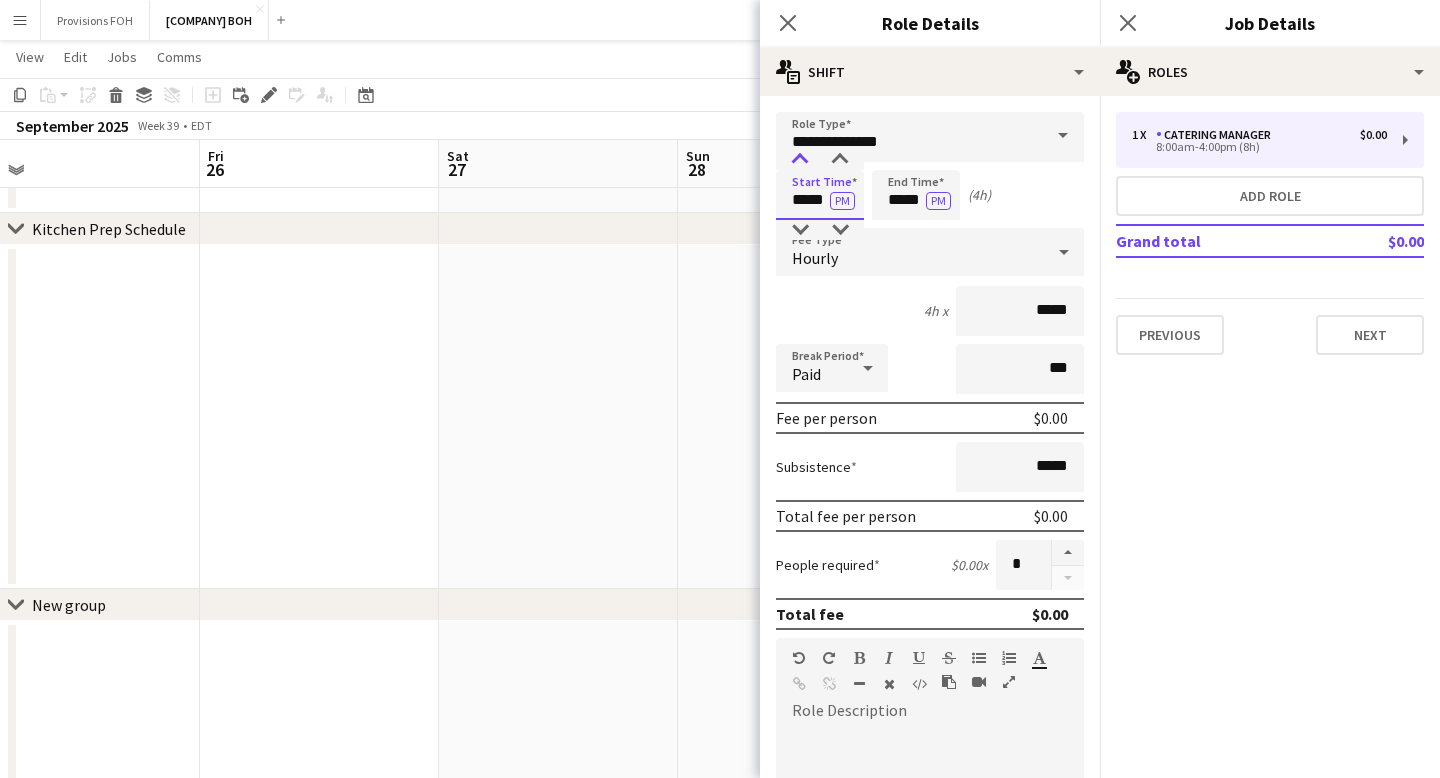click at bounding box center [800, 160] 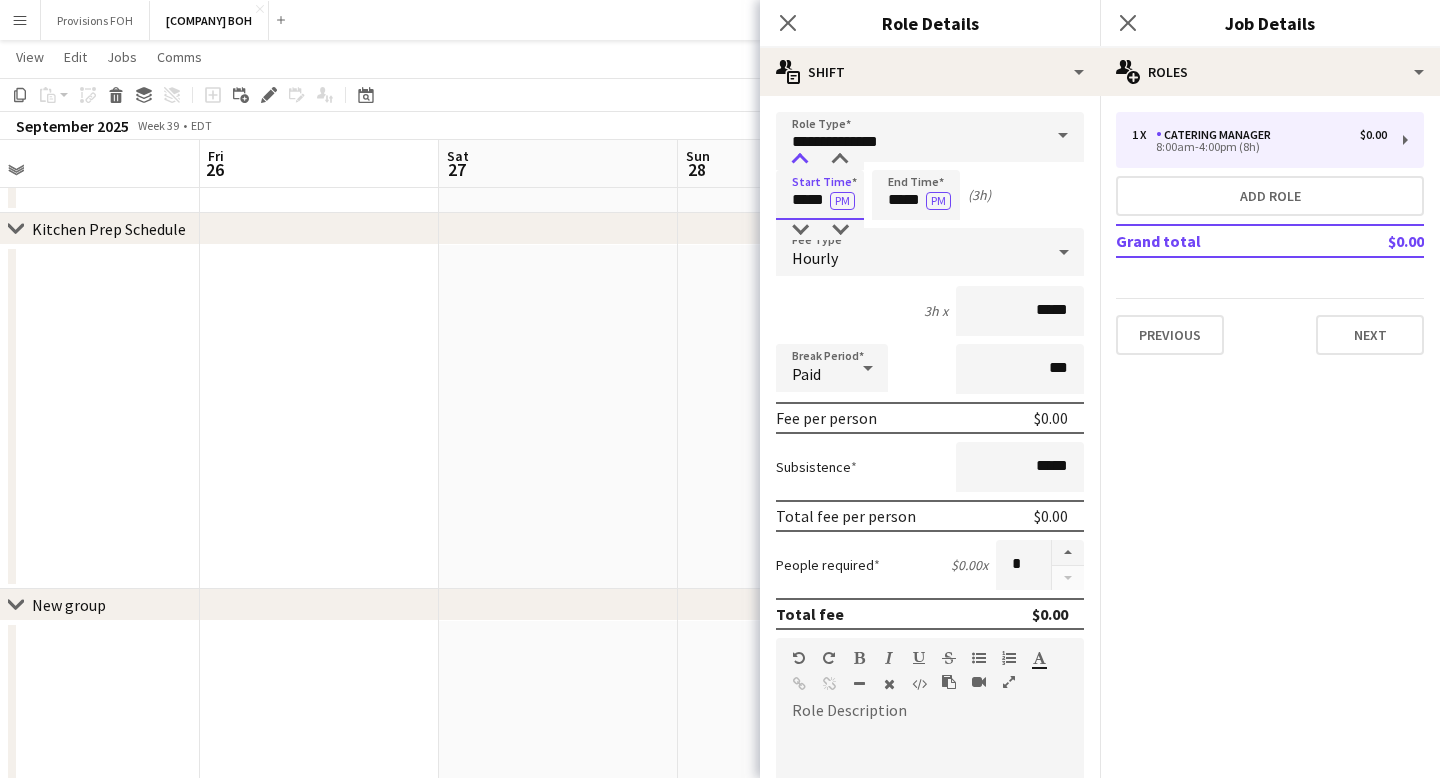 click at bounding box center [800, 160] 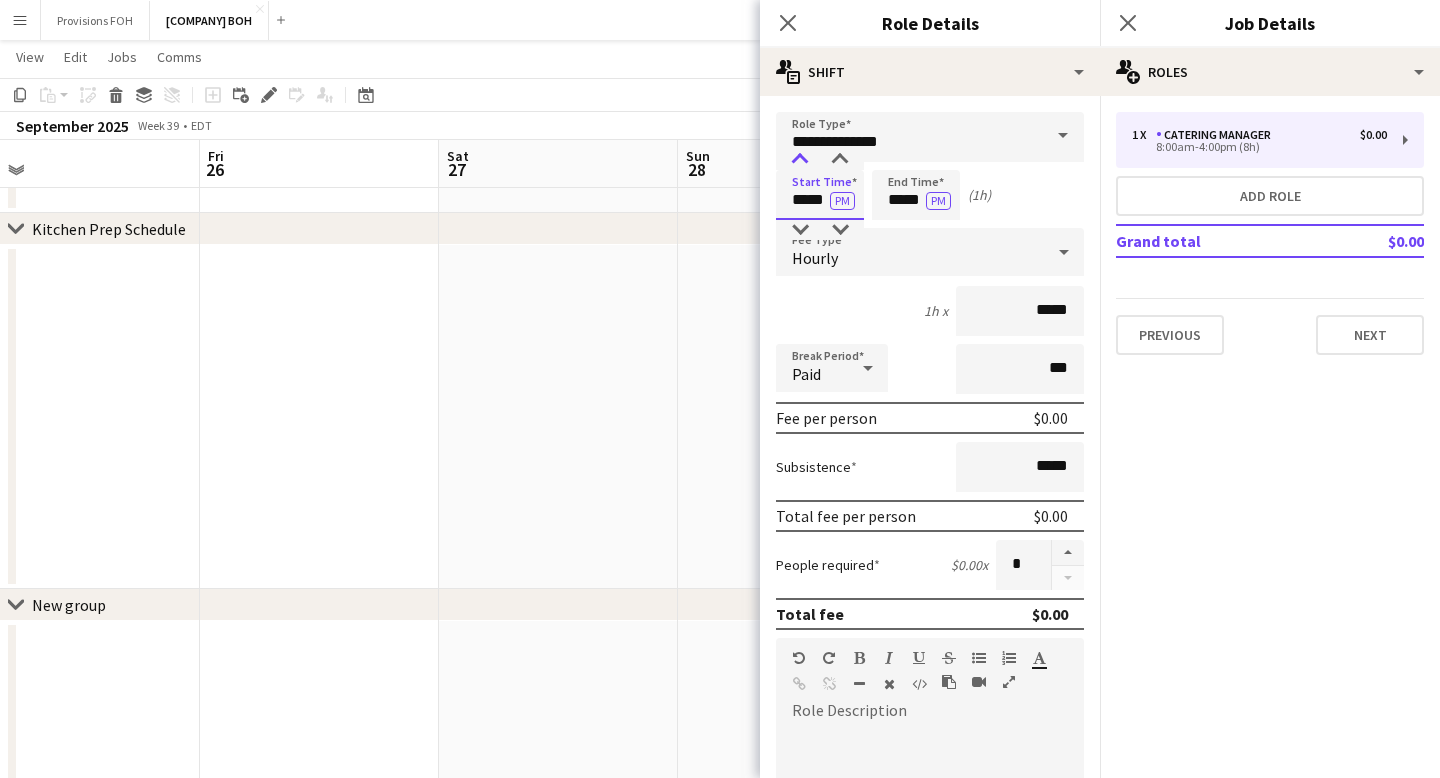 click at bounding box center (800, 160) 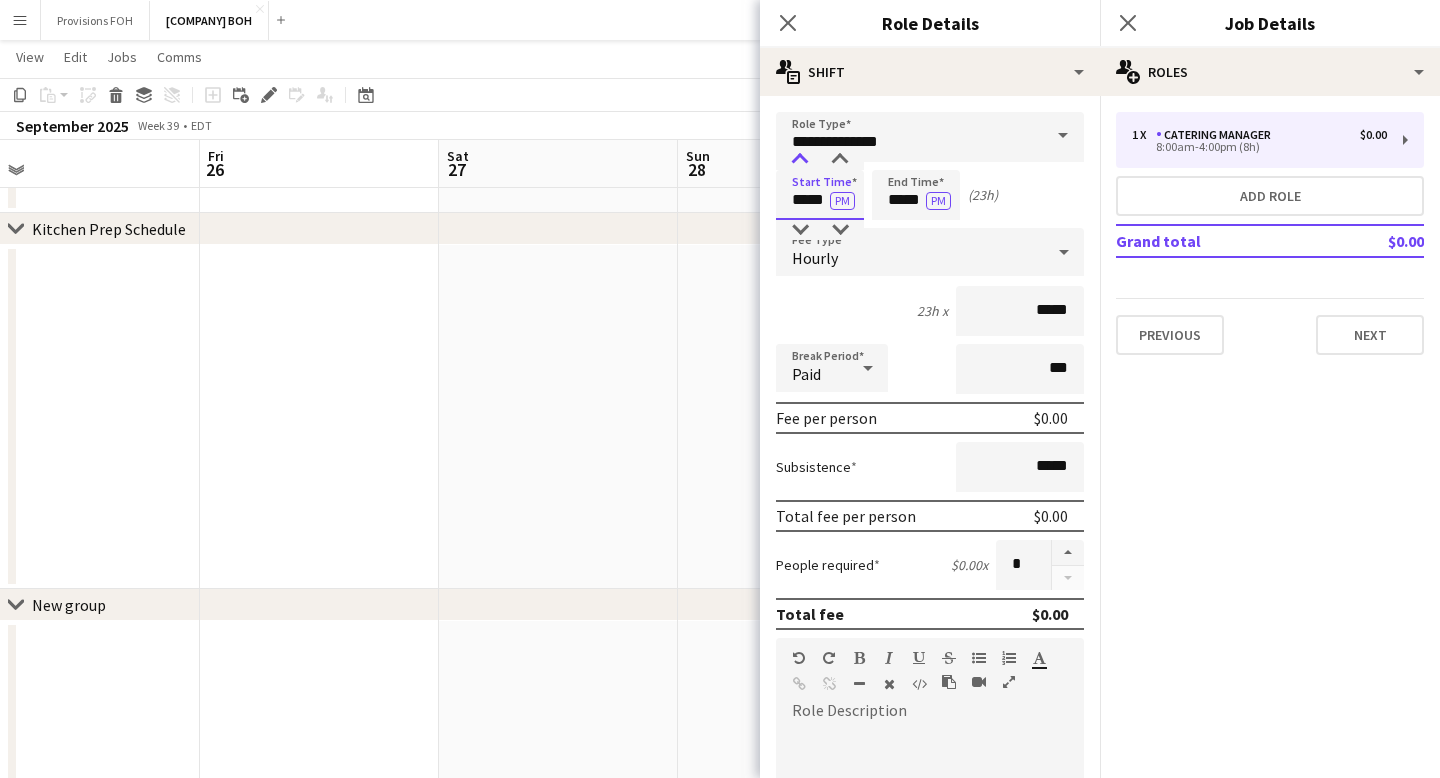 click at bounding box center [800, 160] 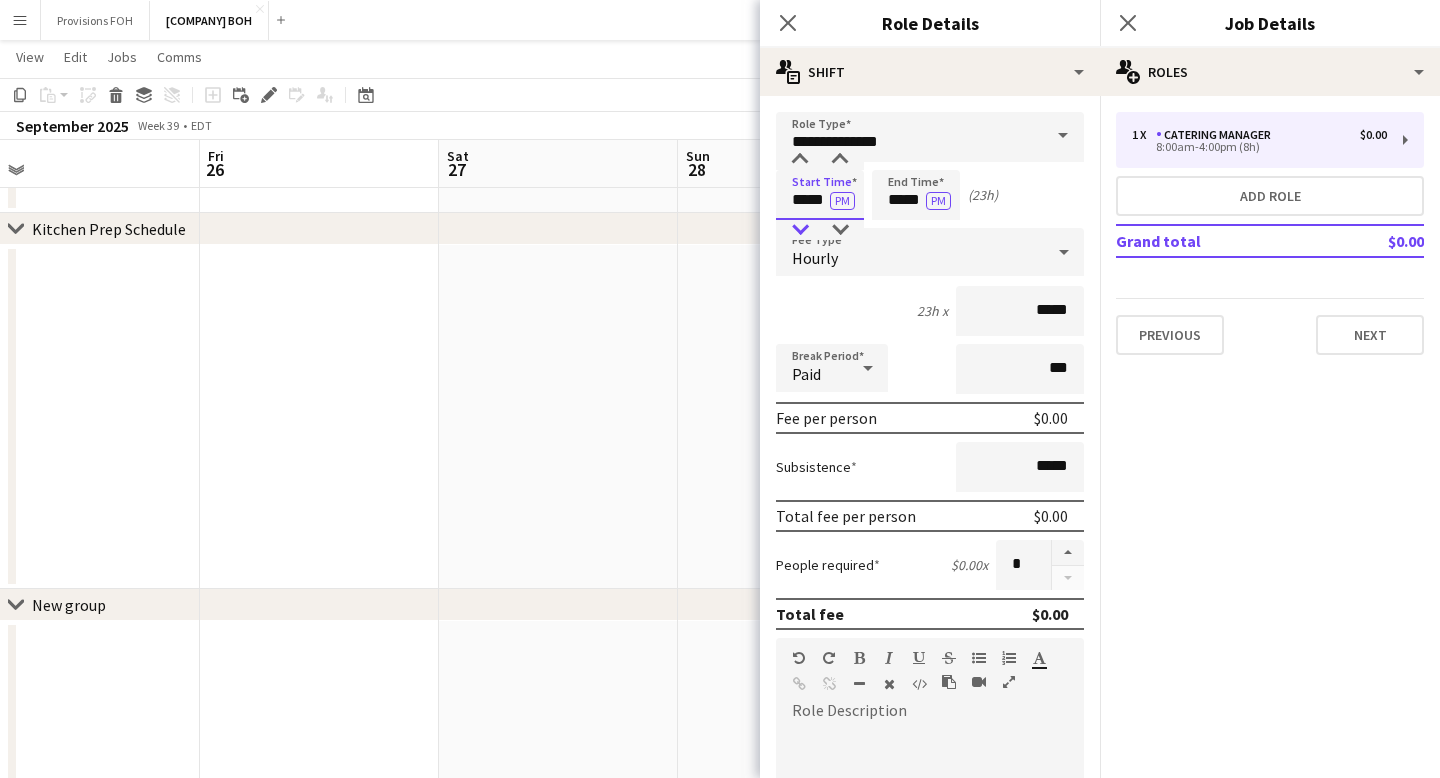 click at bounding box center (800, 230) 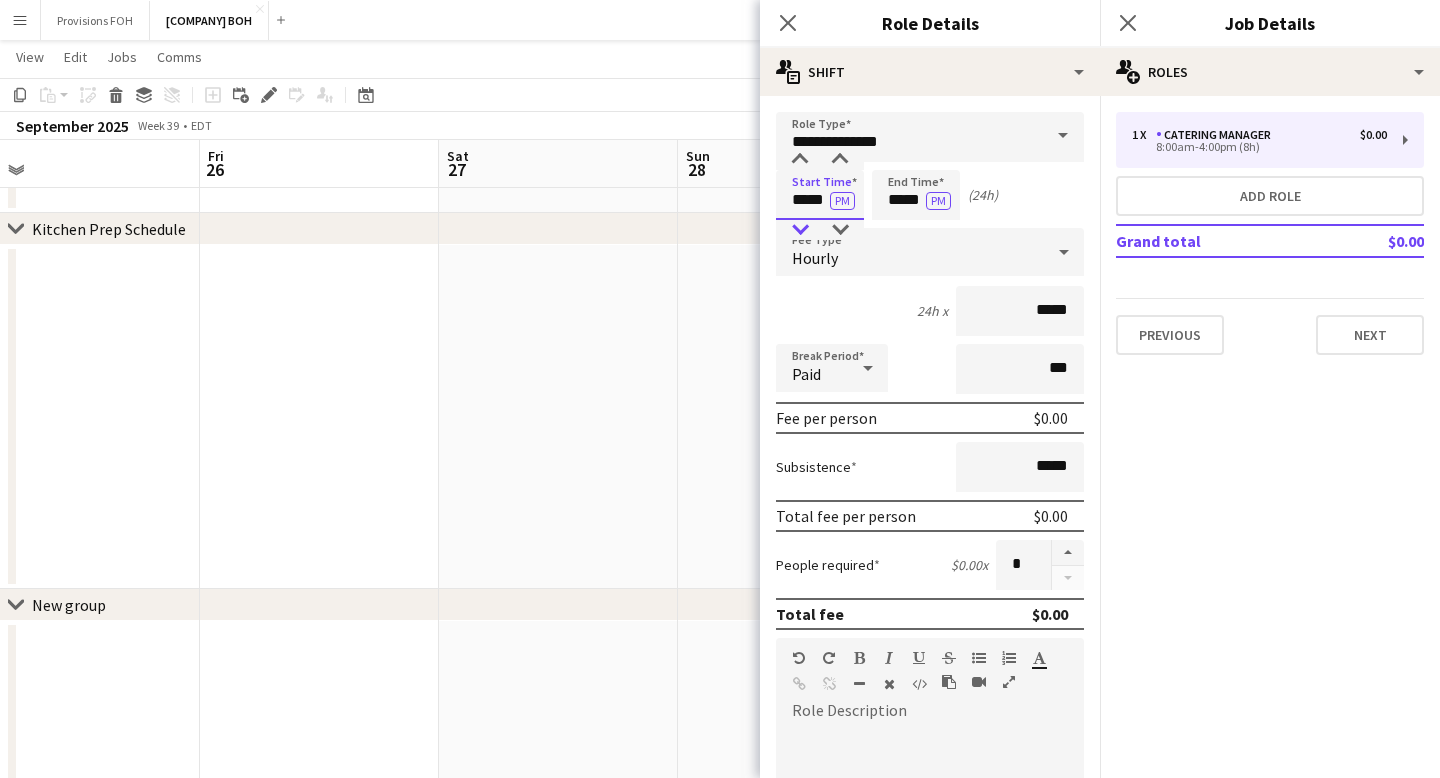 click at bounding box center [800, 230] 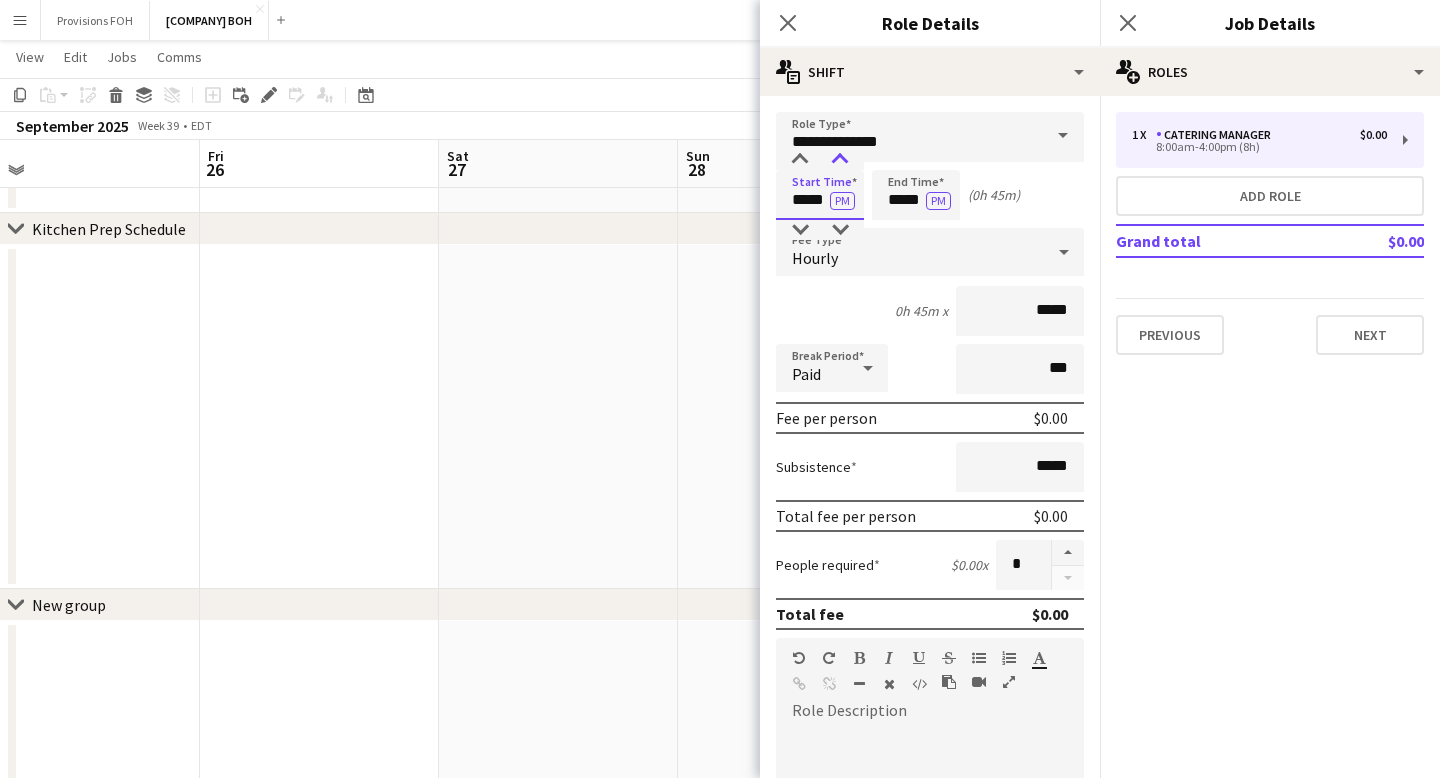 click at bounding box center (840, 160) 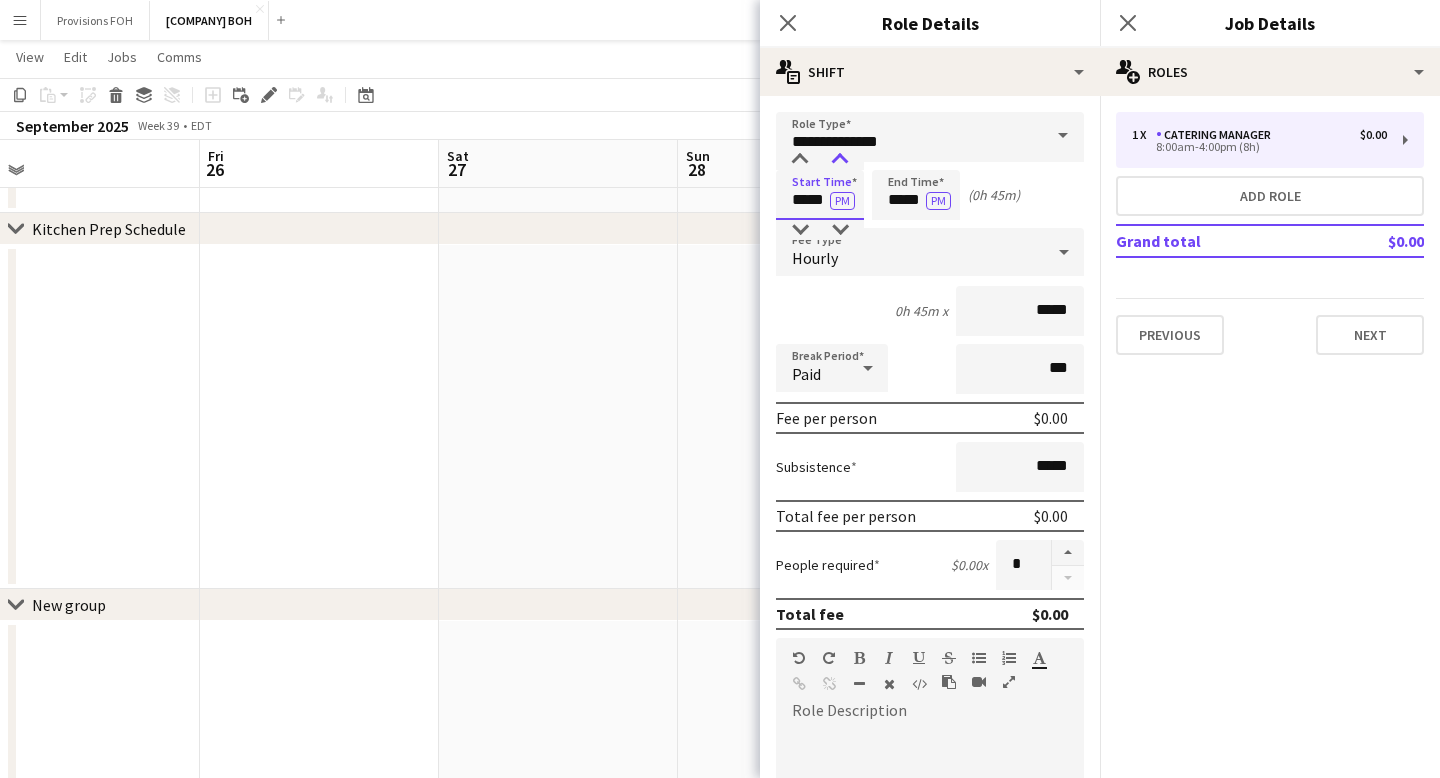 type on "*****" 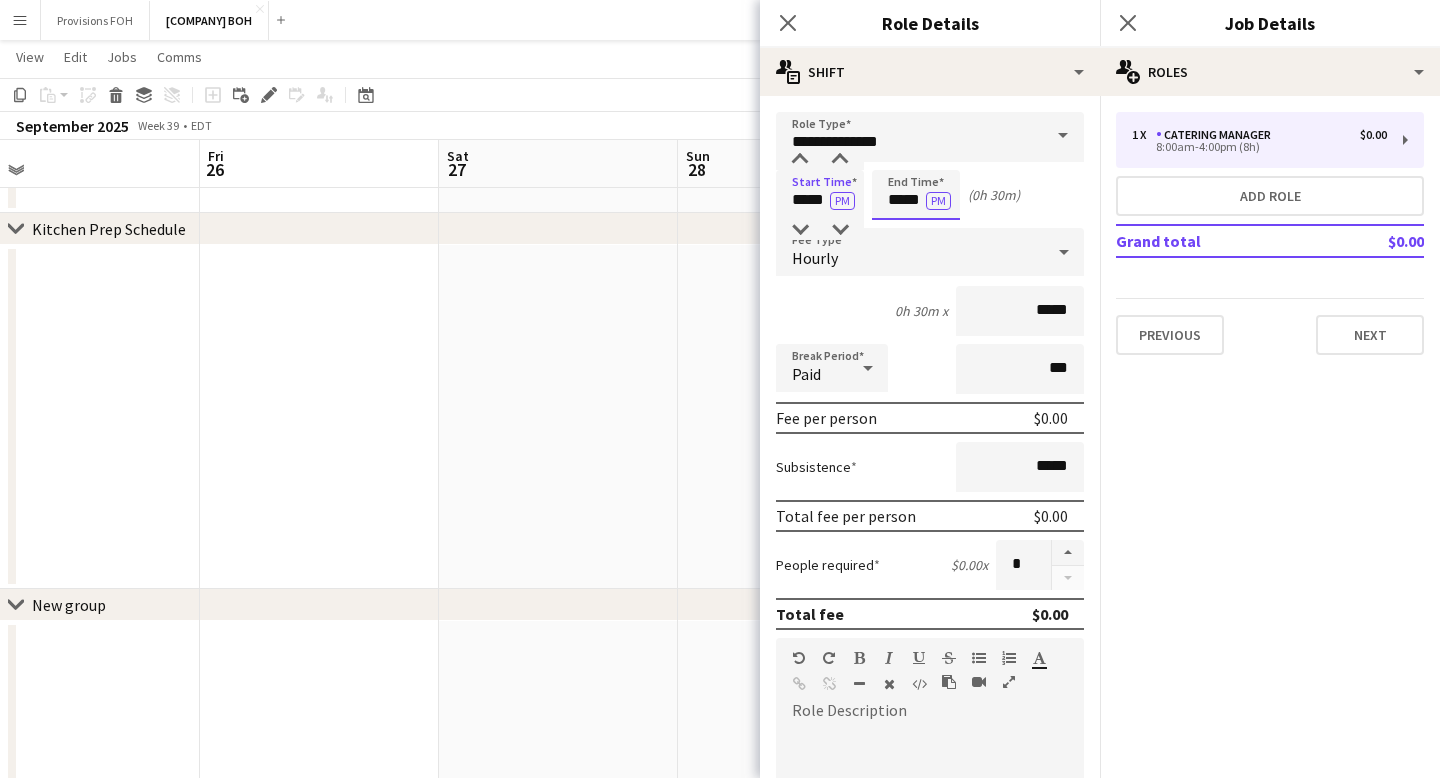 click on "*****" at bounding box center [916, 195] 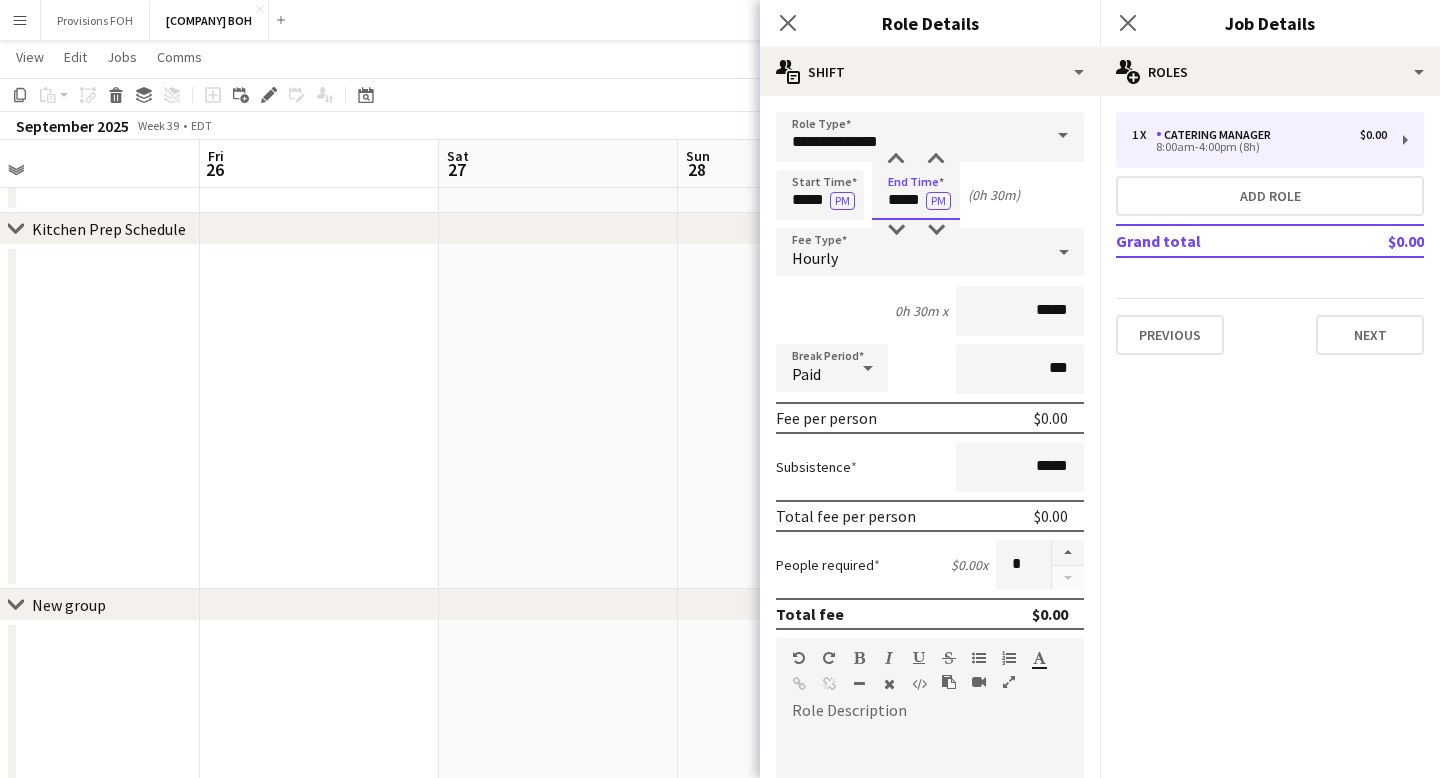 click on "*****" at bounding box center (916, 195) 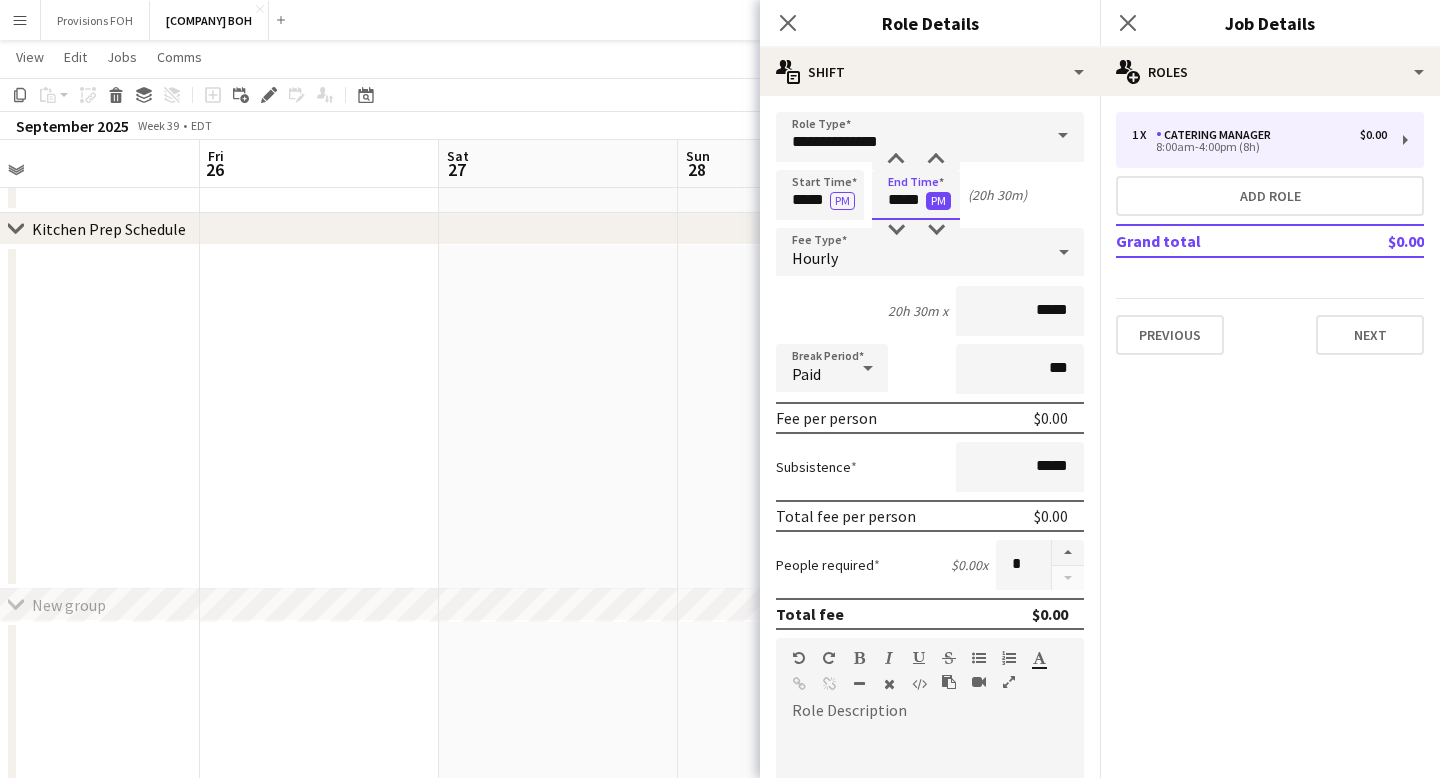 type on "*****" 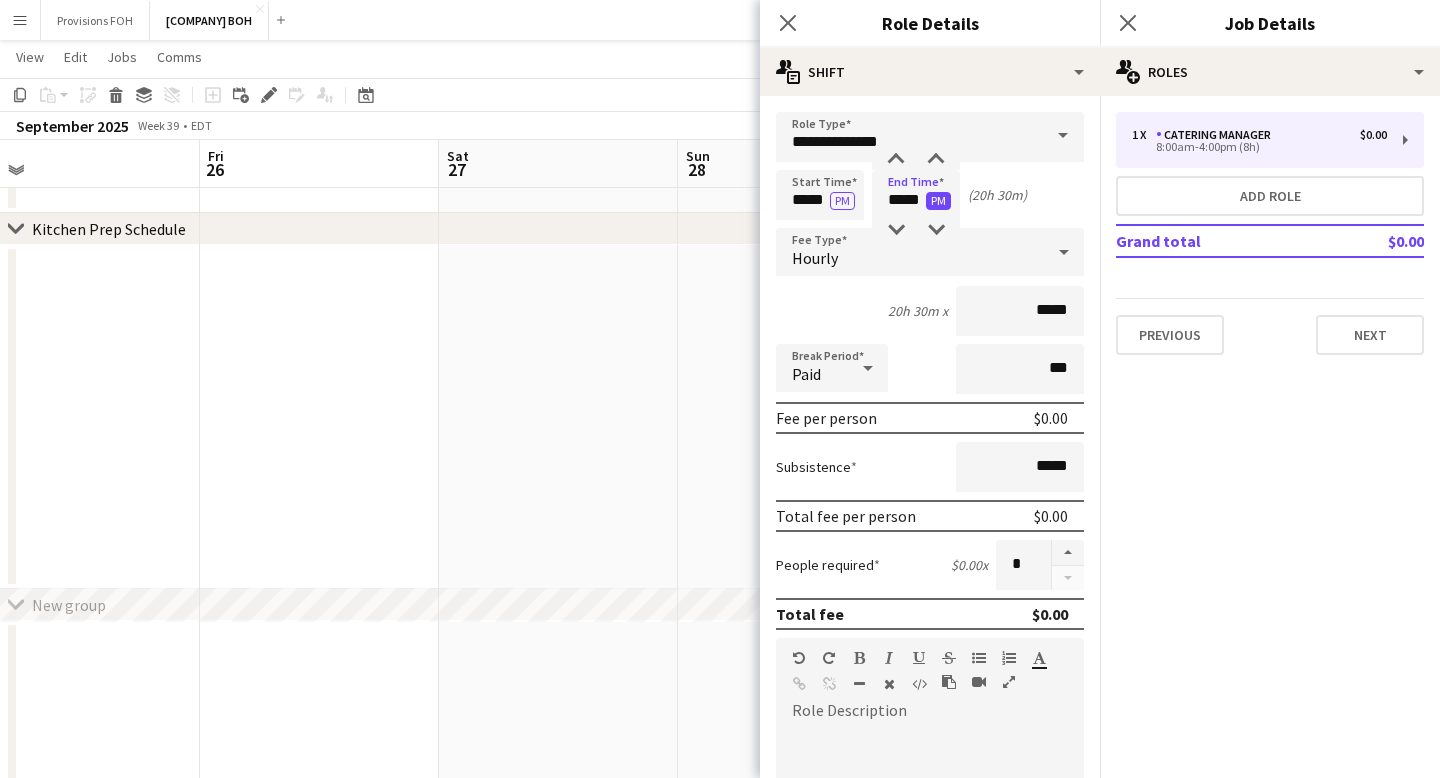 click on "PM" at bounding box center [938, 201] 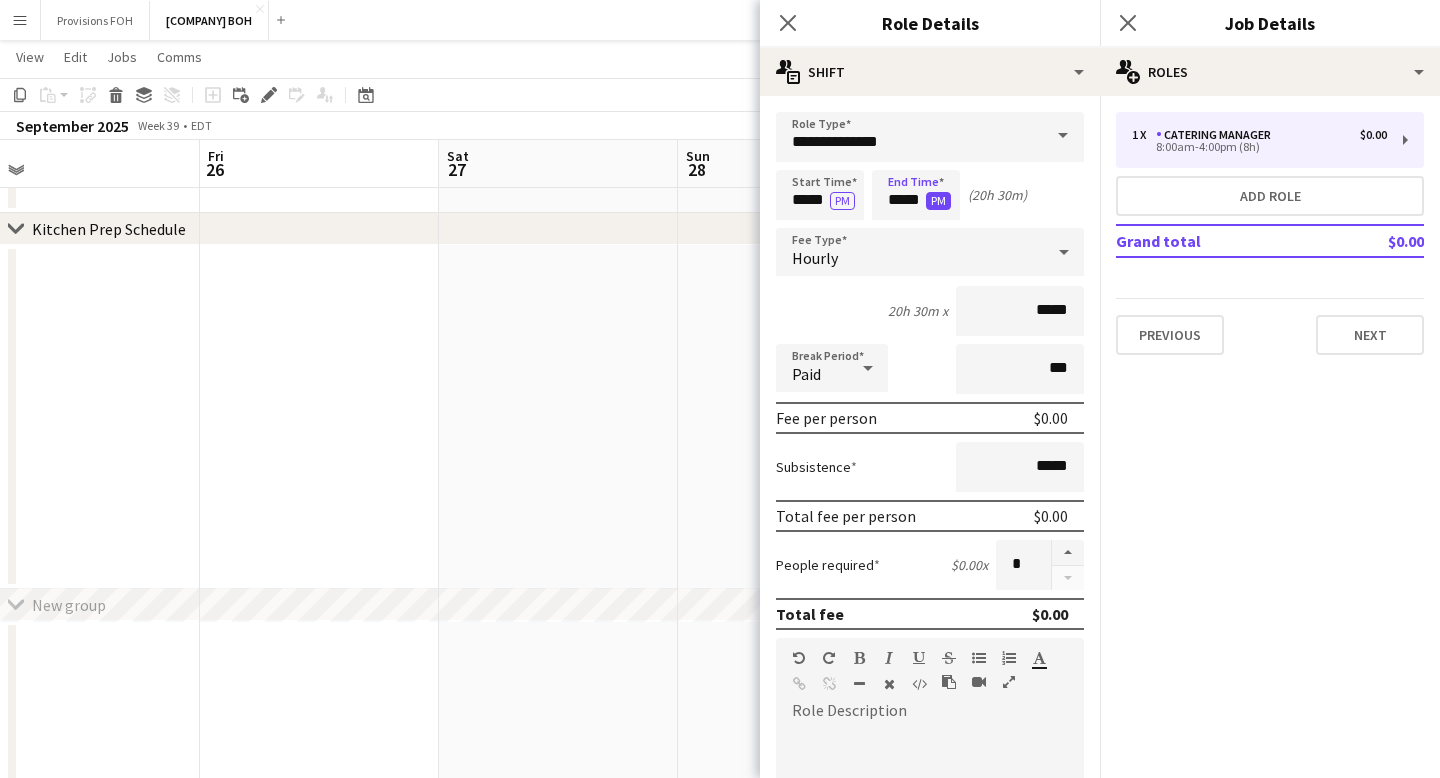 click on "PM" at bounding box center (938, 201) 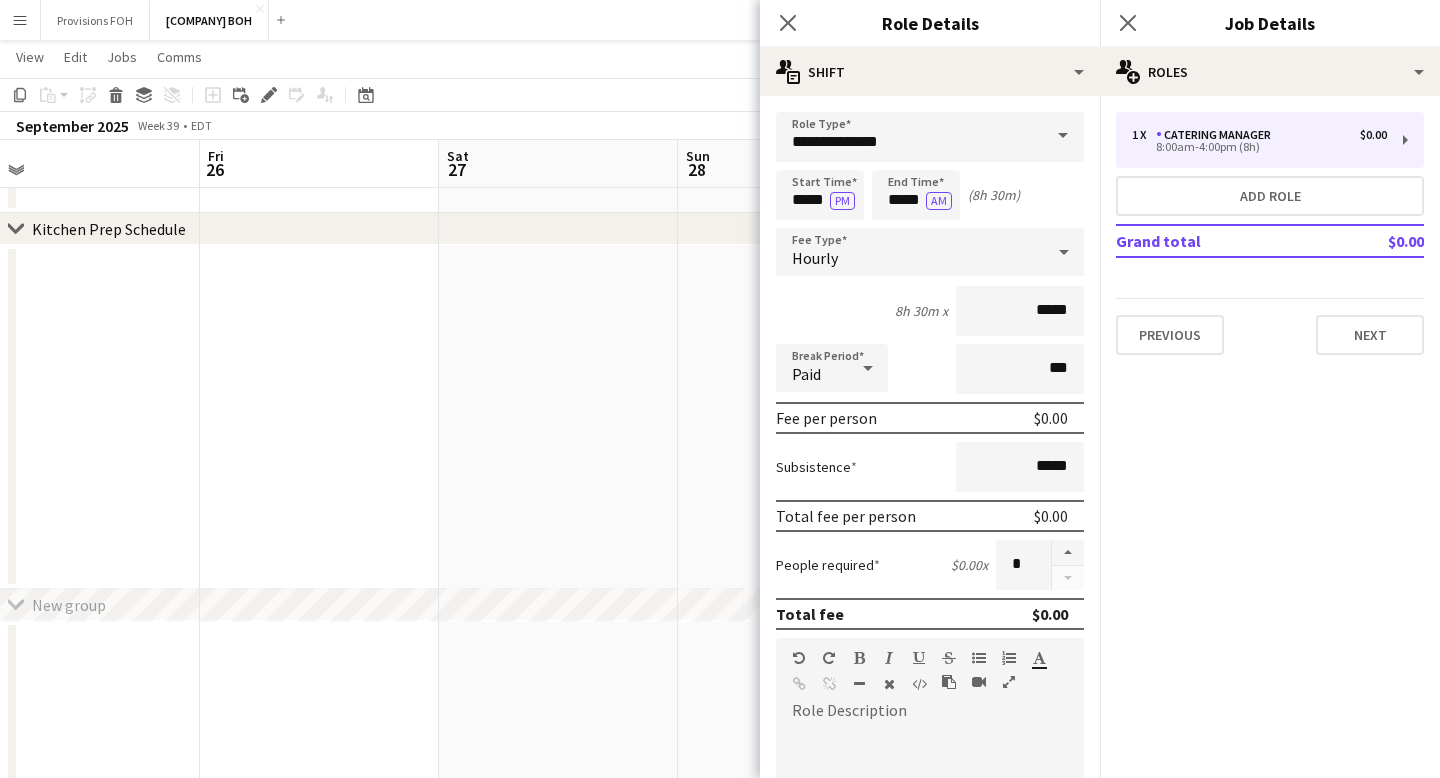 click on "Start Time  *****  PM
End Time  *****  AM
([DURATION])" at bounding box center [930, 195] 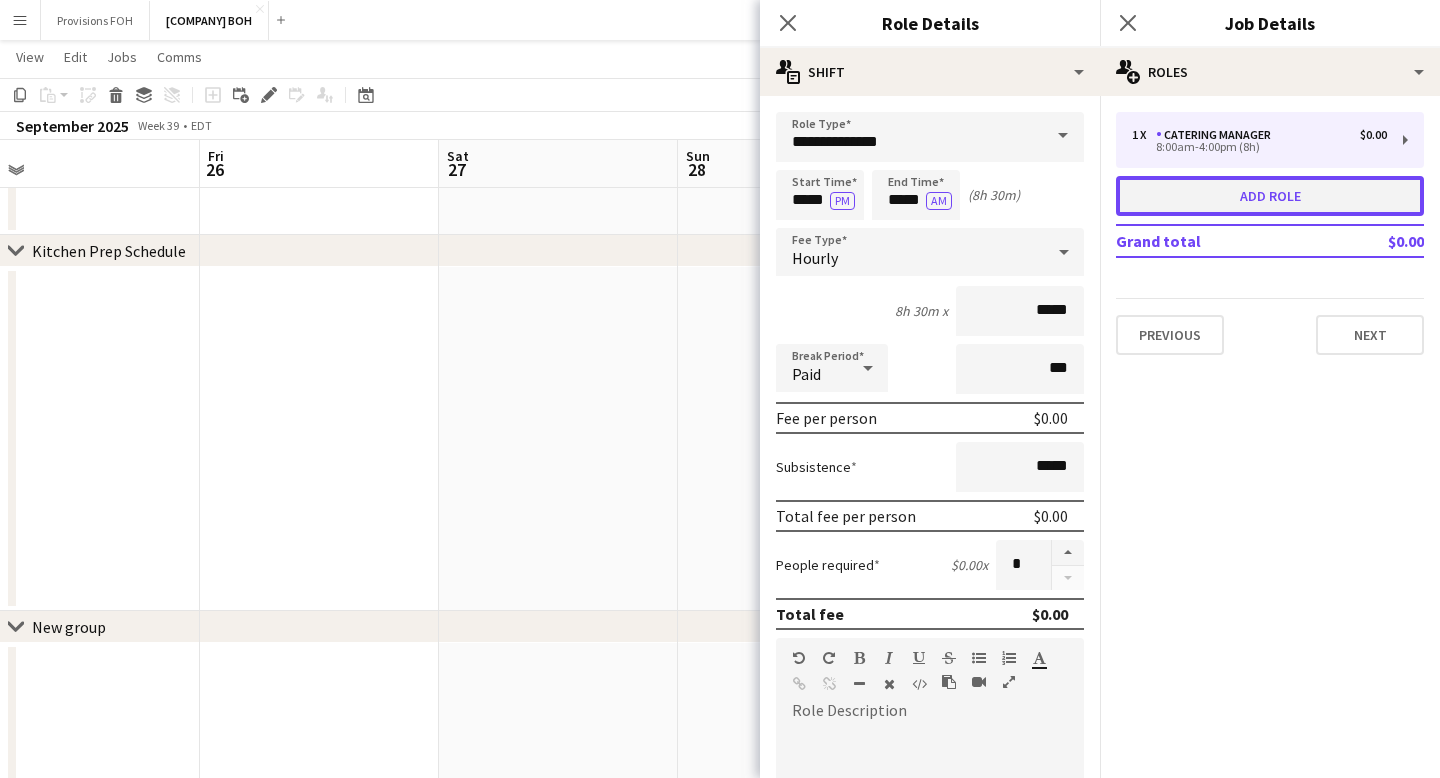 click on "Add role" at bounding box center (1270, 196) 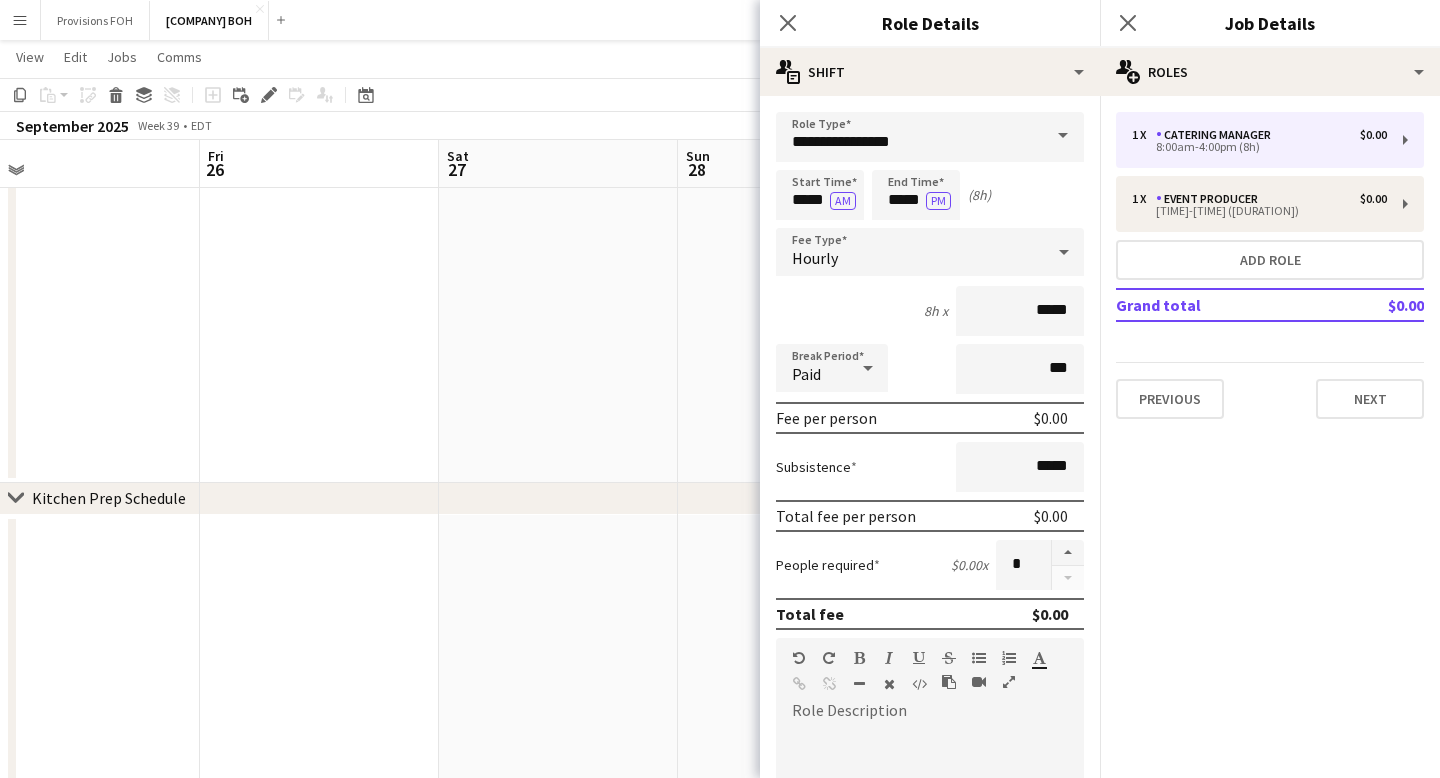 click at bounding box center [1063, 136] 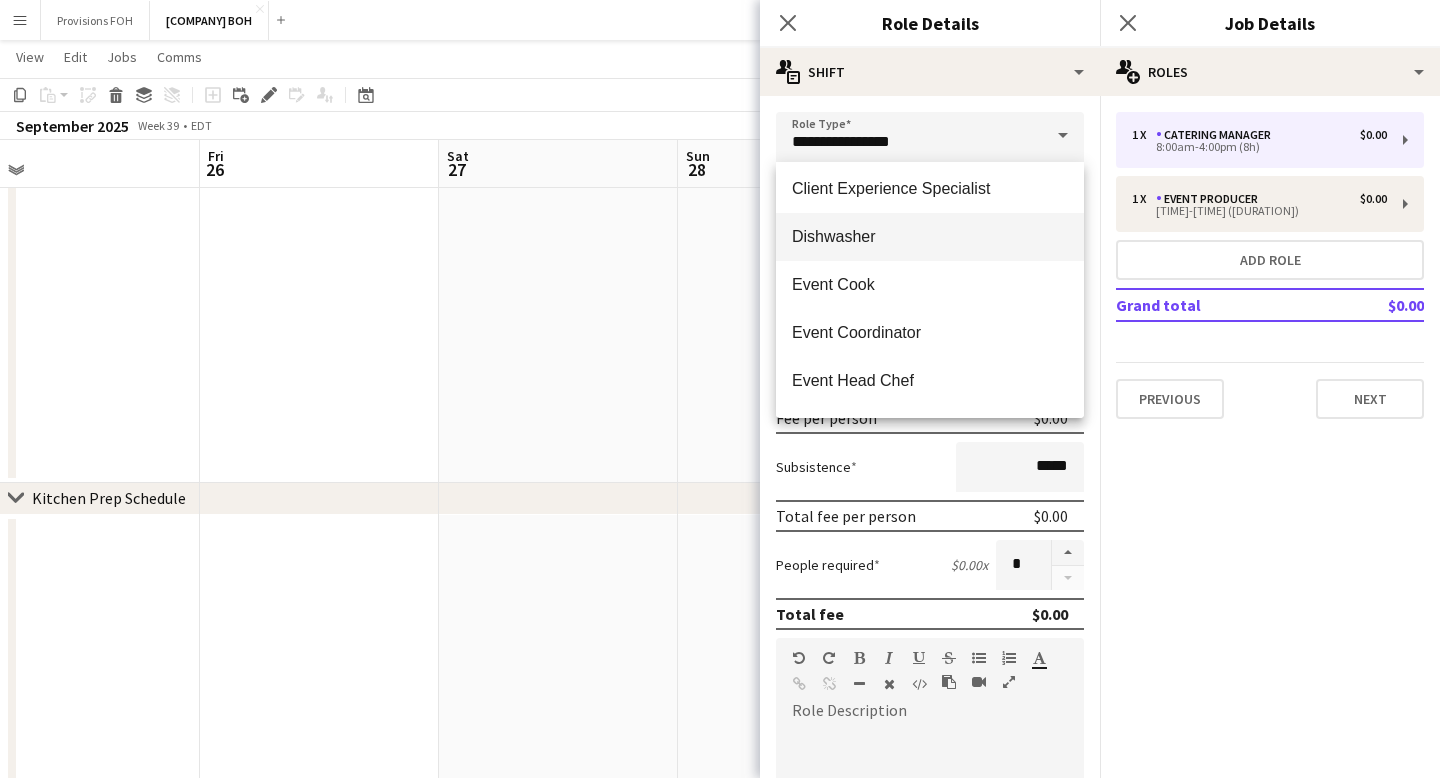 scroll, scrollTop: 61, scrollLeft: 0, axis: vertical 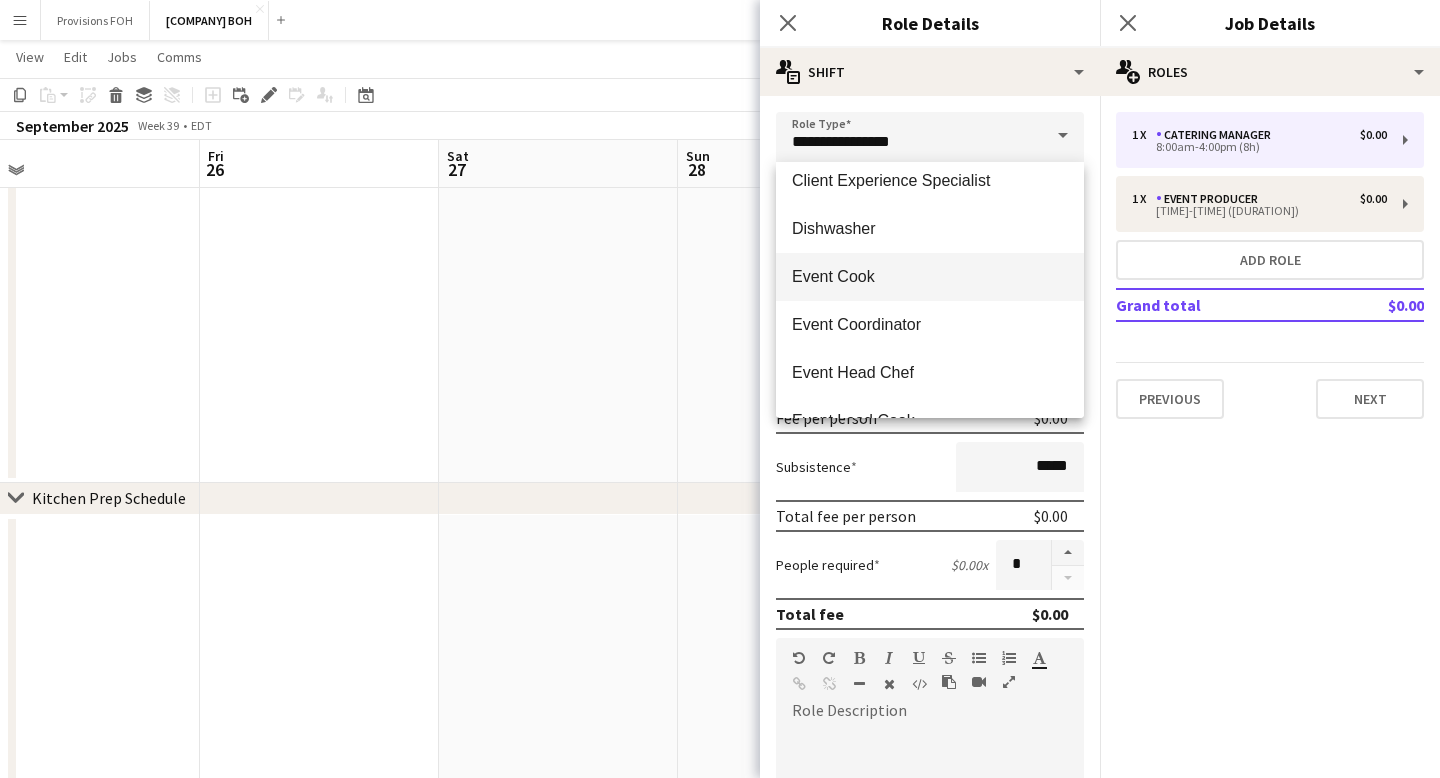 click on "Event Cook" at bounding box center [930, 277] 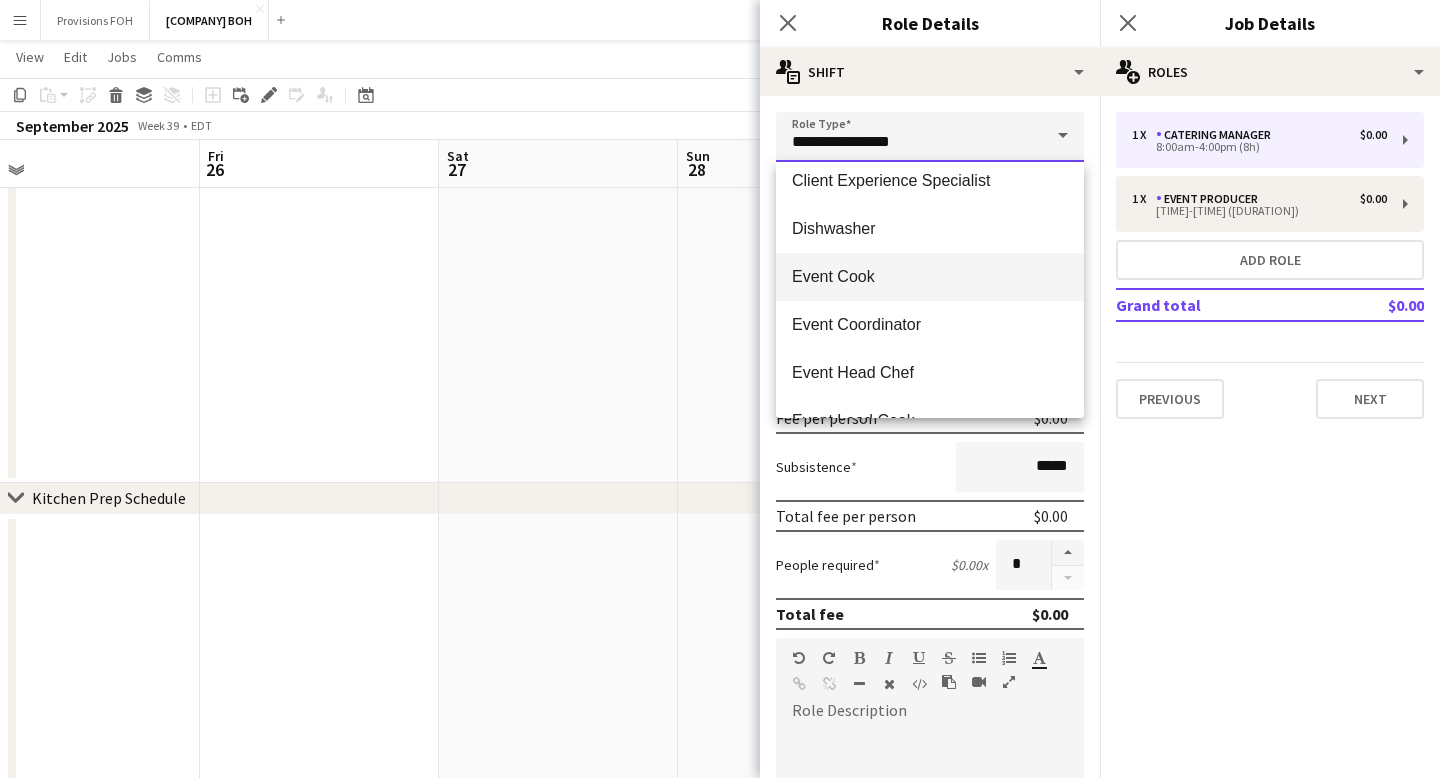 type on "**********" 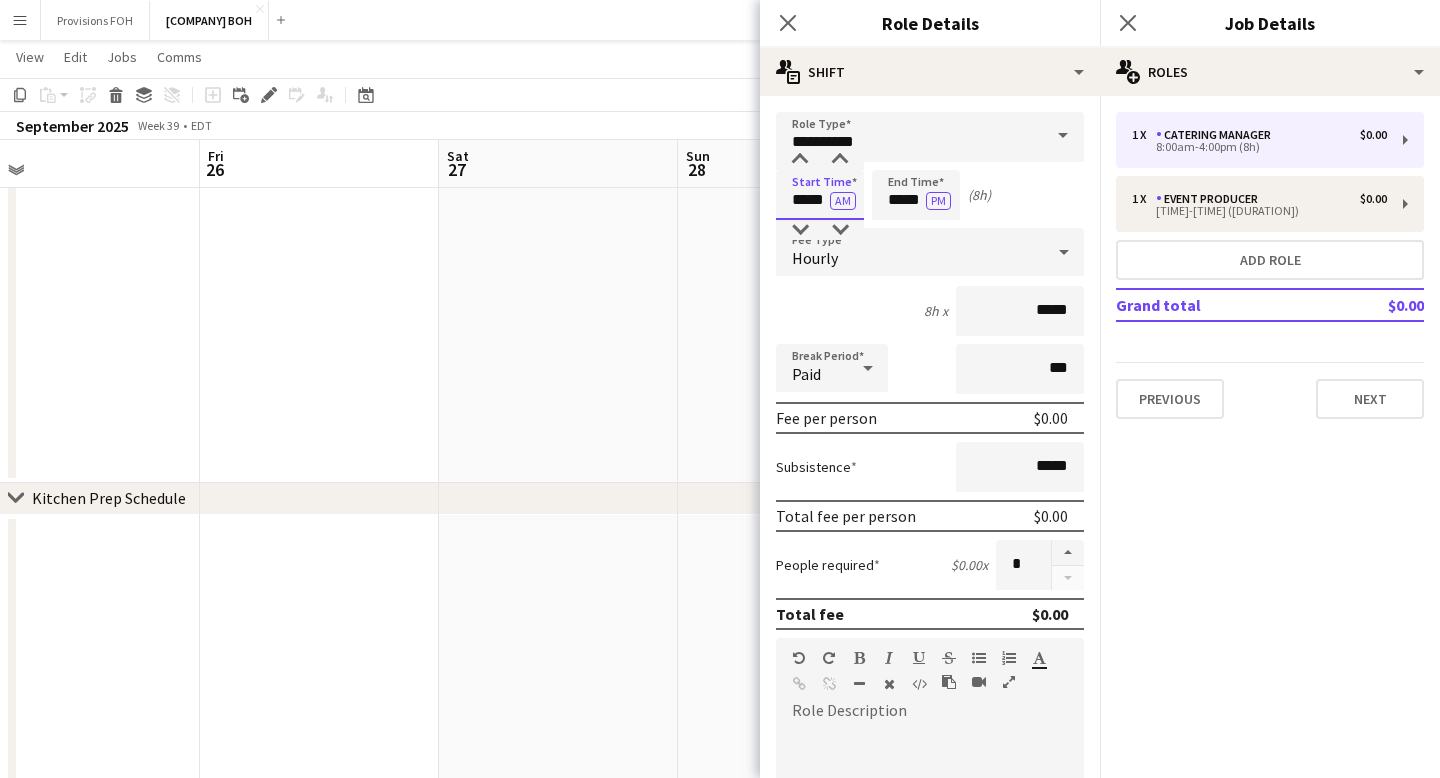 click on "*****" at bounding box center [820, 195] 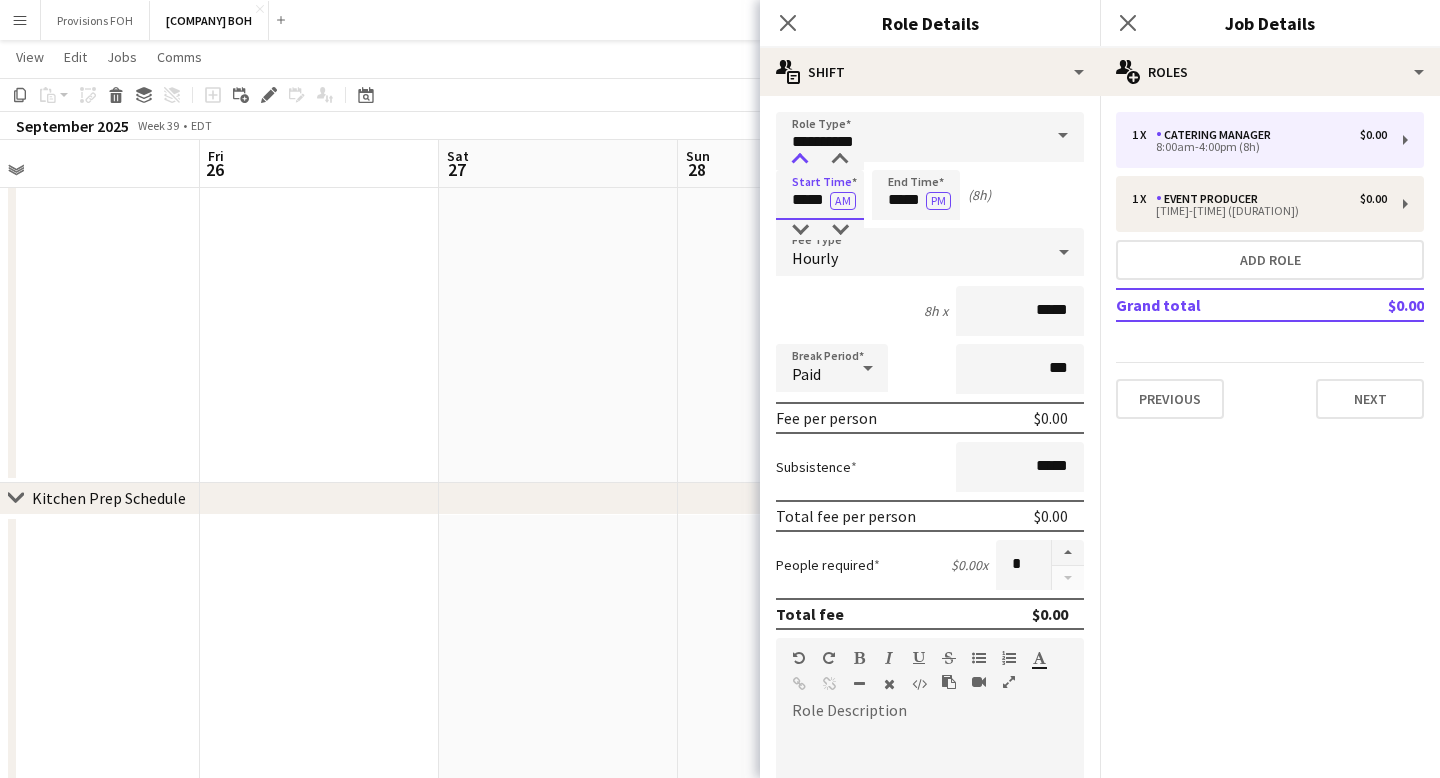 click at bounding box center [800, 160] 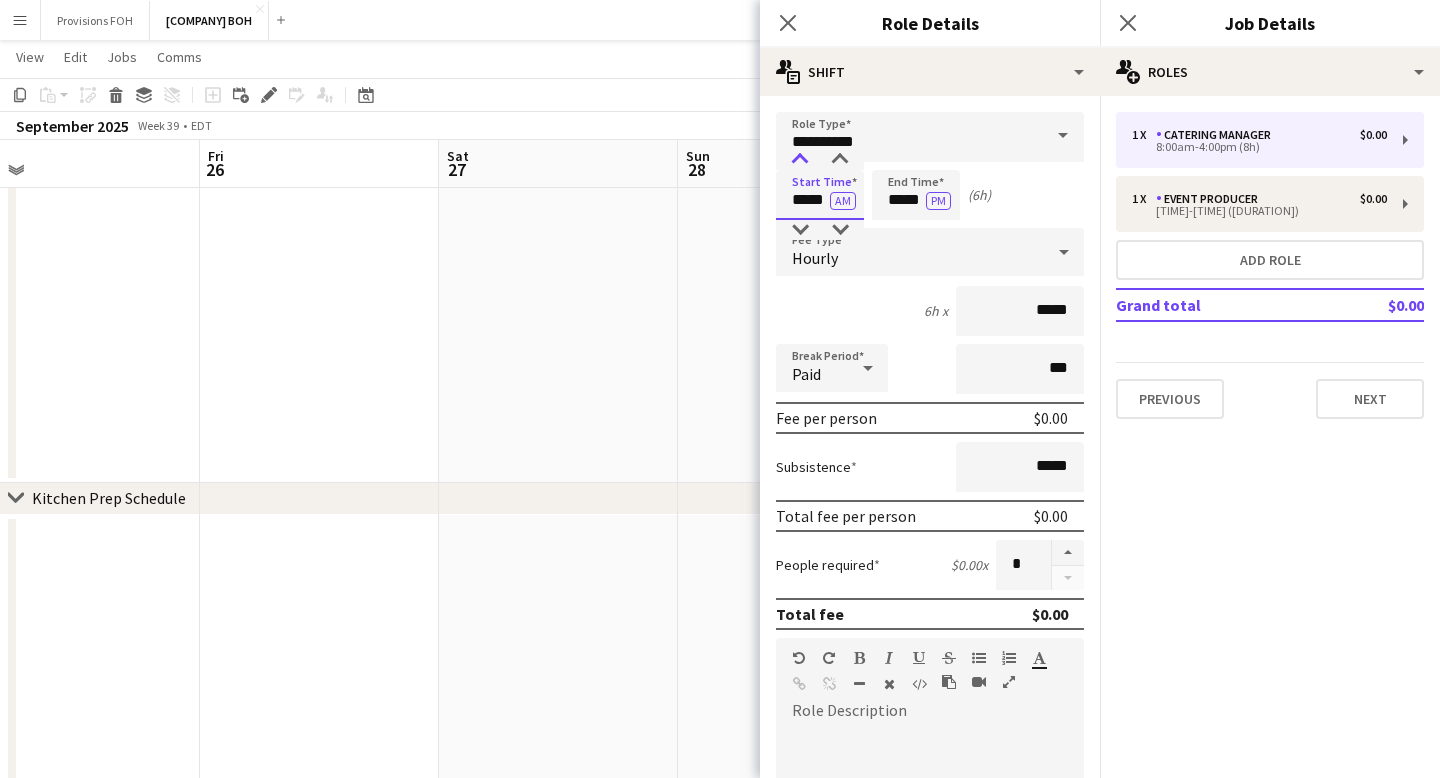 click at bounding box center (800, 160) 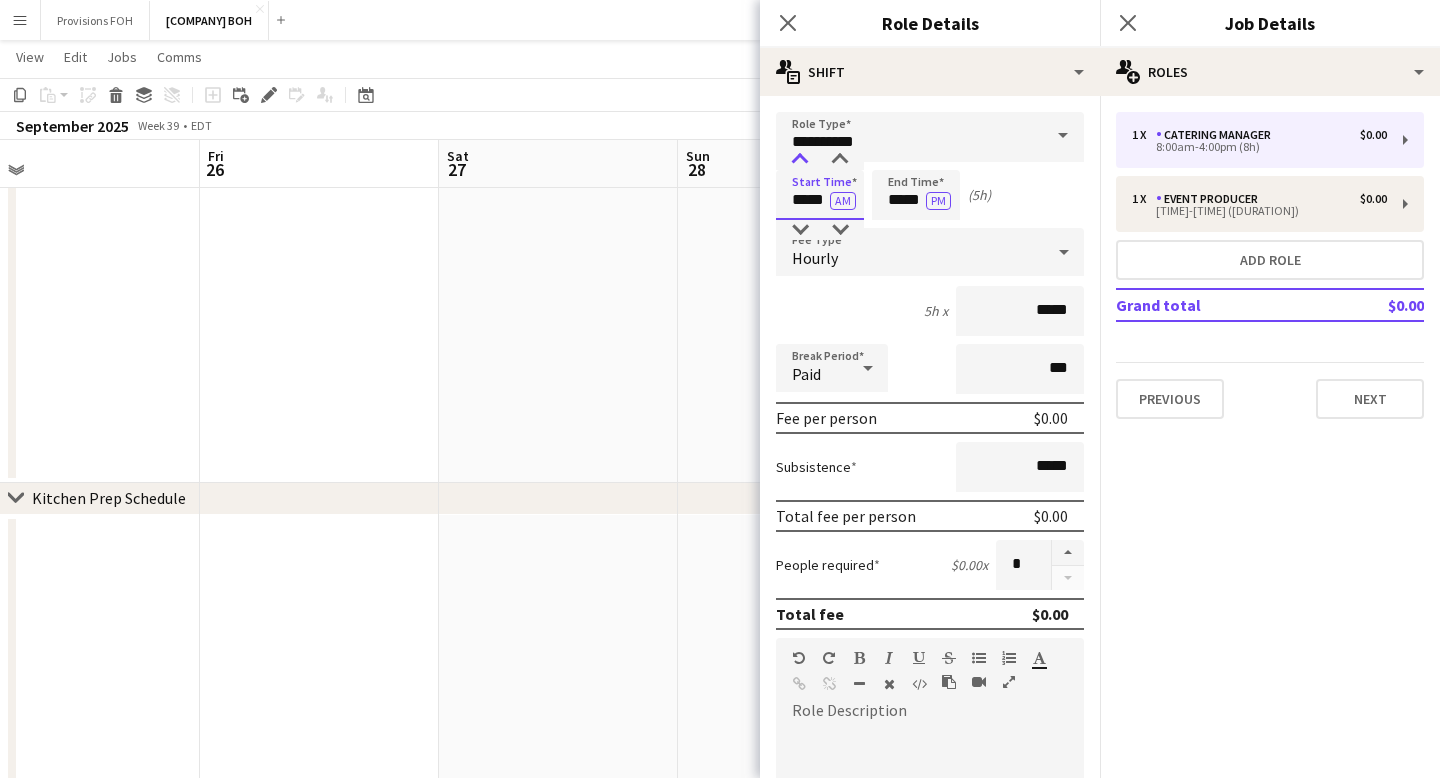 click at bounding box center [800, 160] 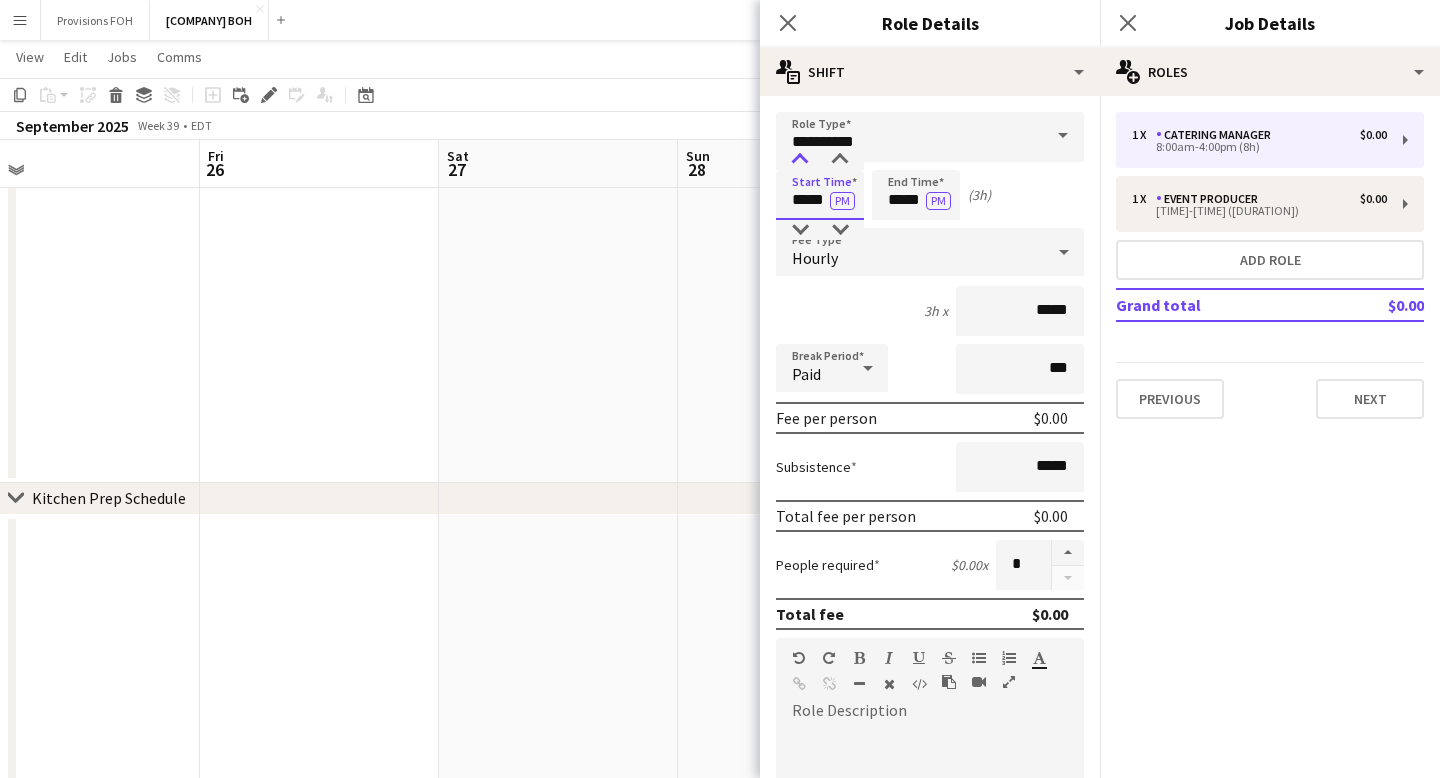 click at bounding box center [800, 160] 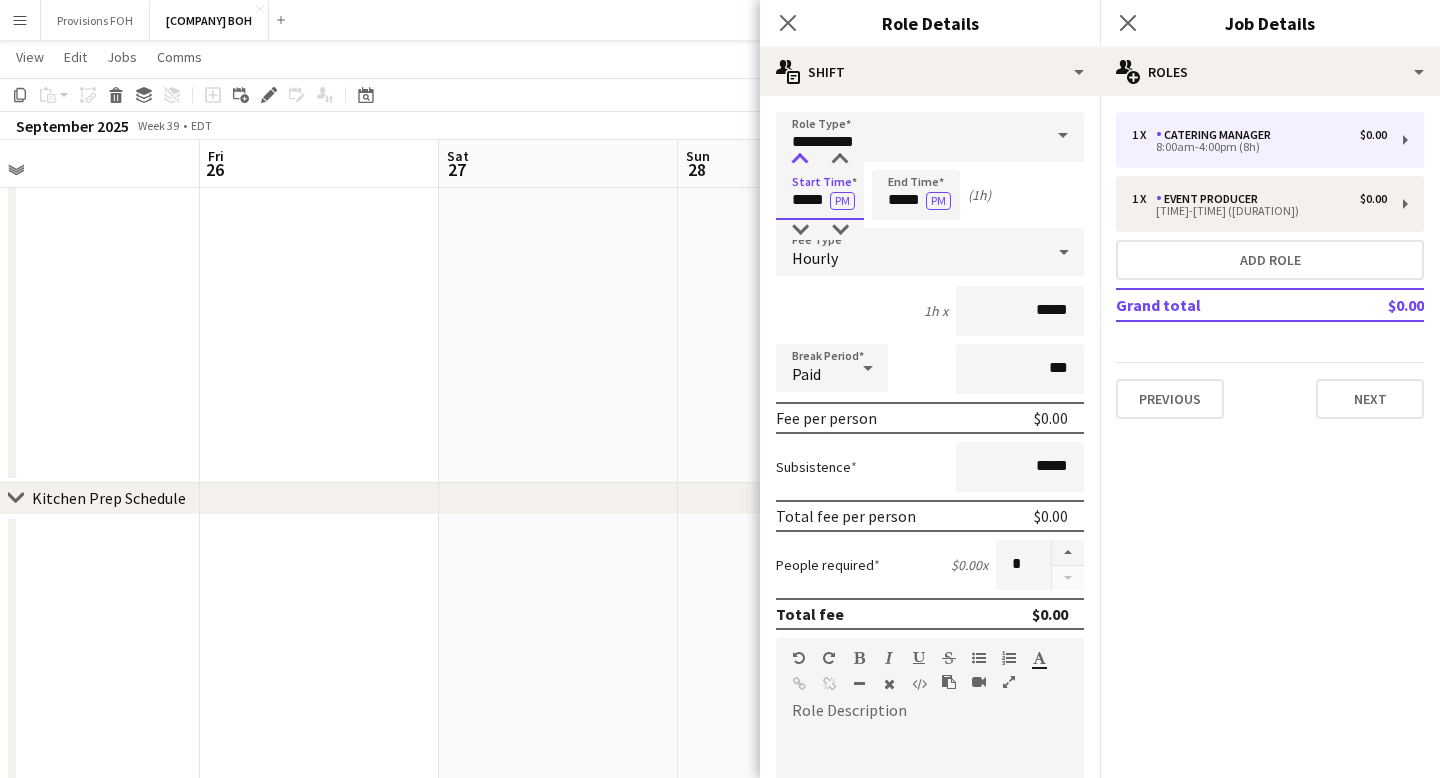 click at bounding box center (800, 160) 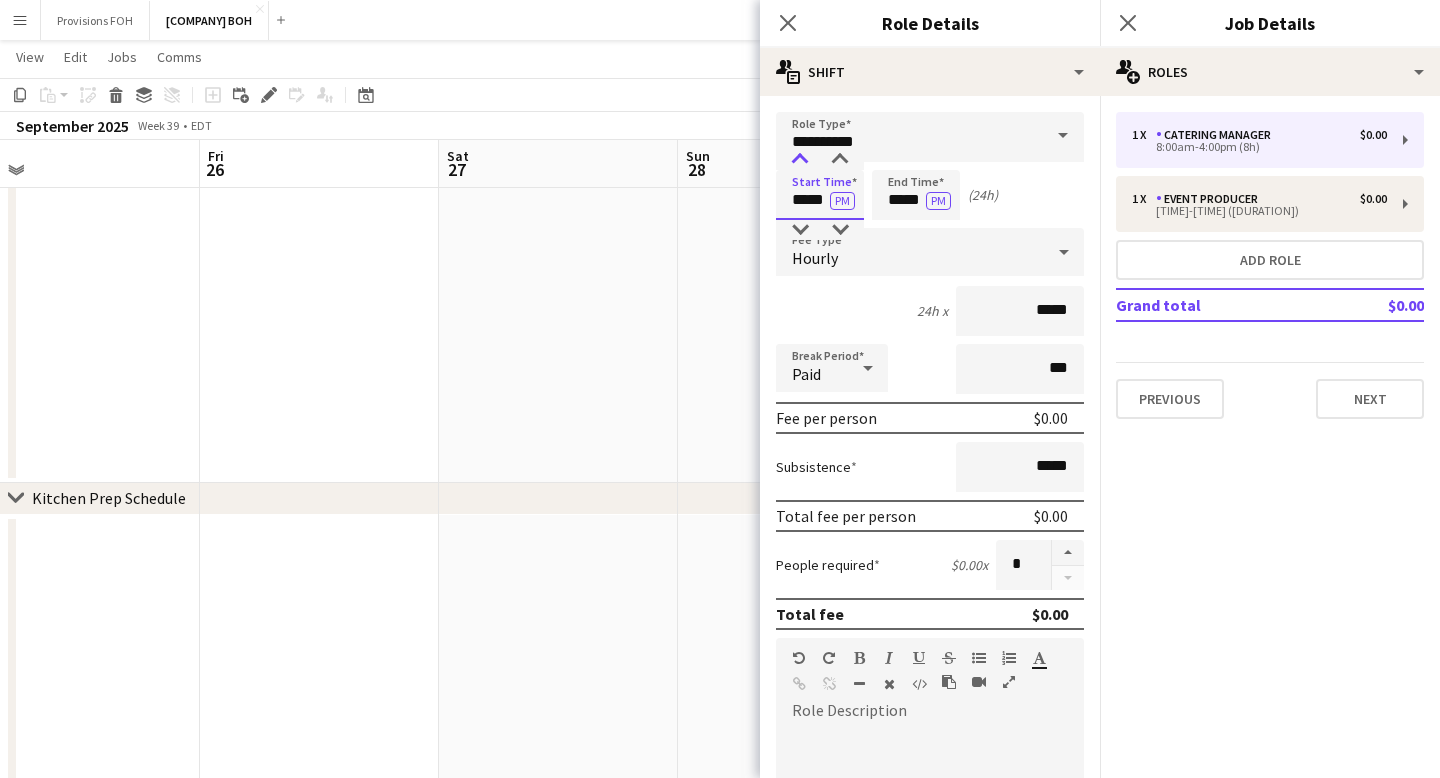click at bounding box center (800, 160) 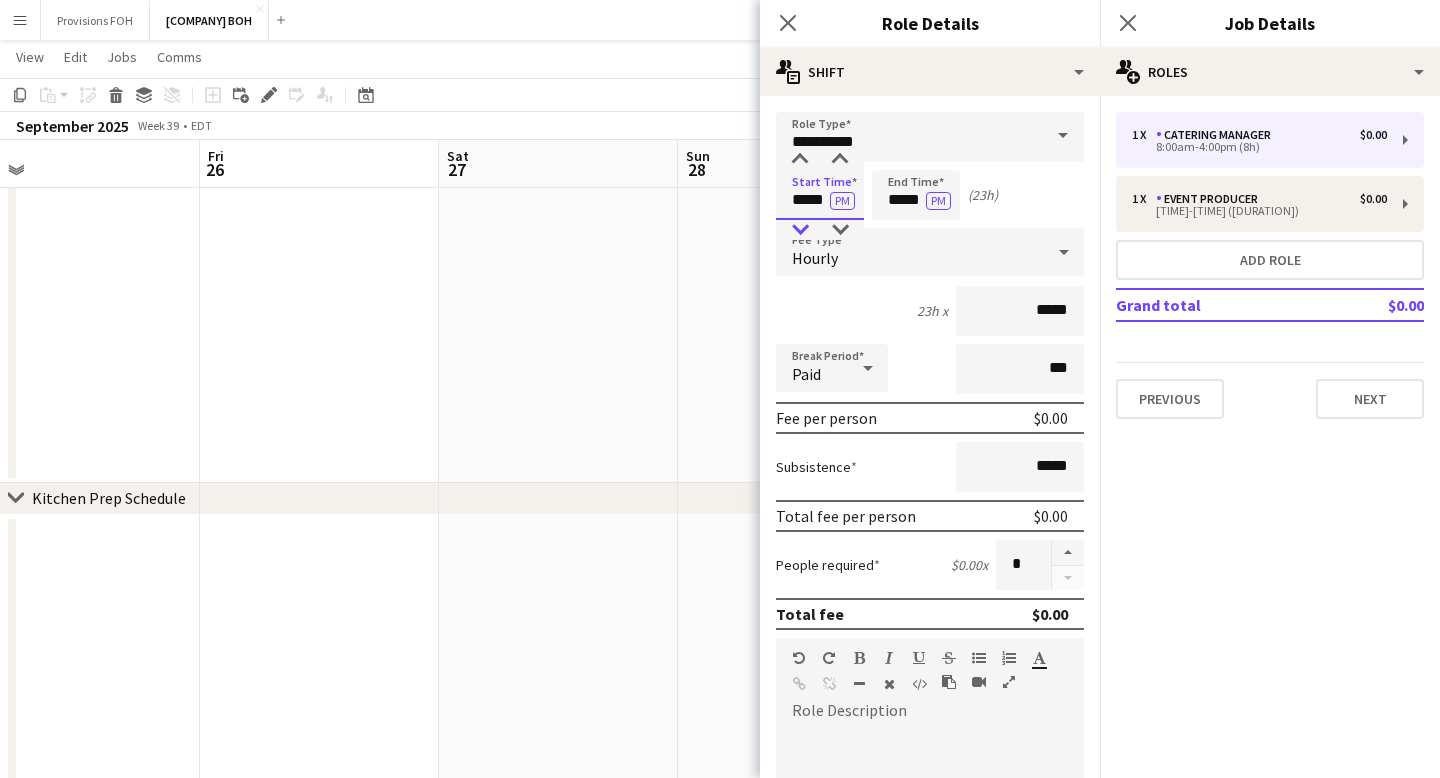 click at bounding box center [800, 230] 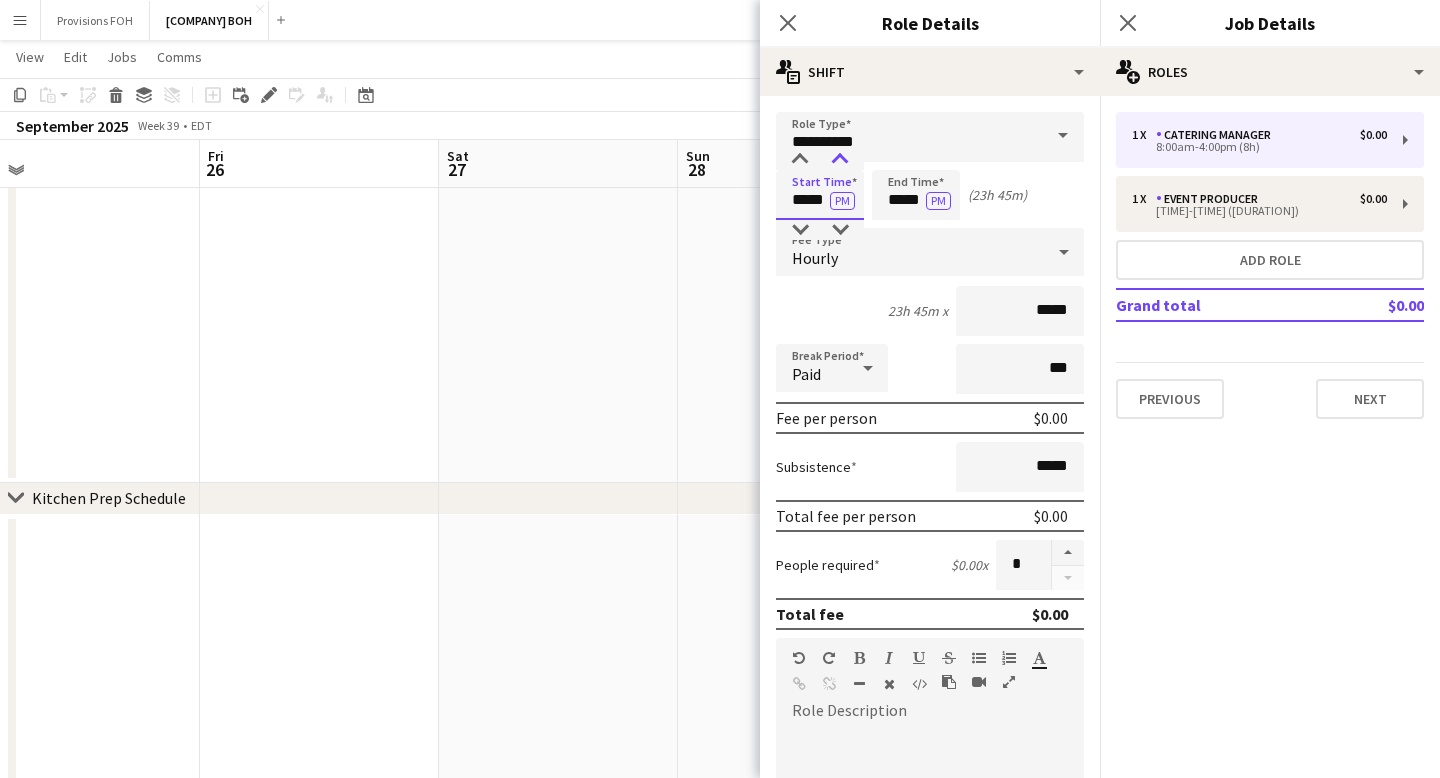 click at bounding box center [840, 160] 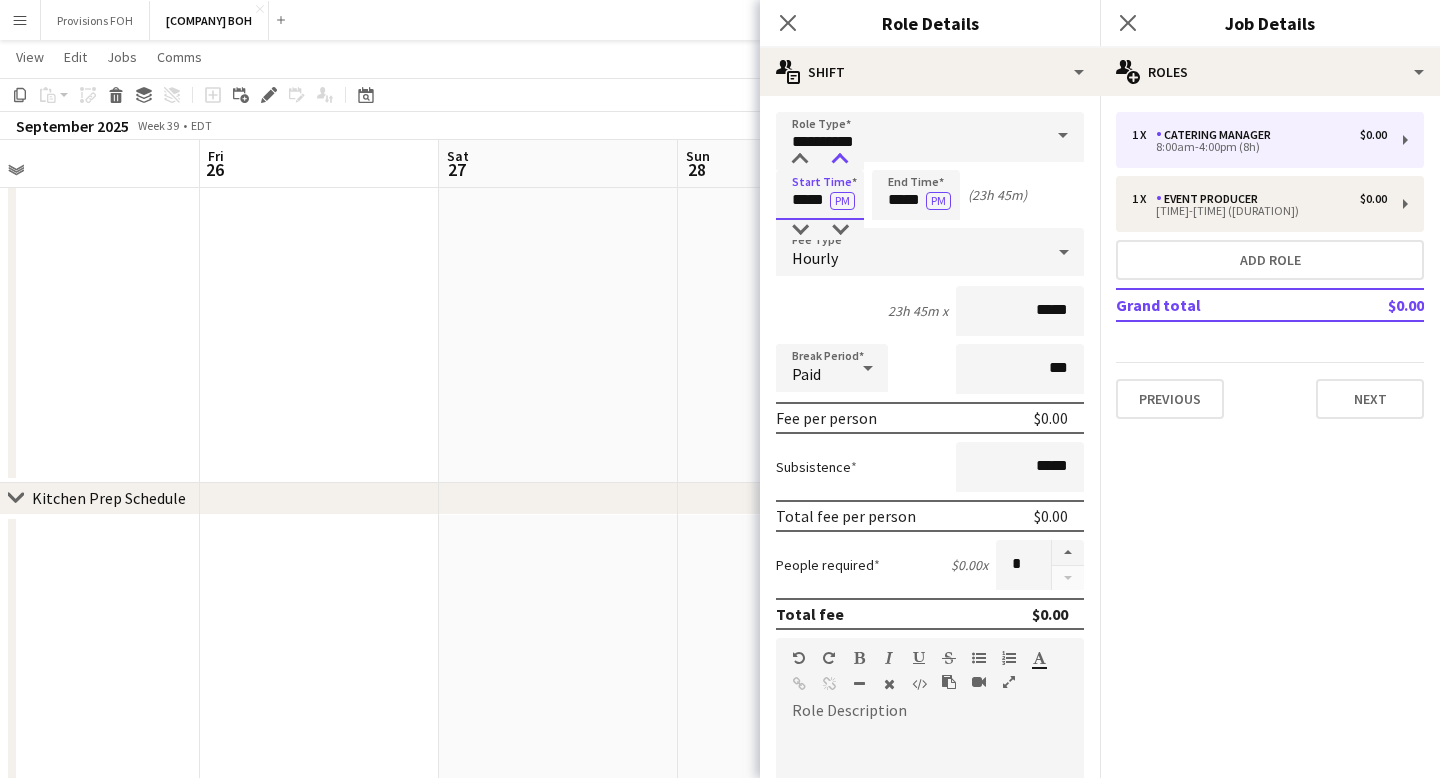 type on "*****" 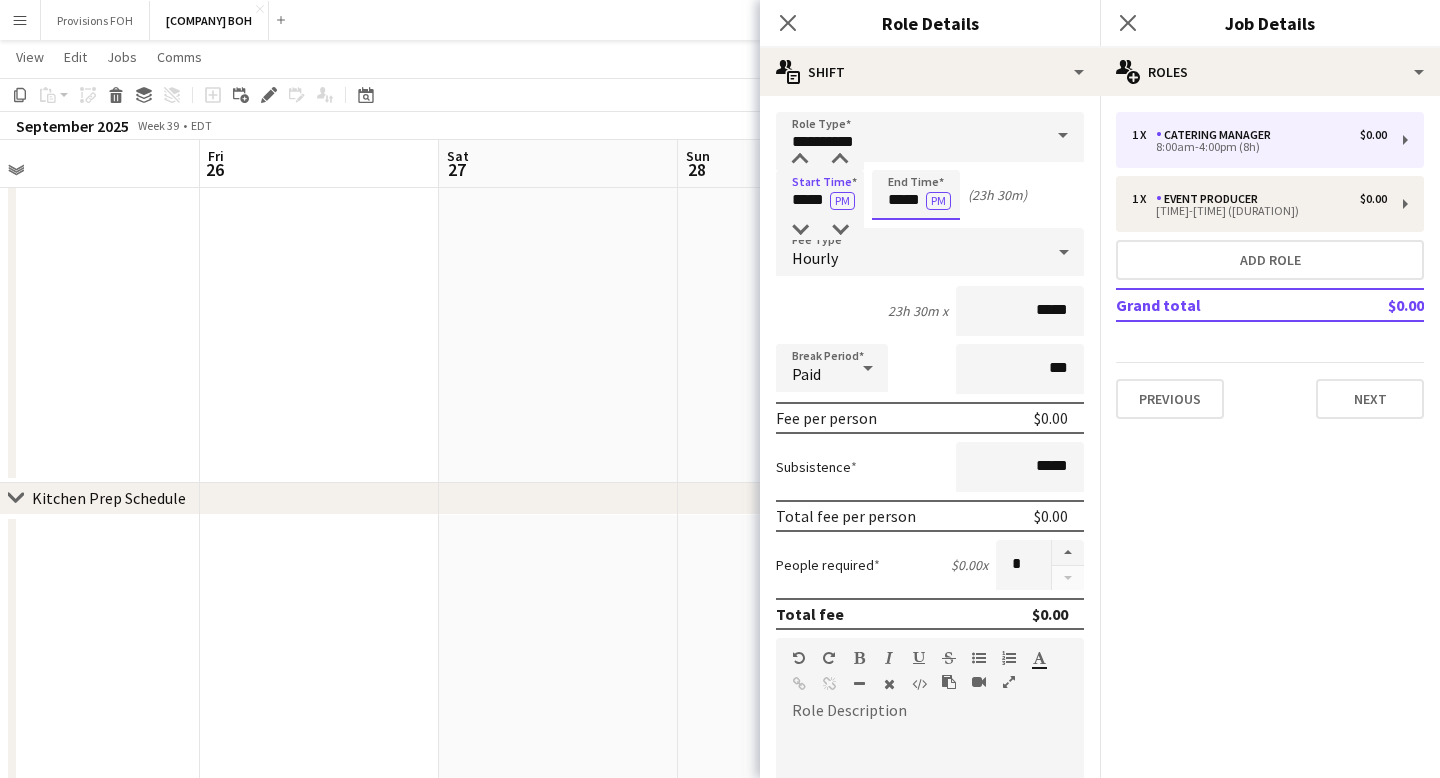 click on "*****" at bounding box center [916, 195] 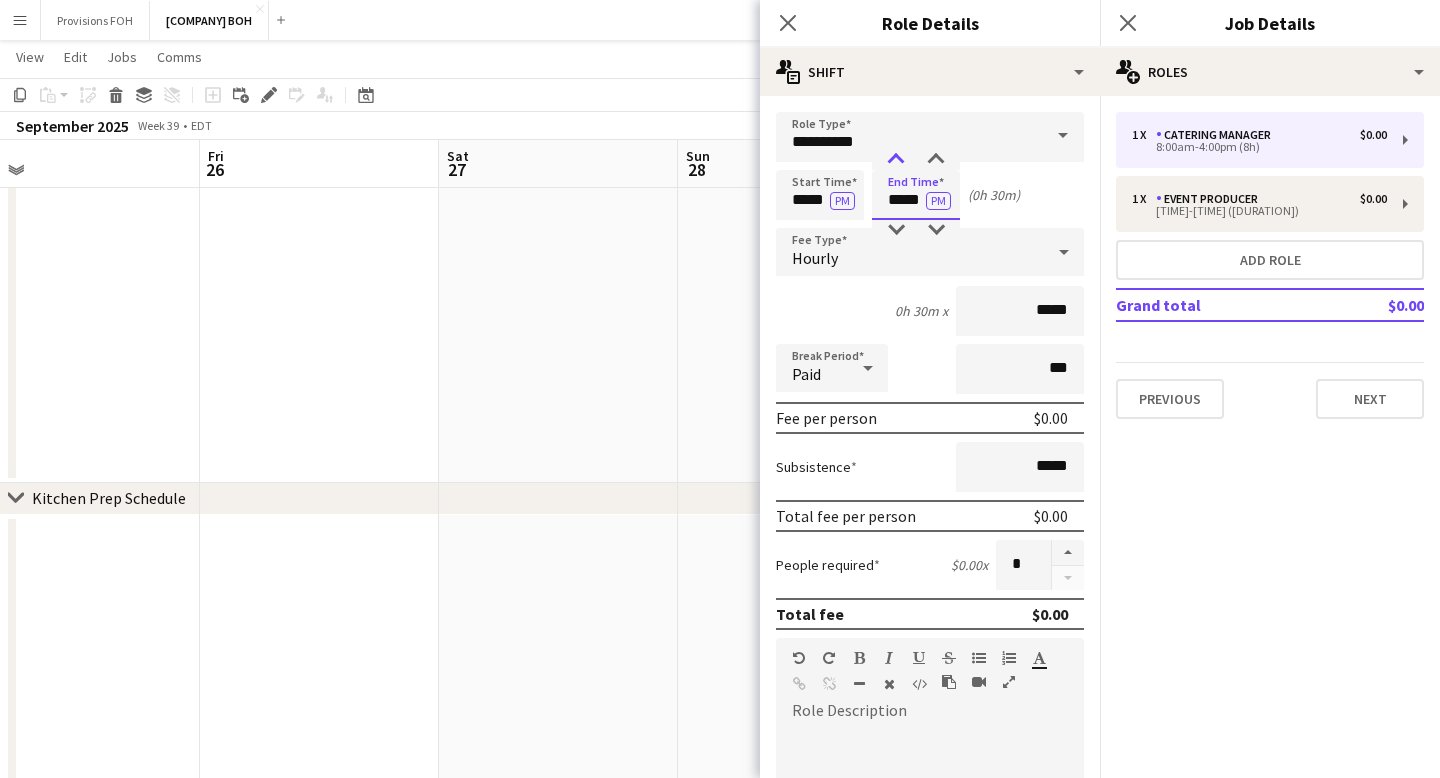 click at bounding box center (896, 160) 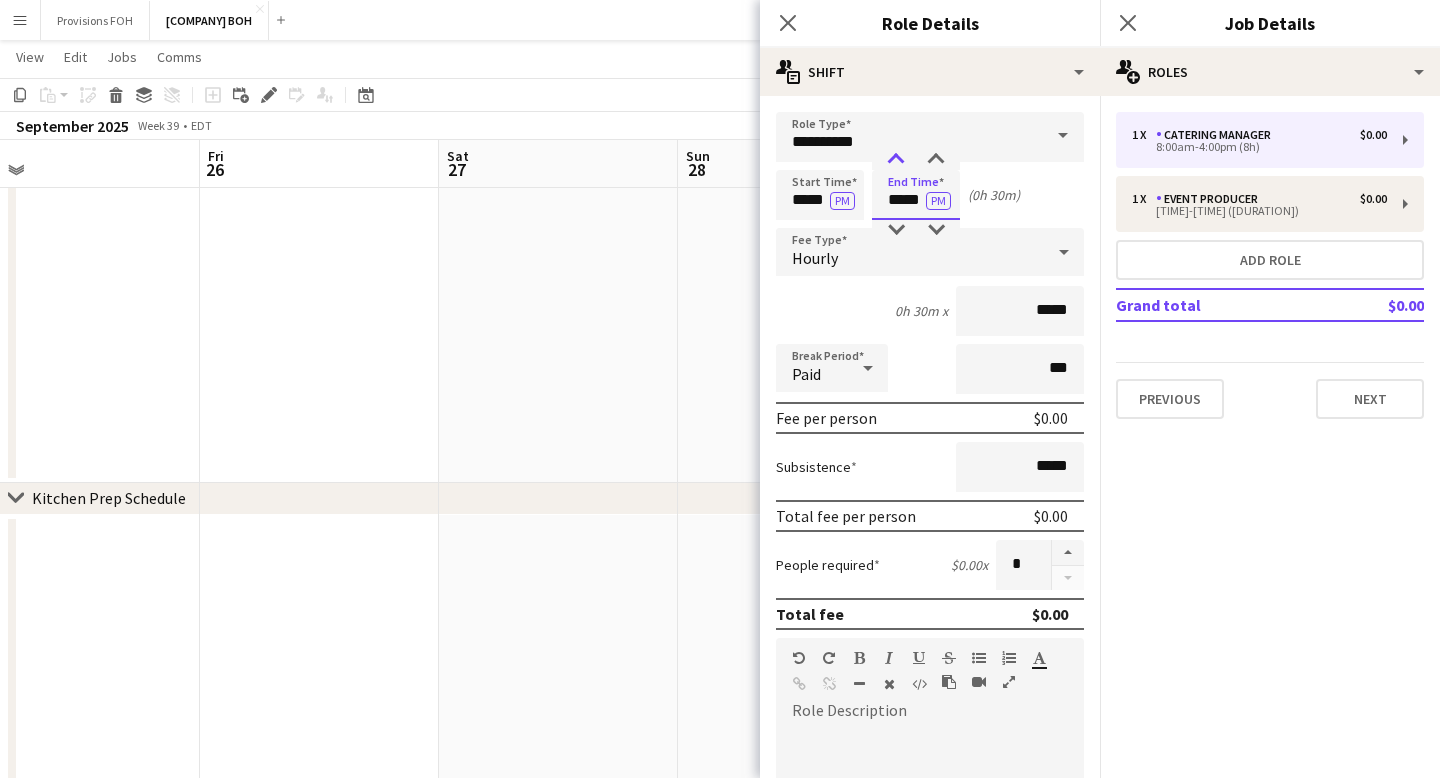 click at bounding box center (896, 160) 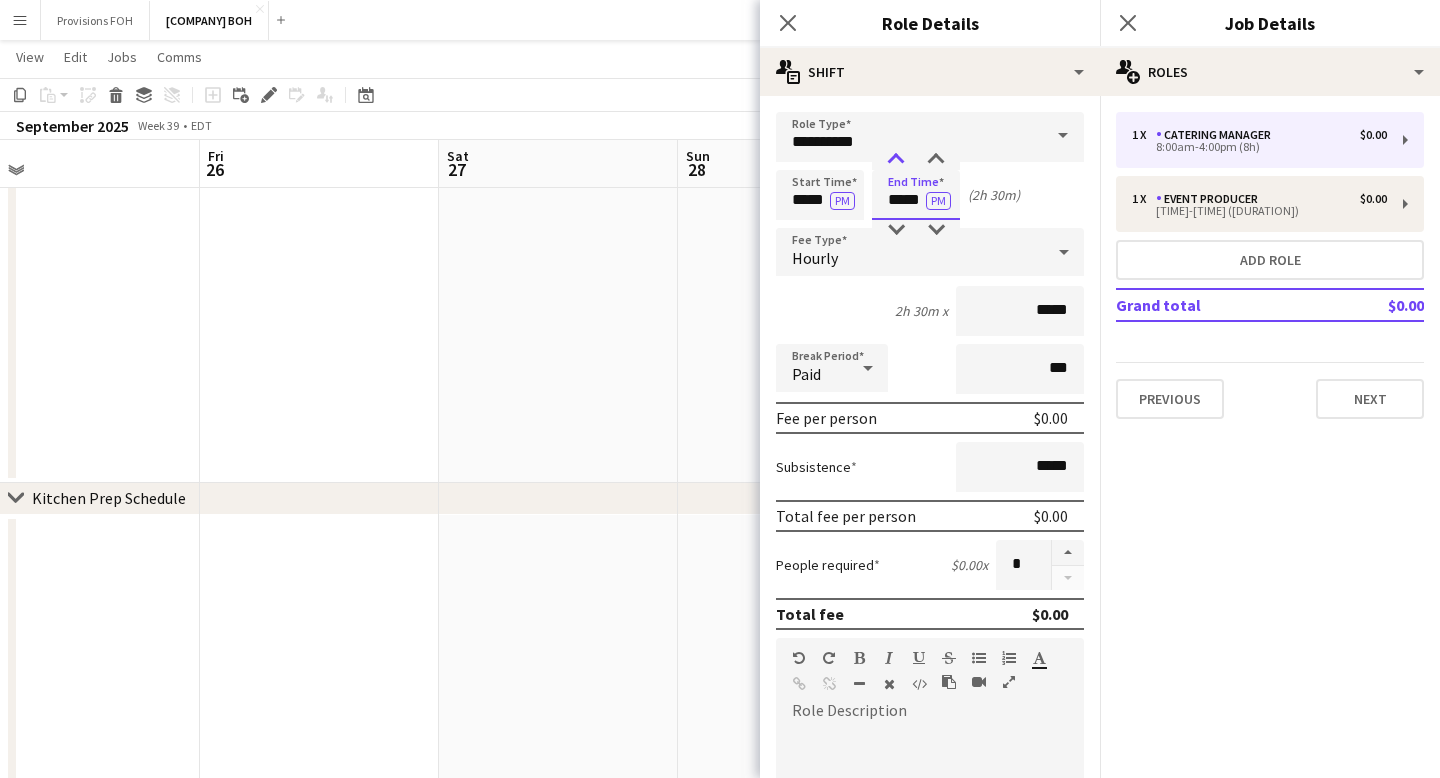 click at bounding box center (896, 160) 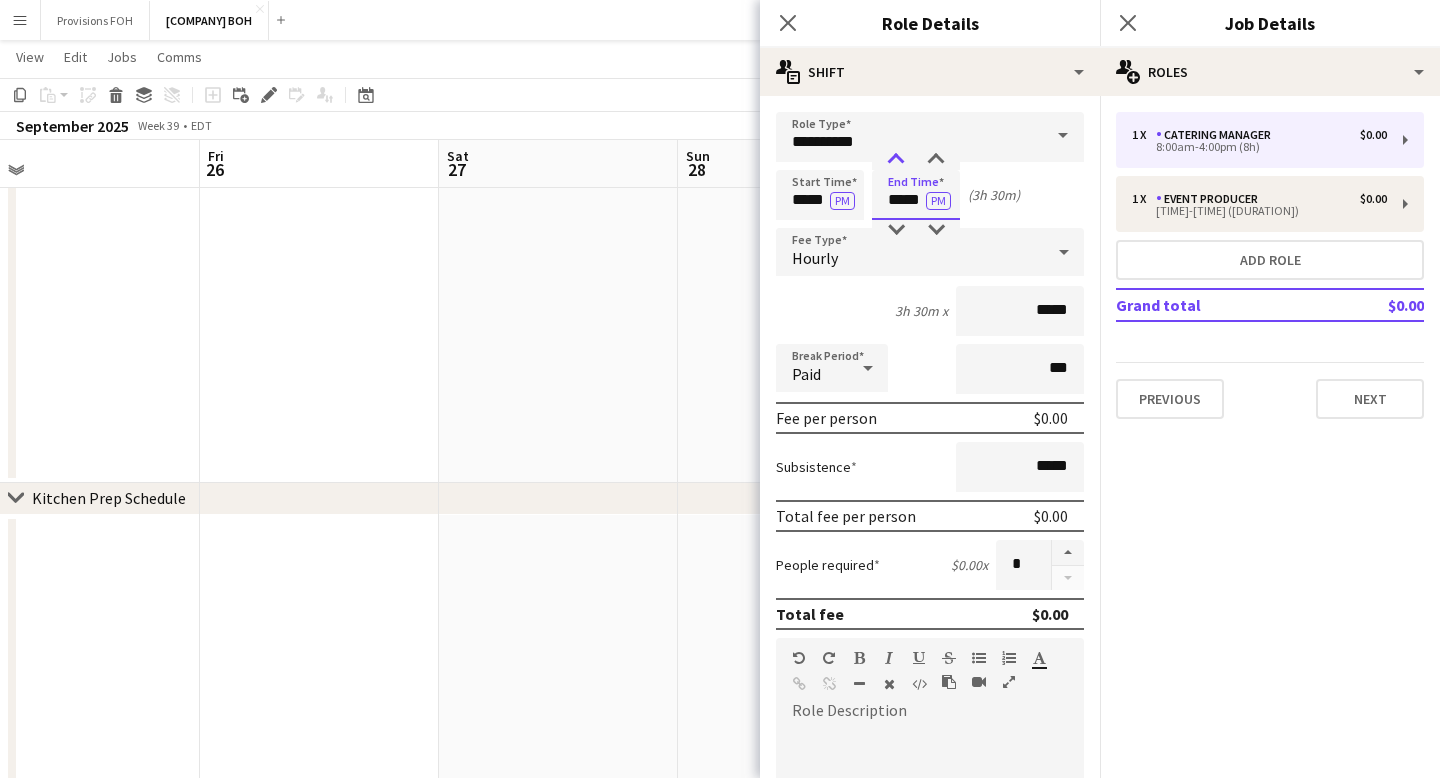 click at bounding box center (896, 160) 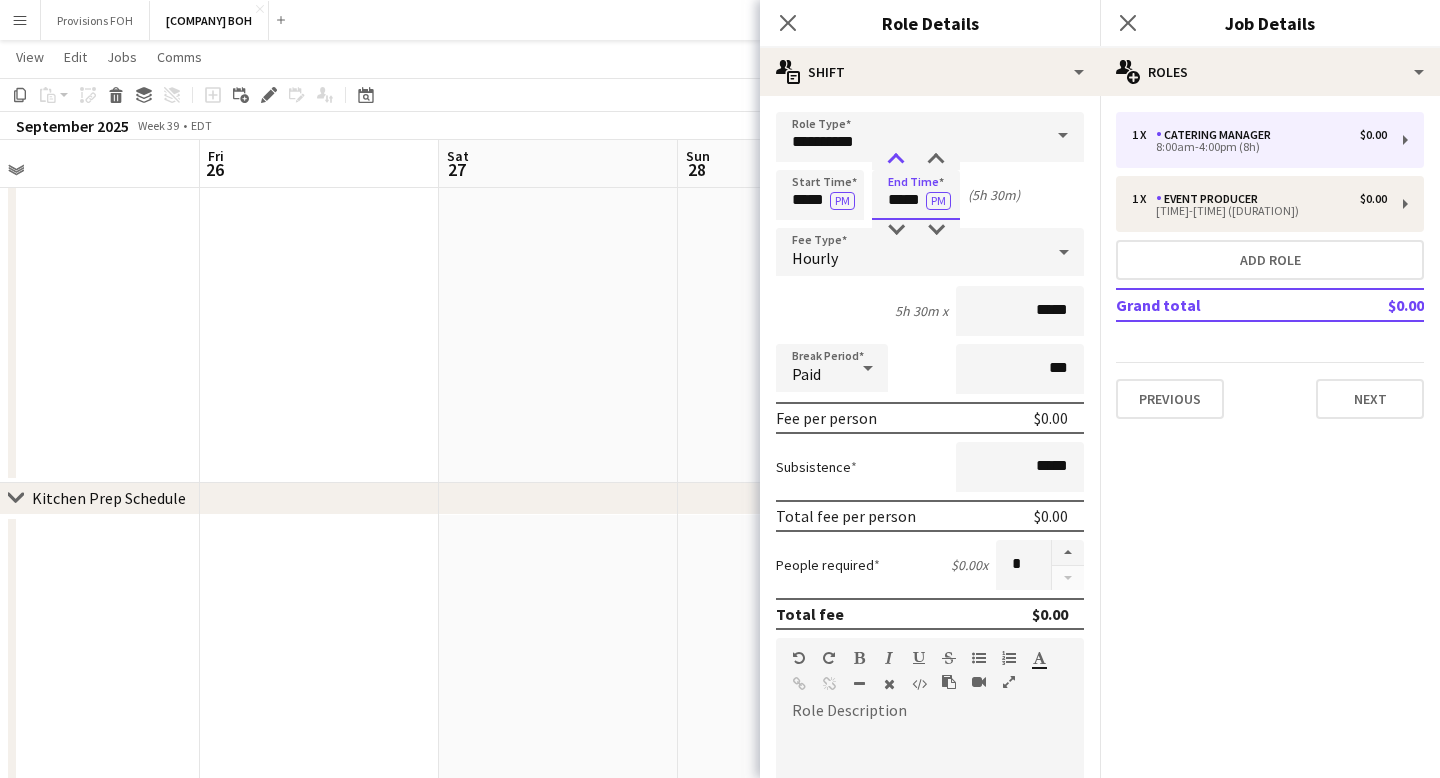 click at bounding box center (896, 160) 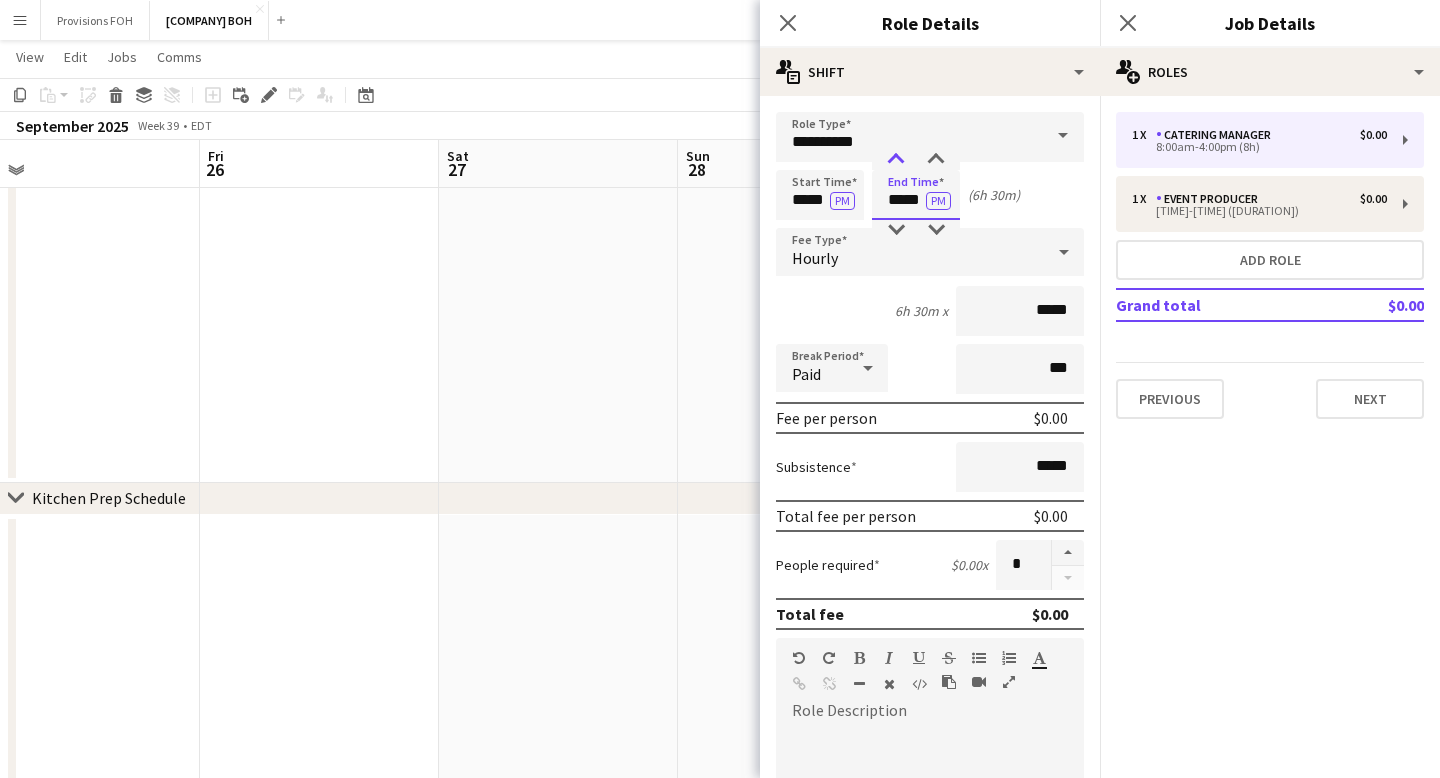 click at bounding box center [896, 160] 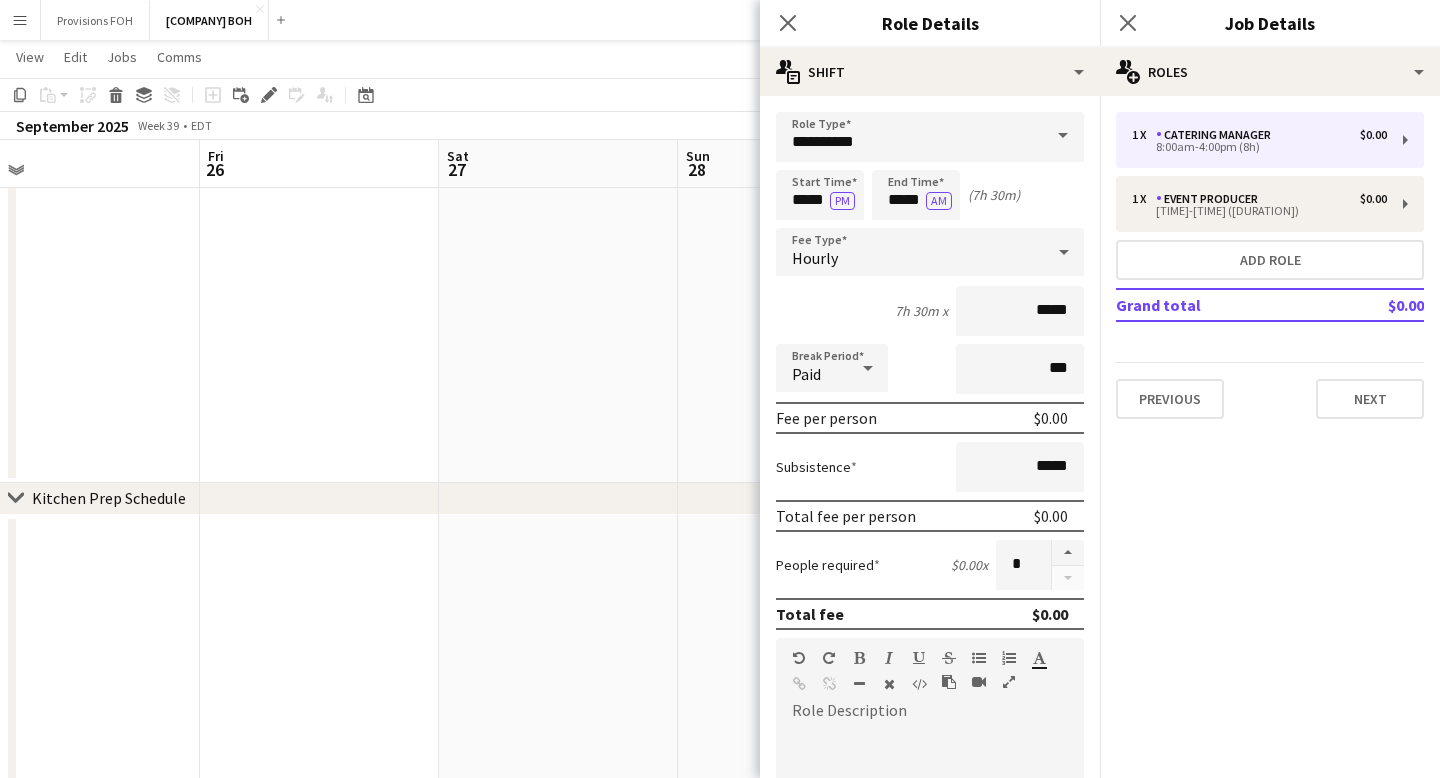 click on "7h 30m x  *****" at bounding box center (930, 311) 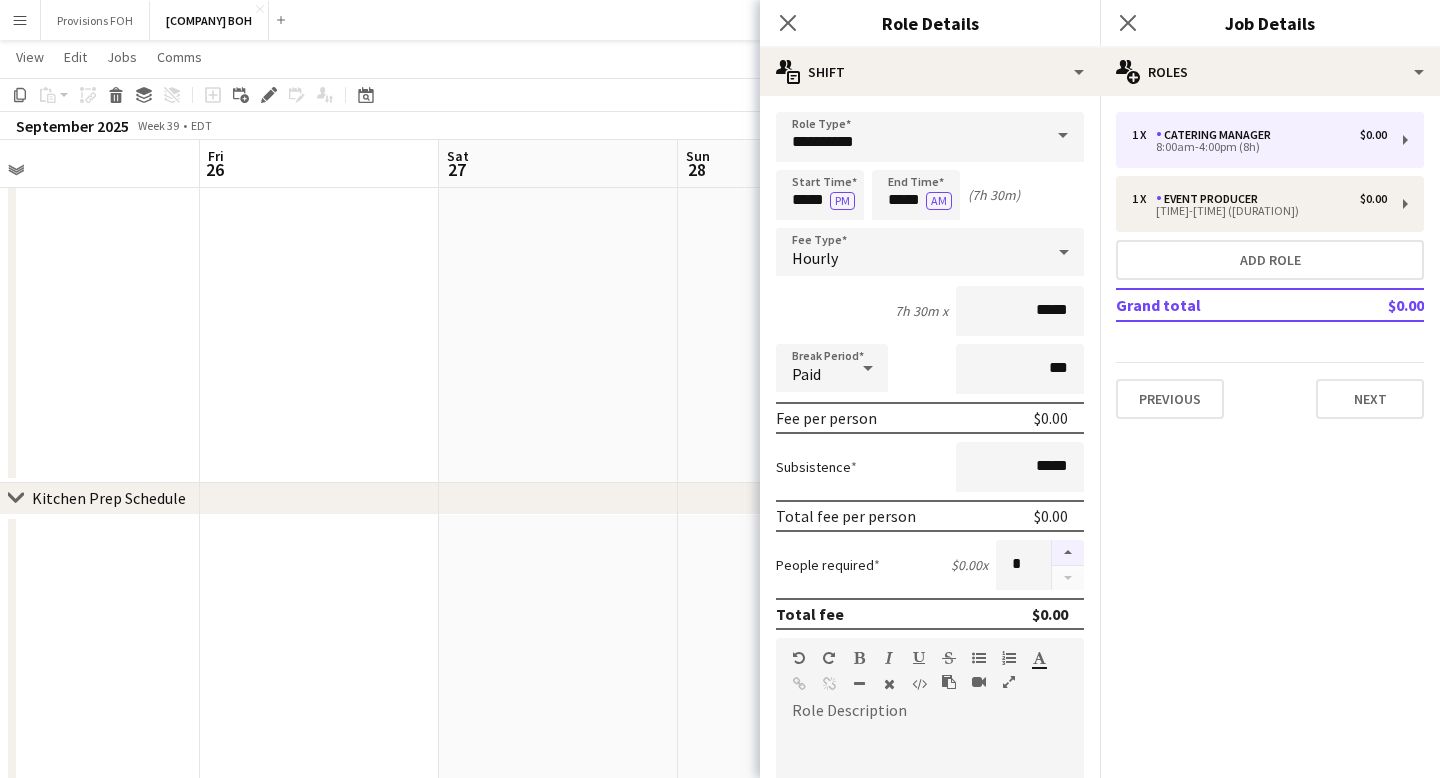 click at bounding box center (1068, 553) 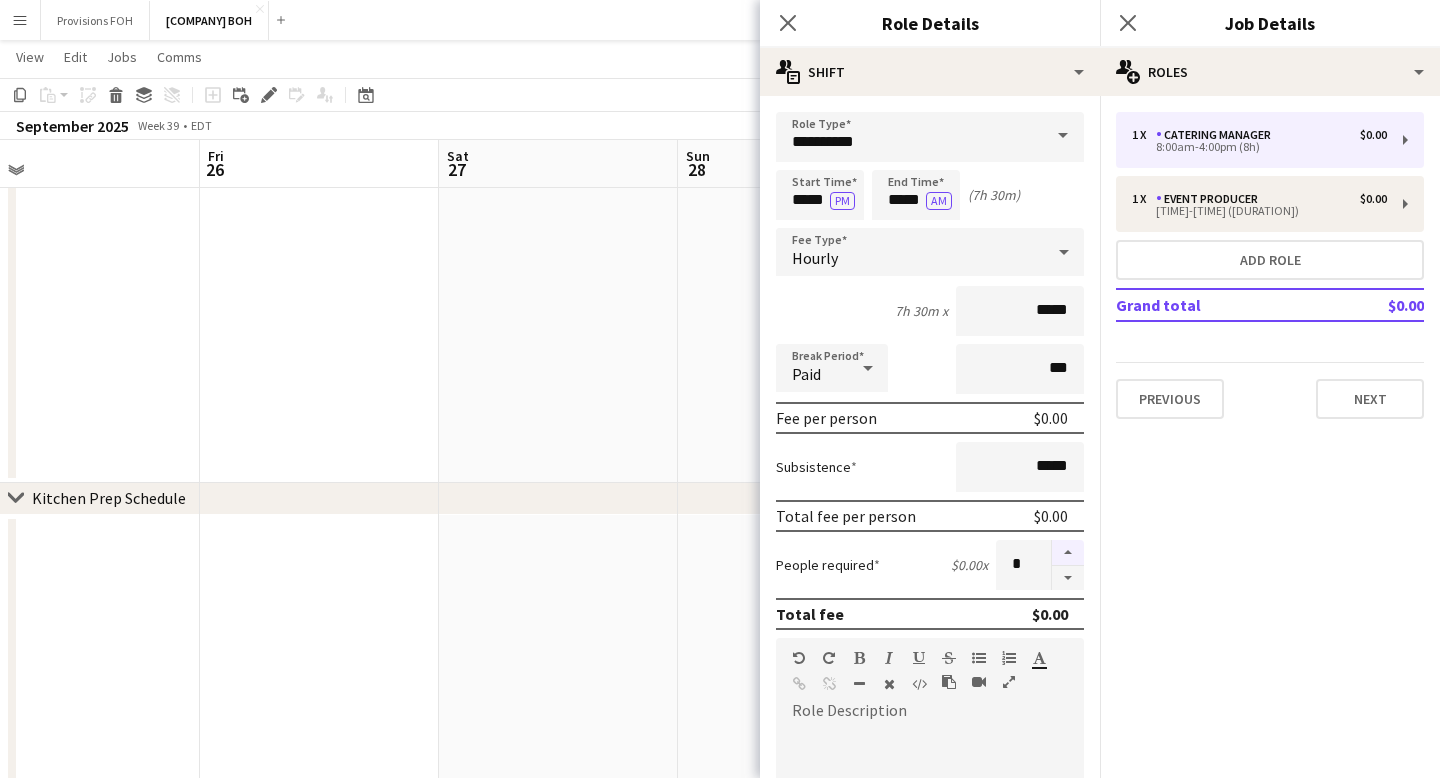 click at bounding box center [1068, 553] 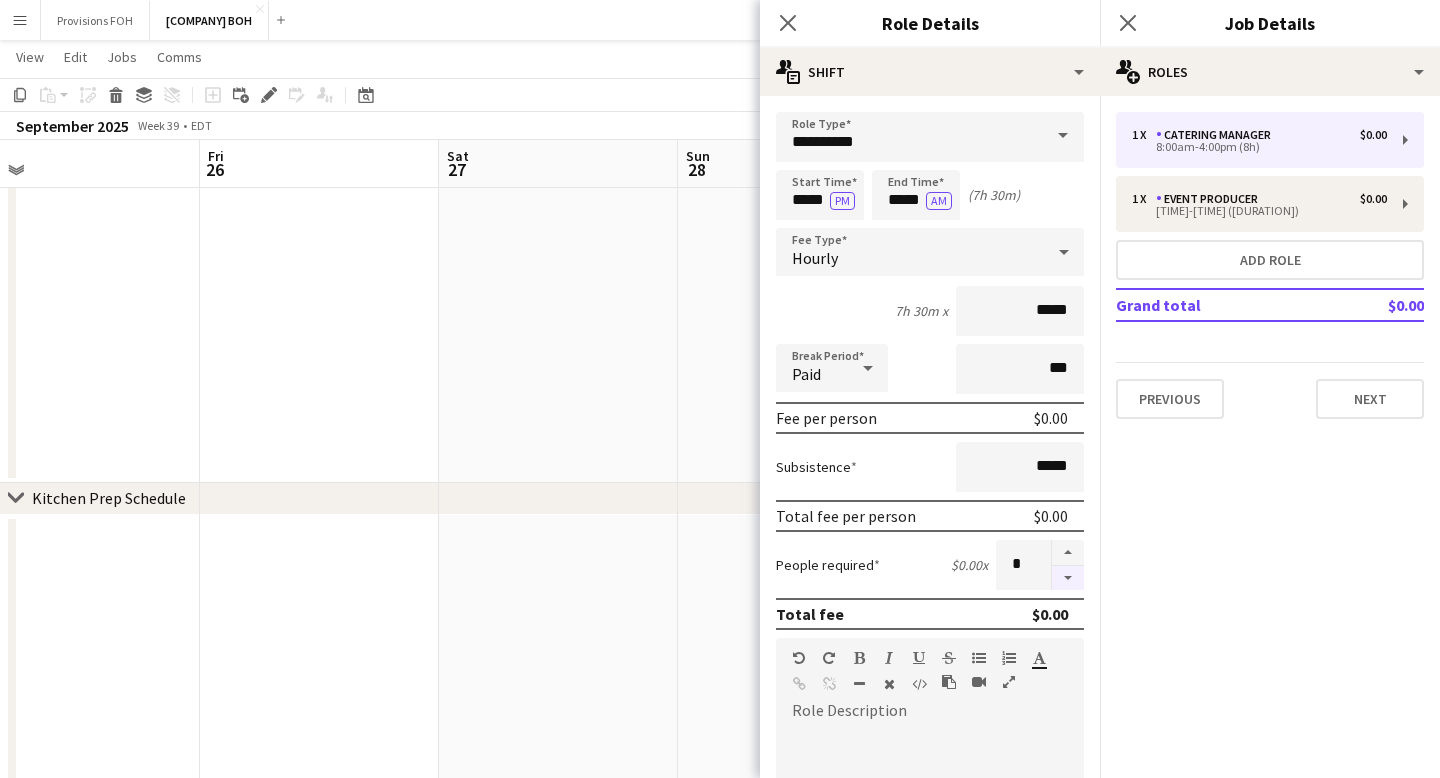 click at bounding box center (1068, 578) 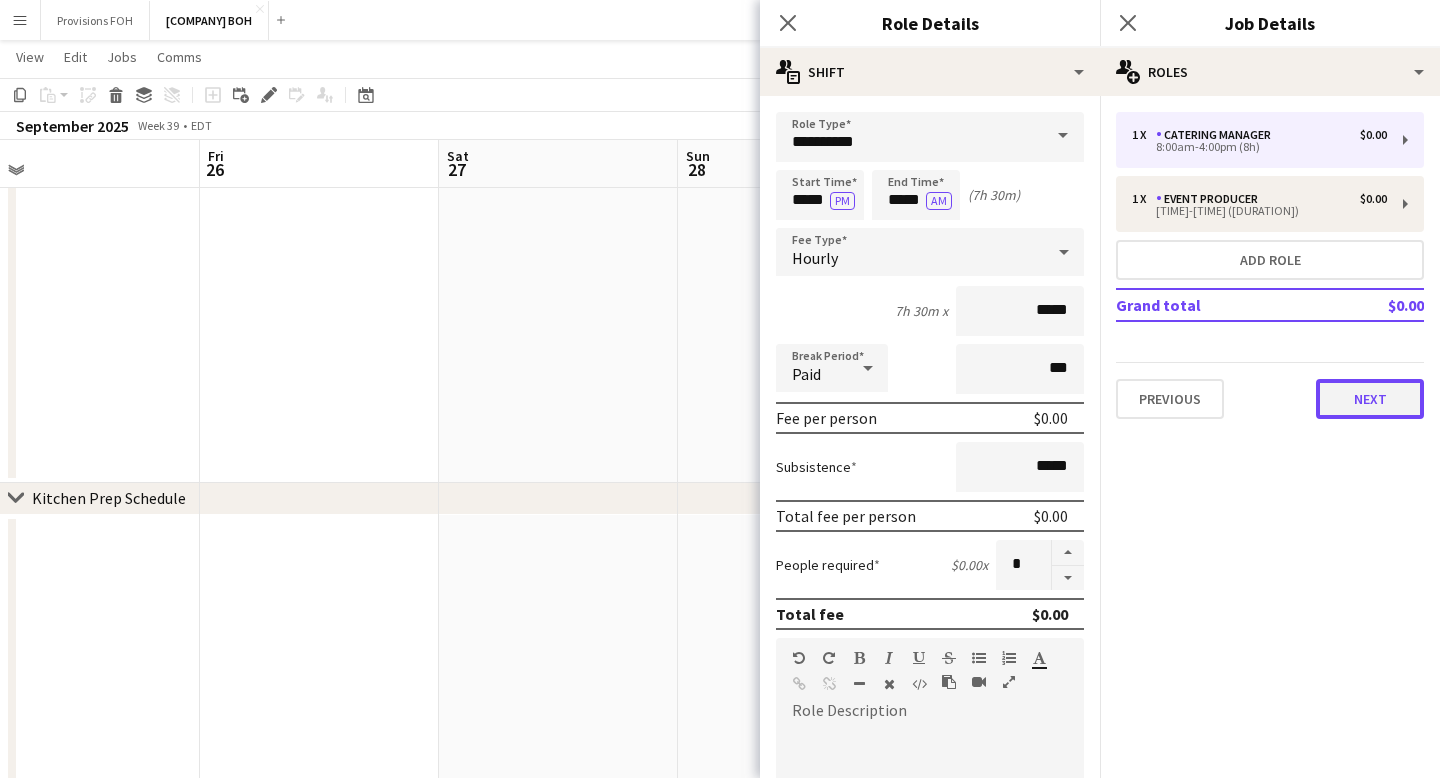 click on "Next" at bounding box center (1370, 399) 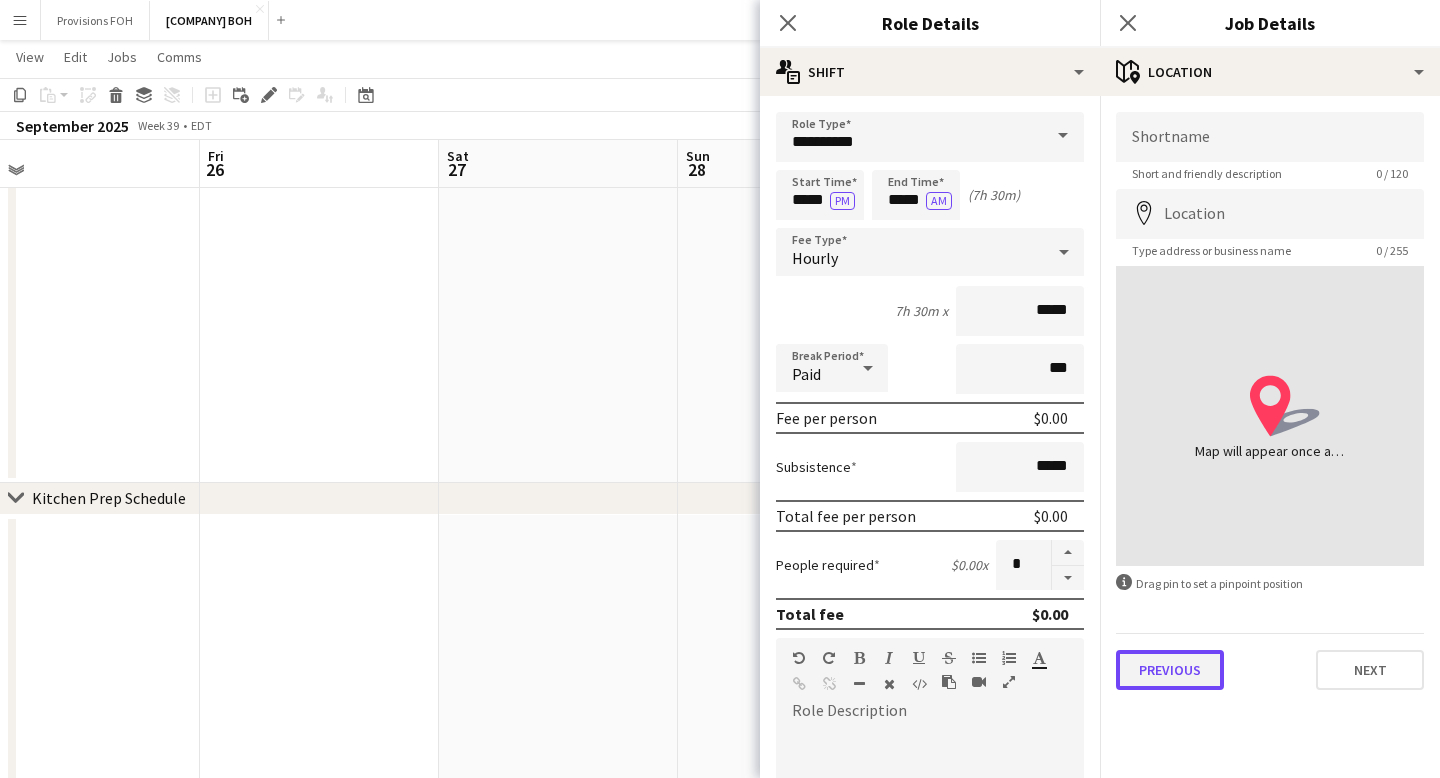 click on "Previous" at bounding box center [1170, 670] 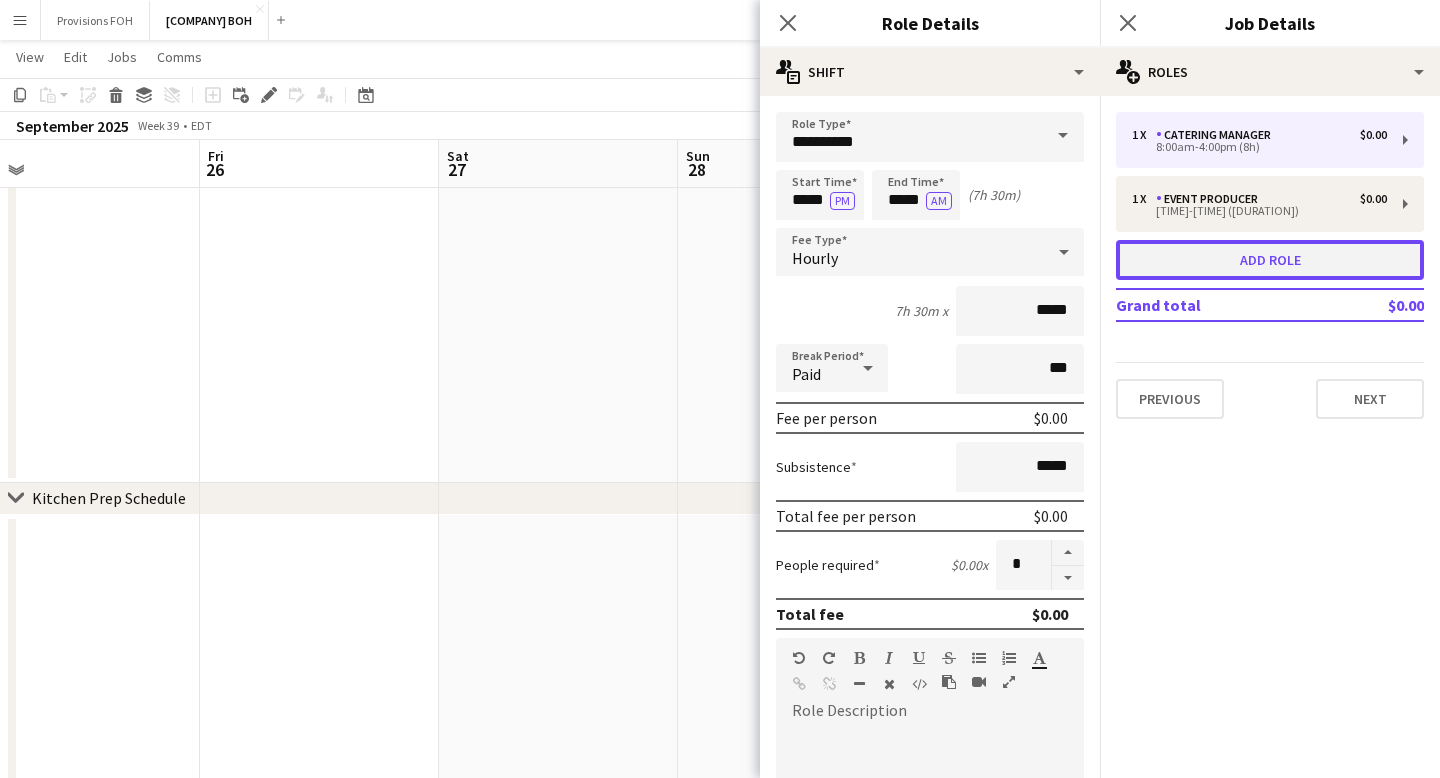 click on "Add role" at bounding box center (1270, 260) 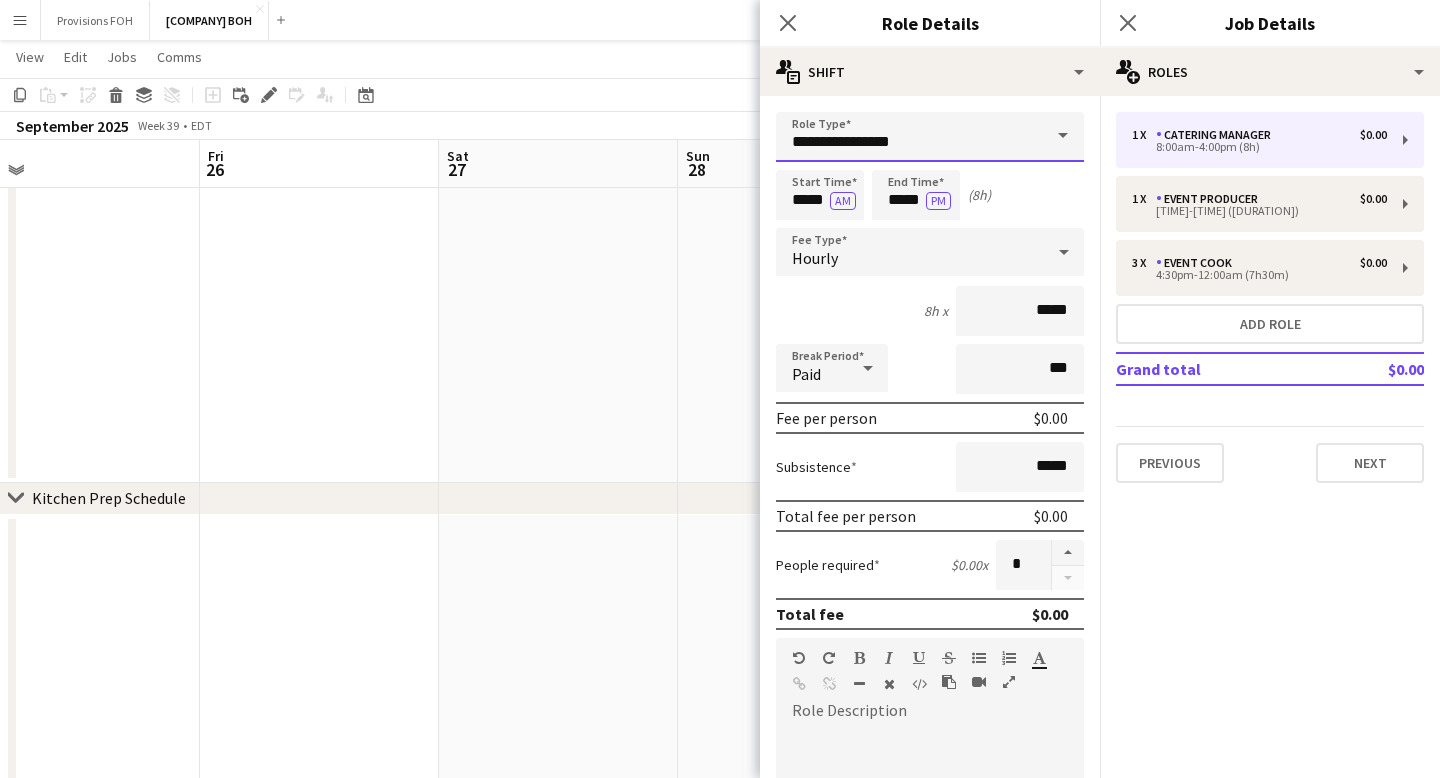 click on "**********" at bounding box center (930, 137) 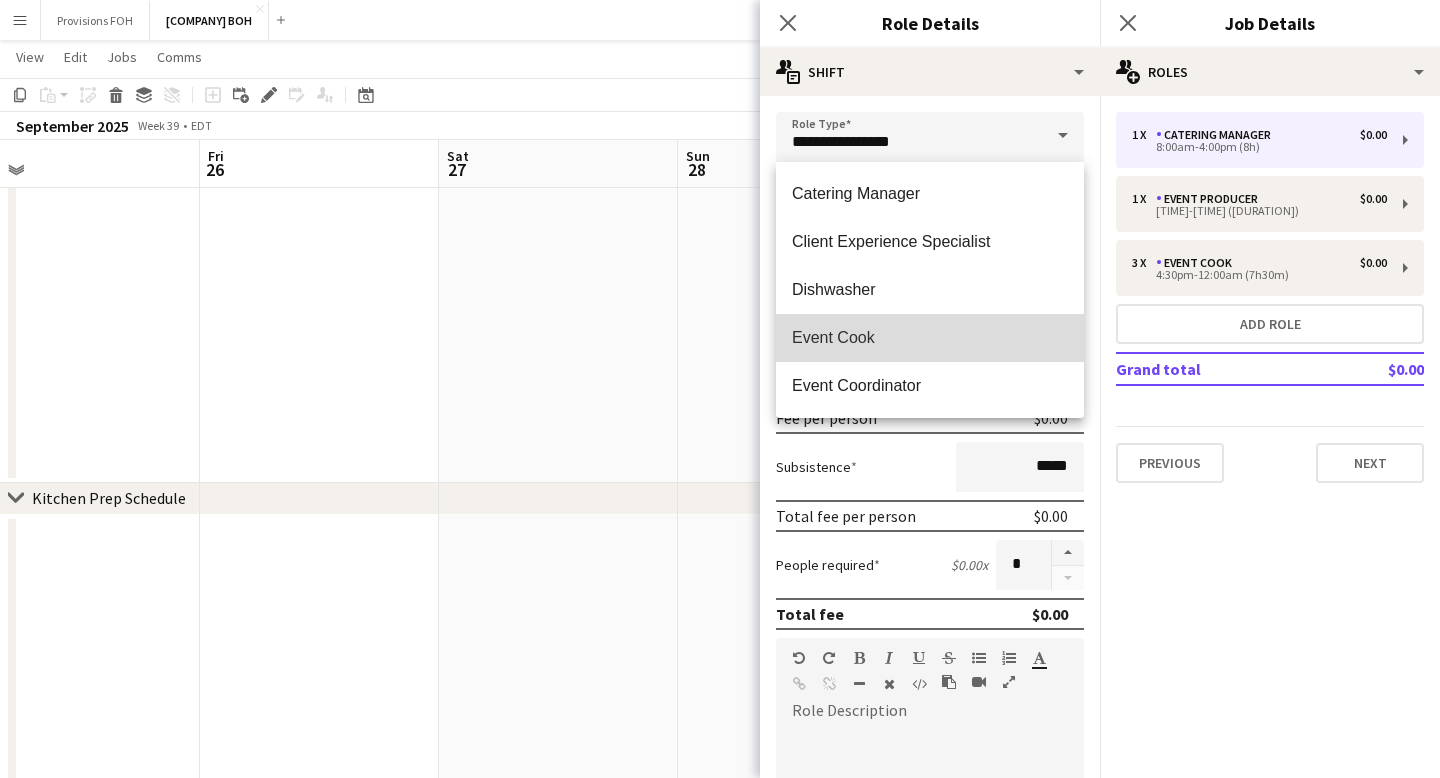 click on "Event Cook" at bounding box center (930, 337) 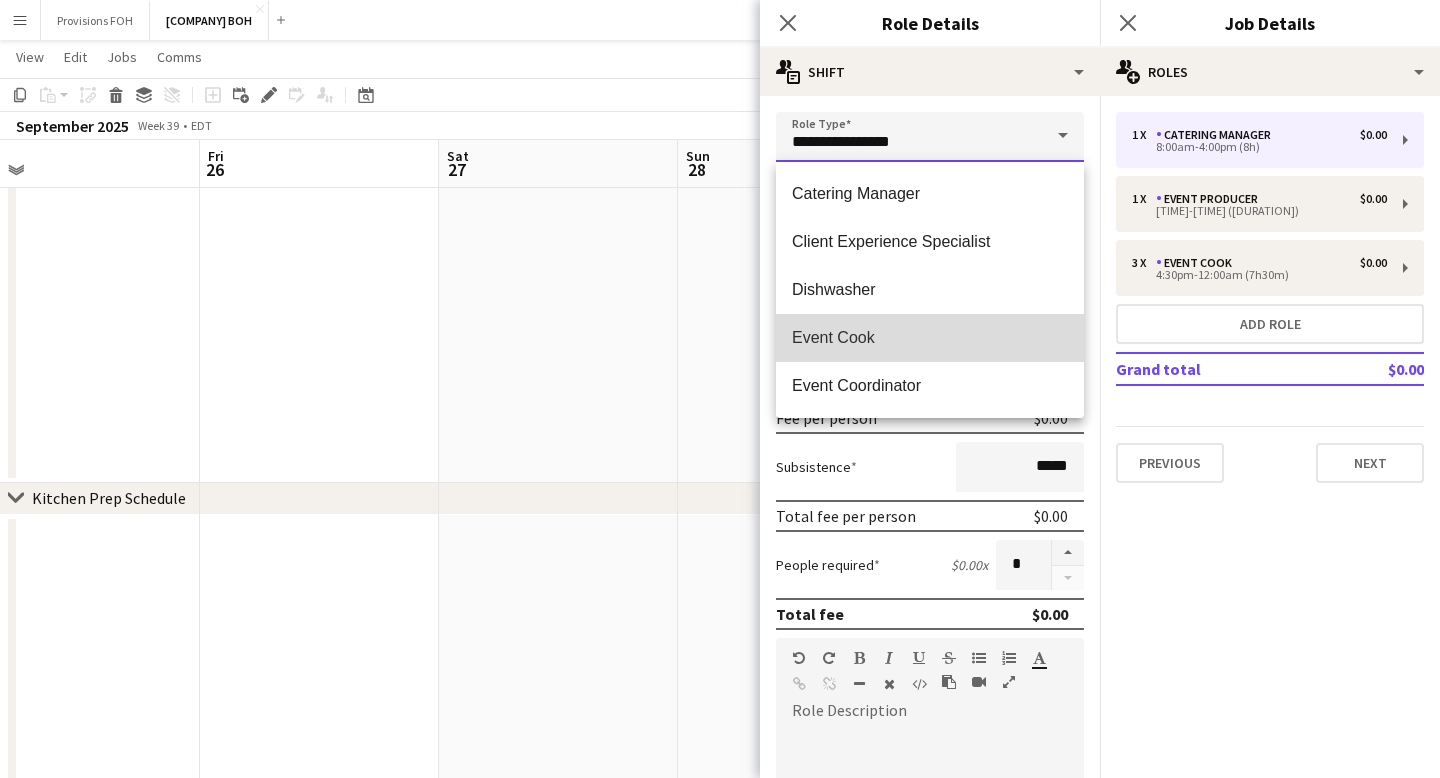 type on "**********" 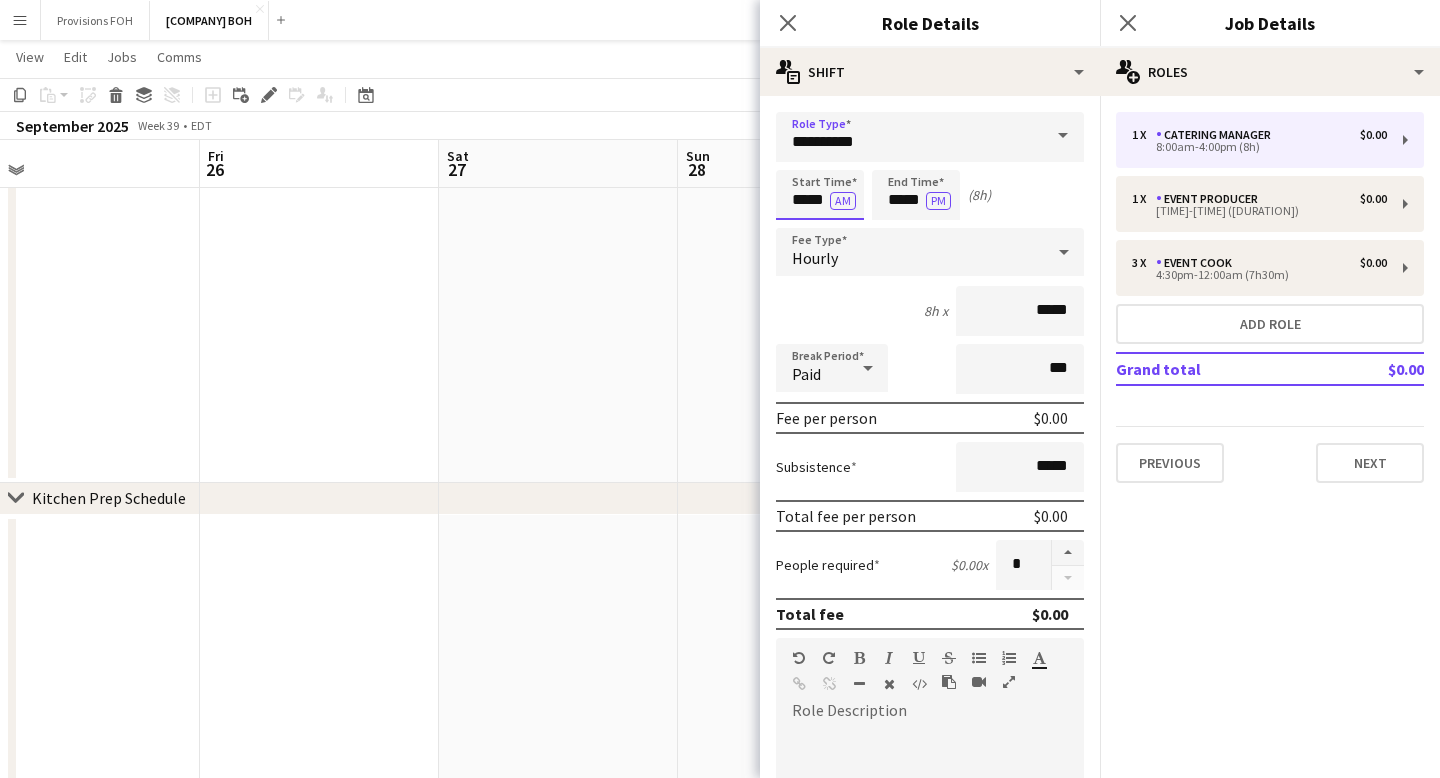 click on "*****" at bounding box center [820, 195] 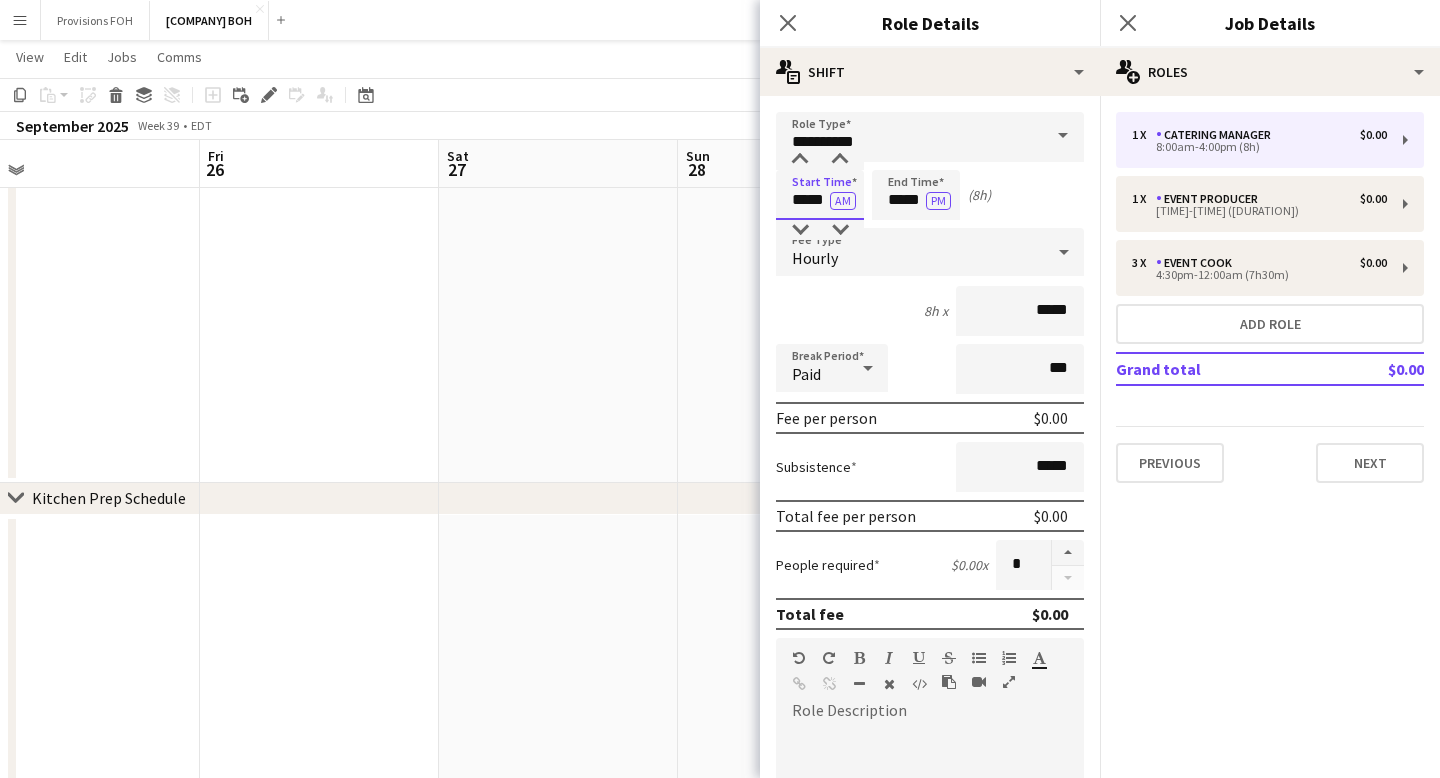 click on "*****" at bounding box center (820, 195) 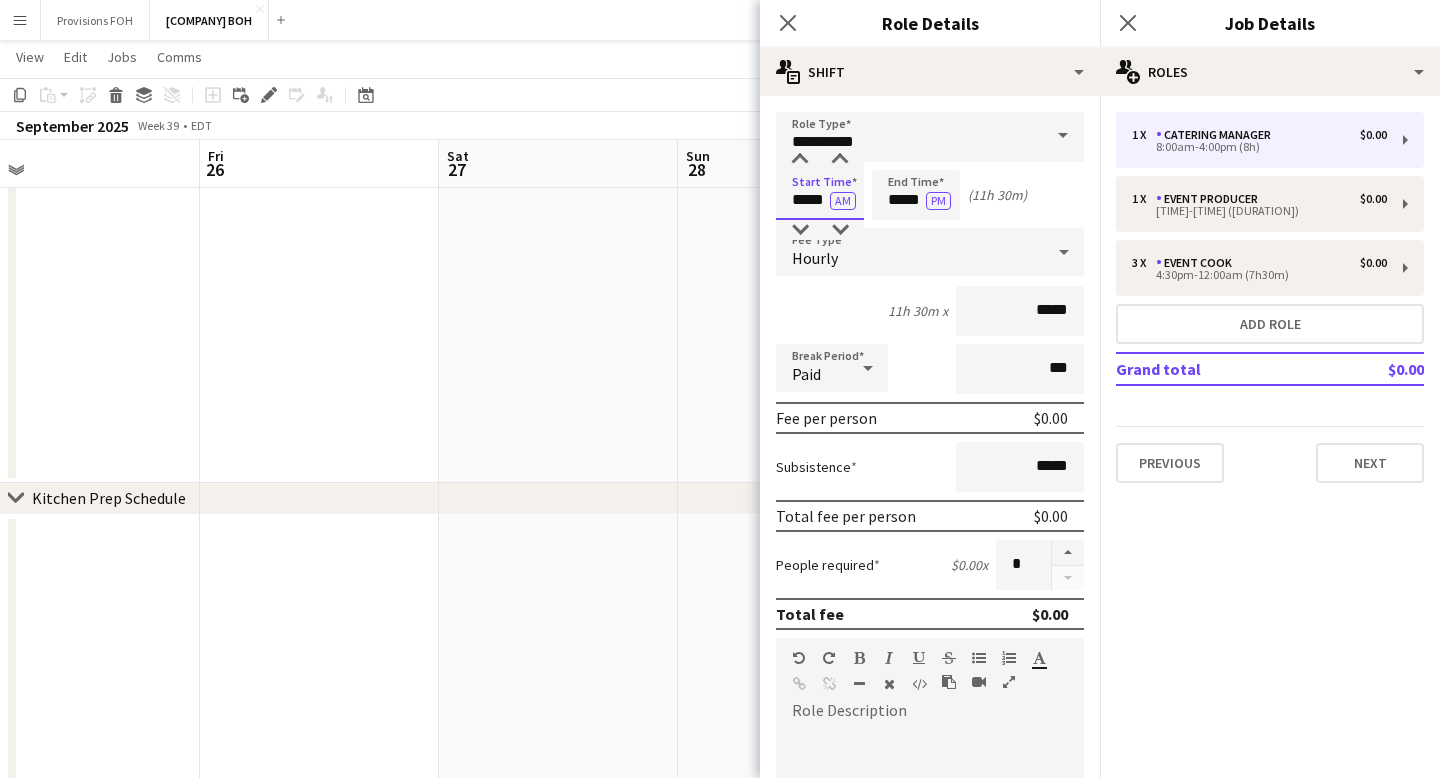 type on "*****" 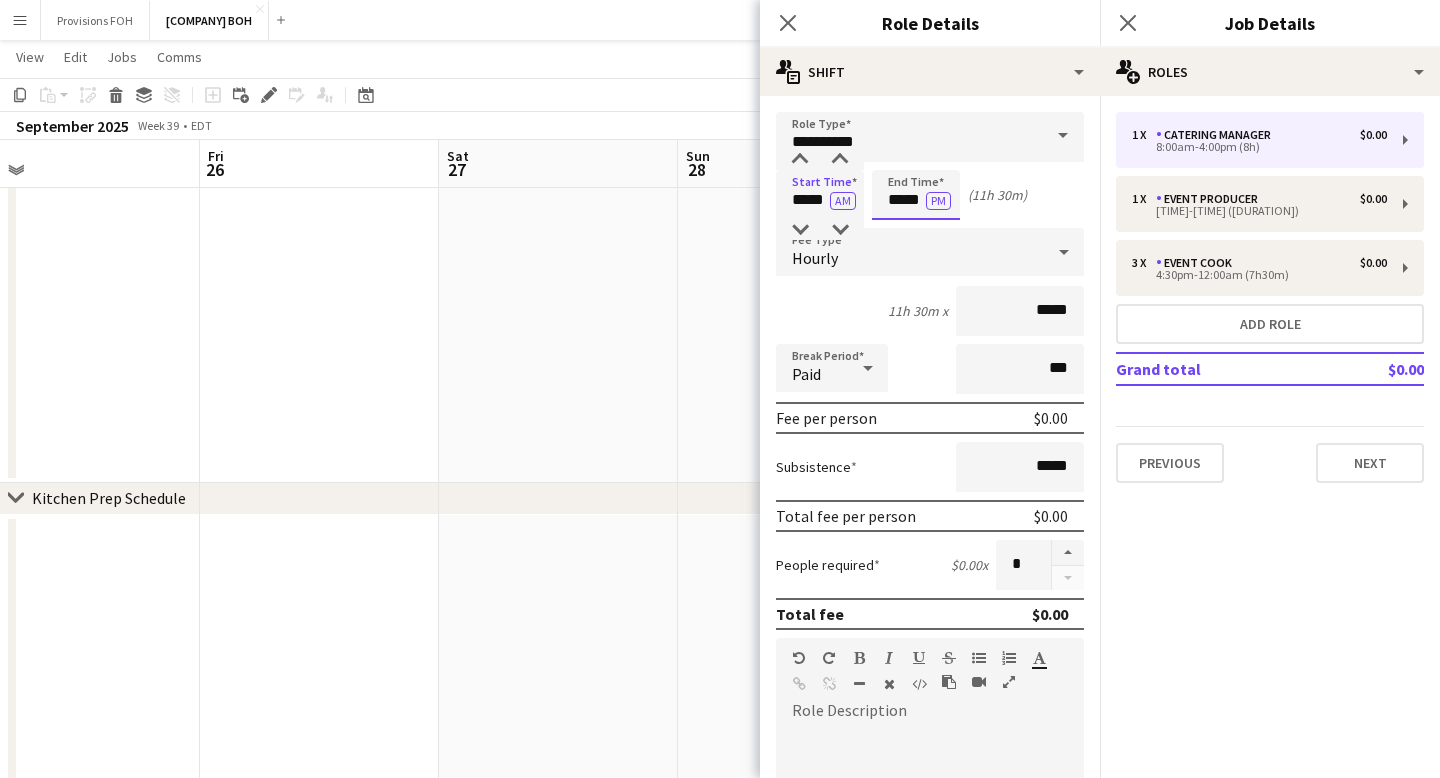 click on "*****" at bounding box center (916, 195) 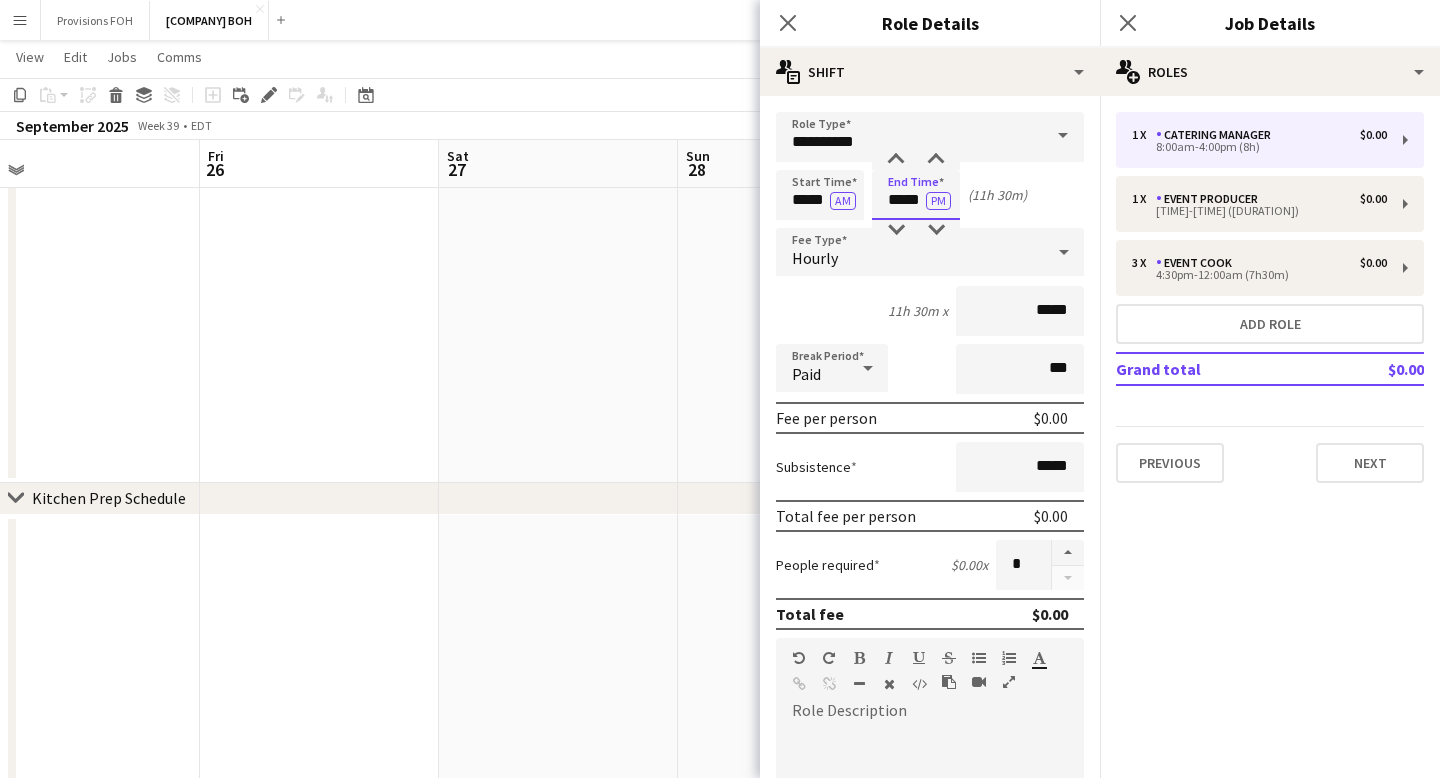click on "*****" at bounding box center (916, 195) 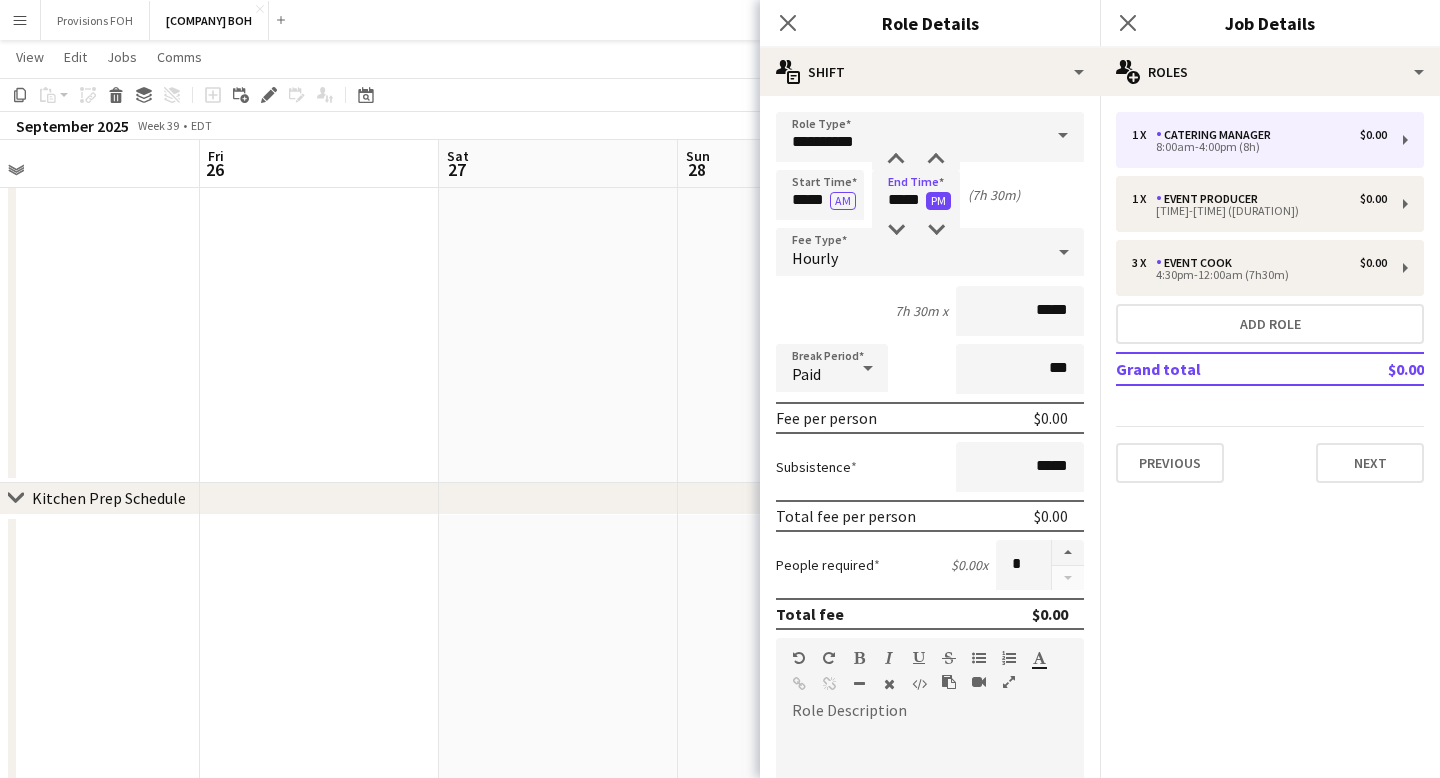 click on "PM" at bounding box center (938, 201) 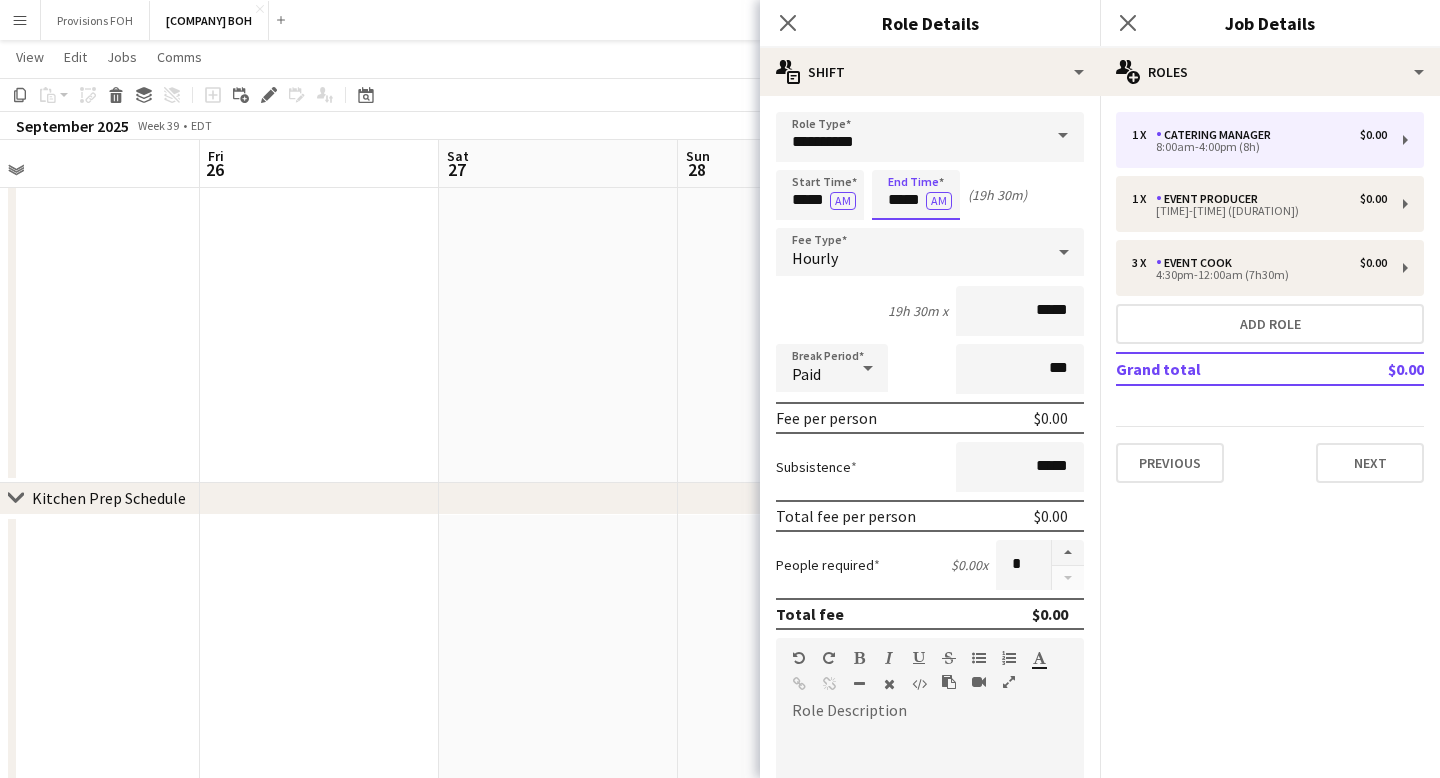 click on "*****" at bounding box center [916, 195] 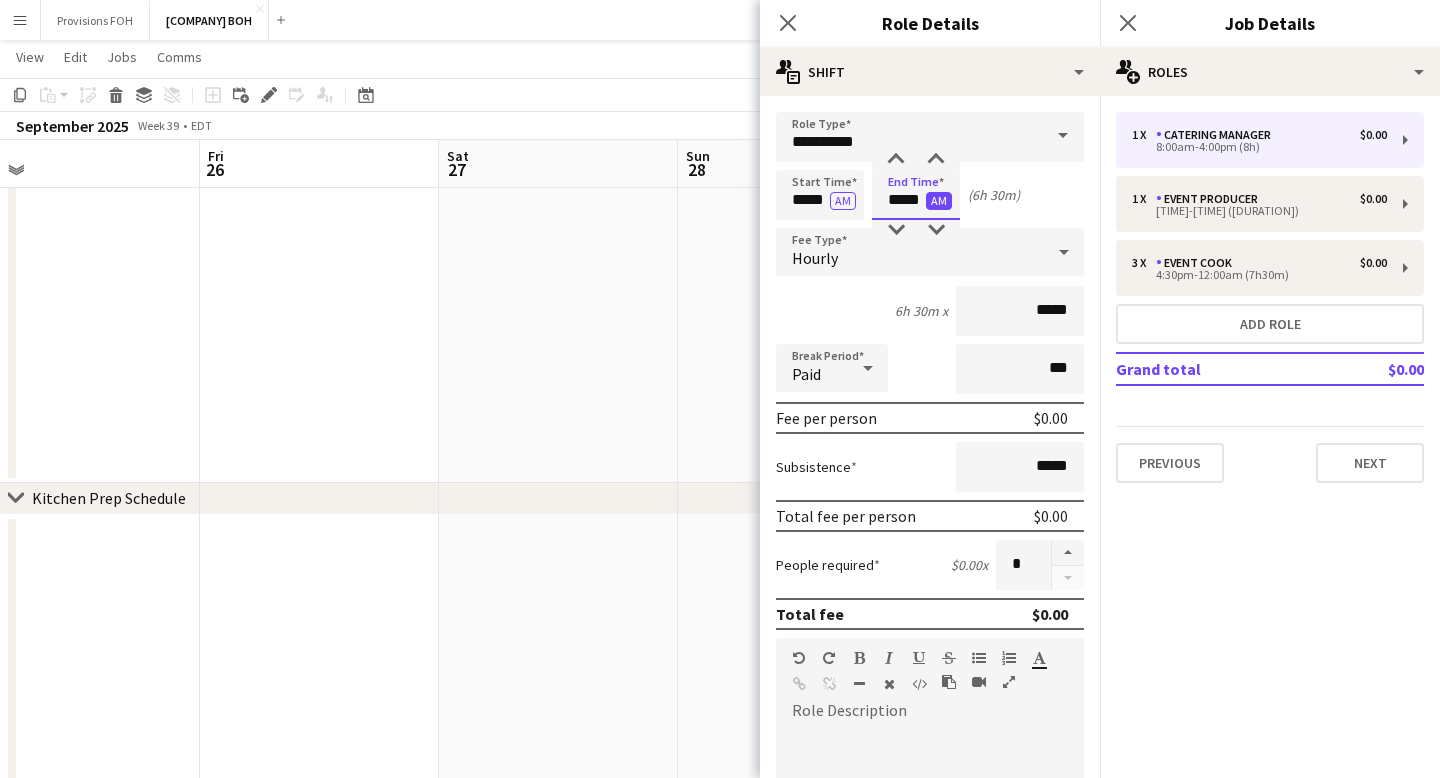 type on "*****" 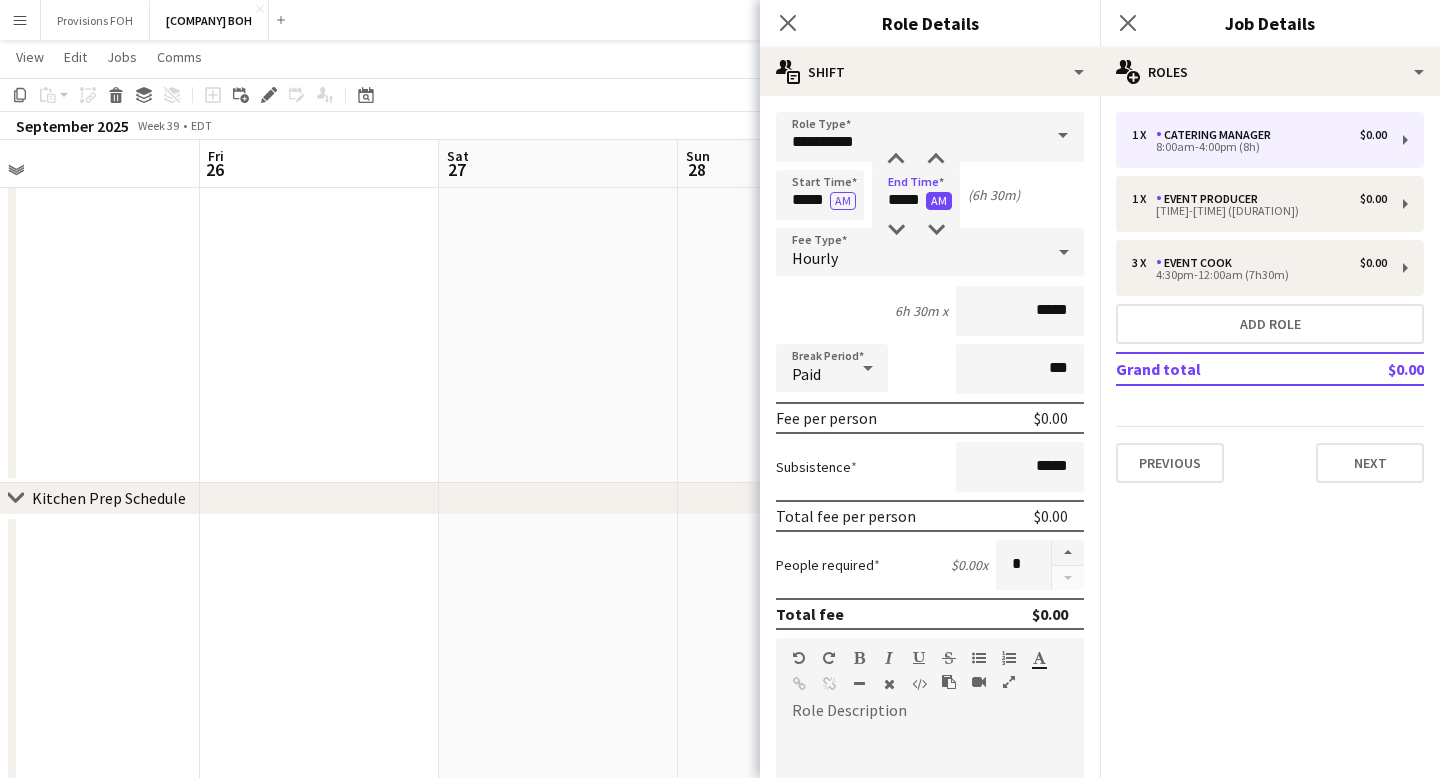 click on "AM" at bounding box center [939, 201] 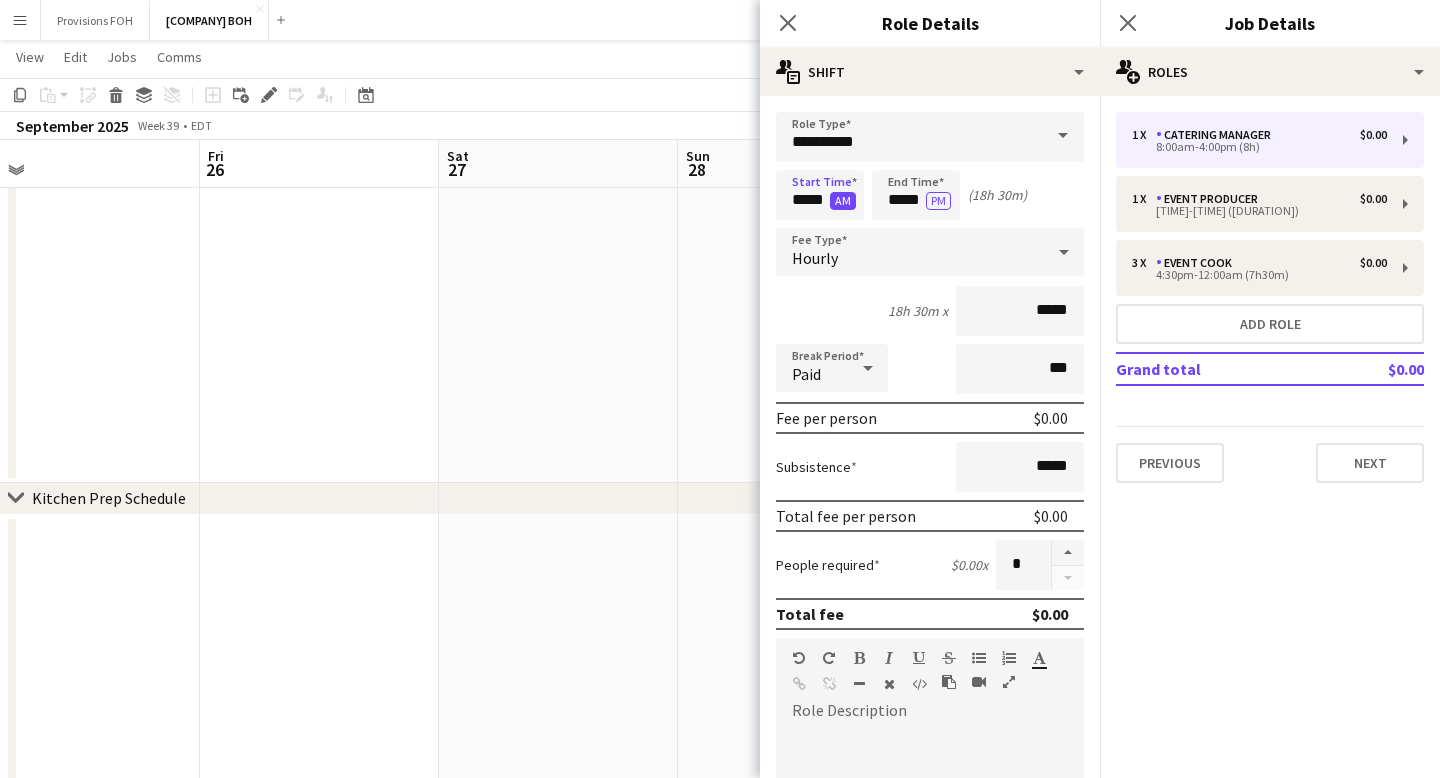 click on "AM" at bounding box center [843, 201] 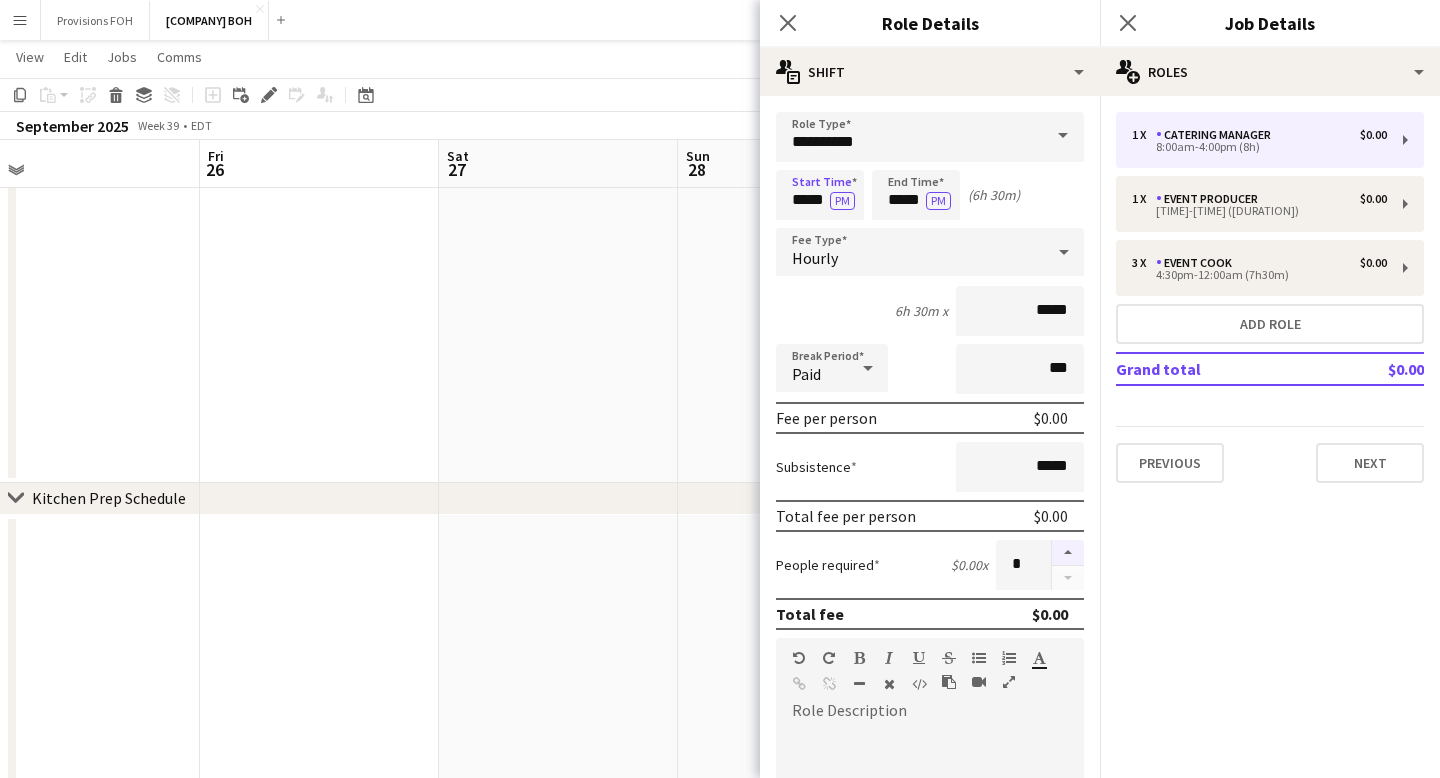 click at bounding box center [1068, 553] 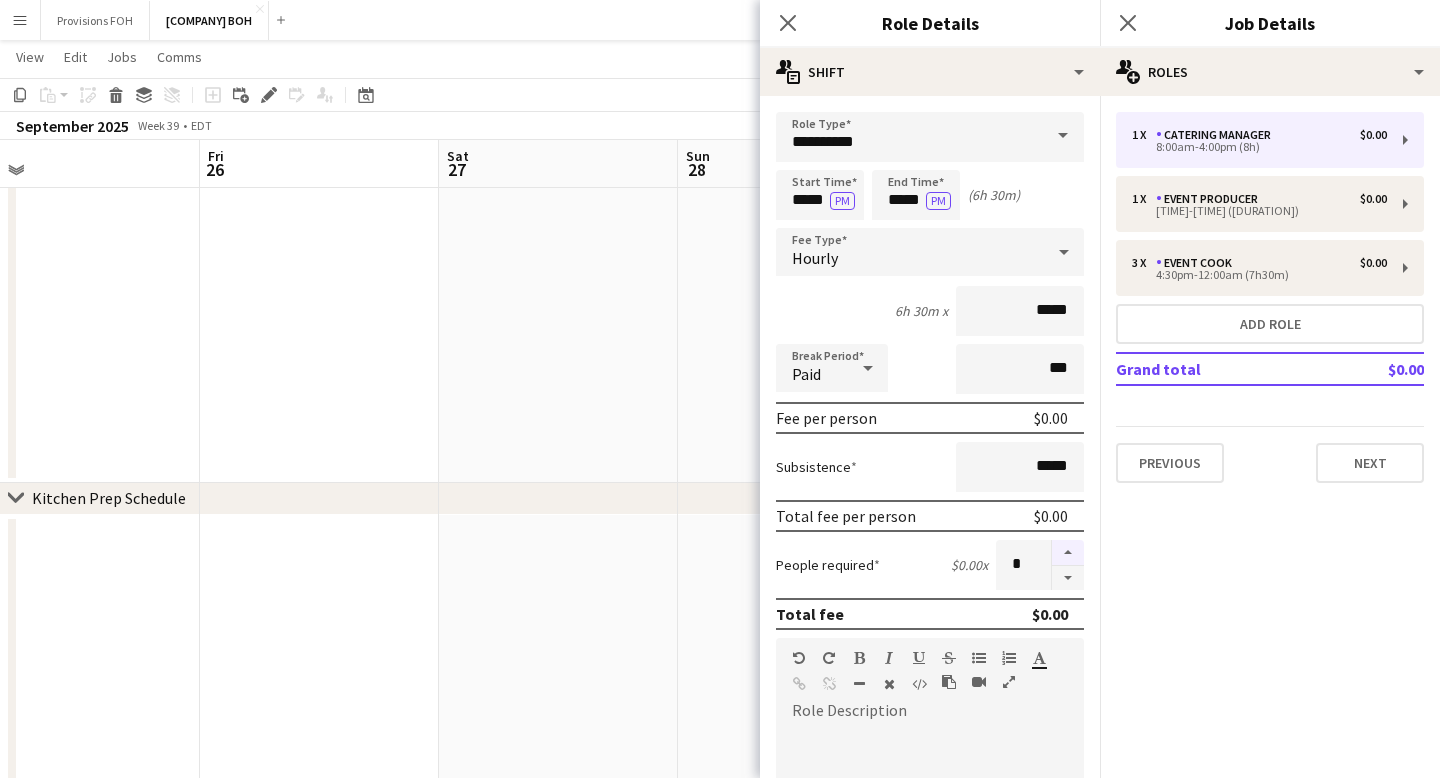 click at bounding box center [1068, 553] 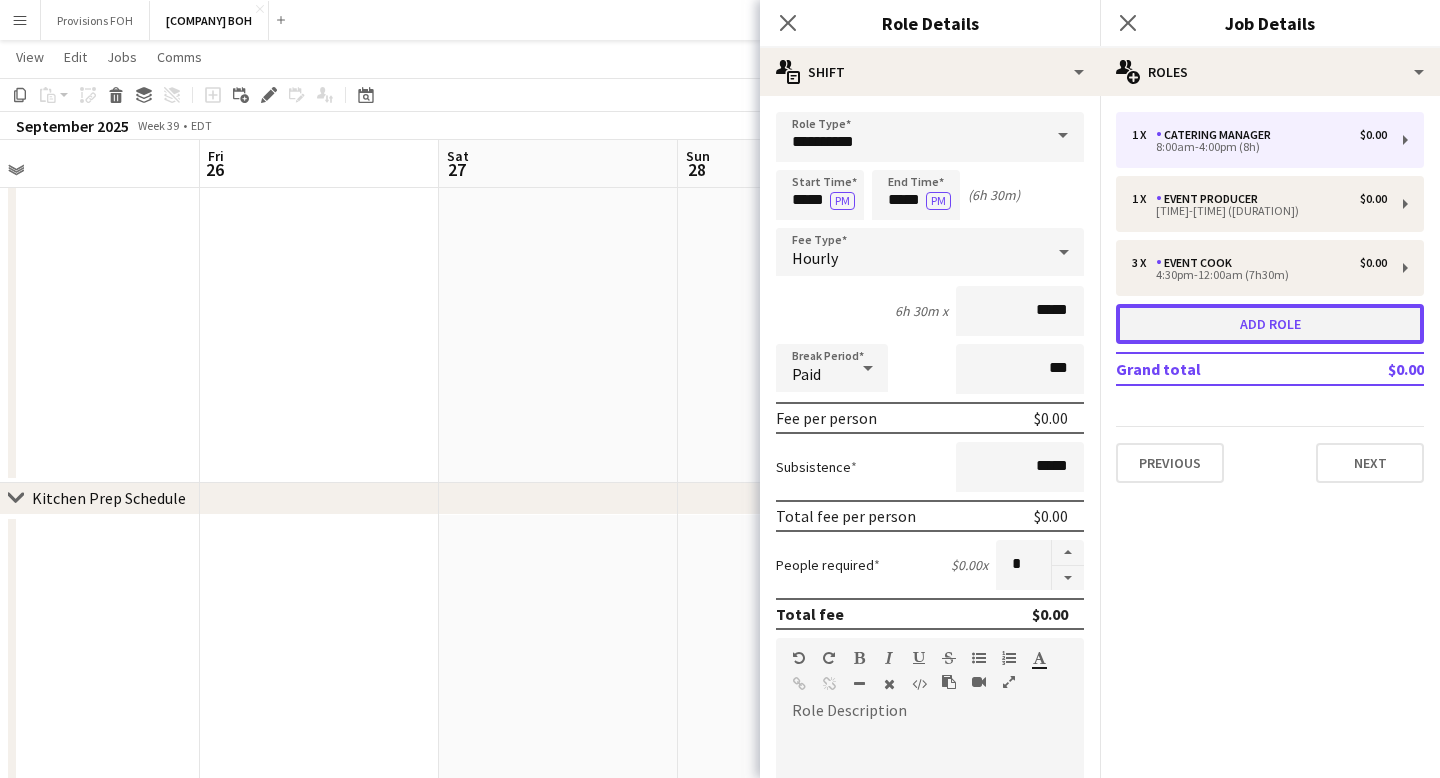 click on "Add role" at bounding box center (1270, 324) 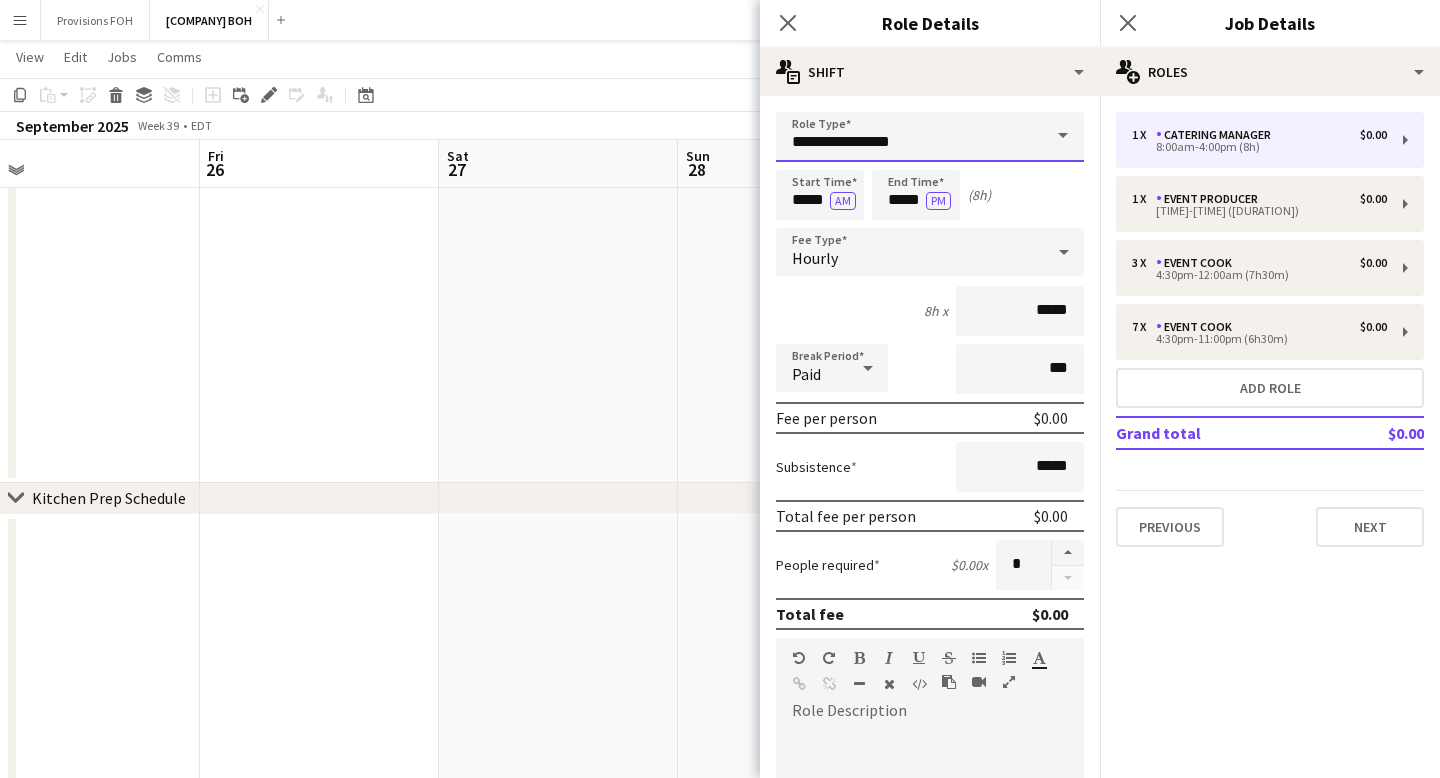 click on "**********" at bounding box center (930, 137) 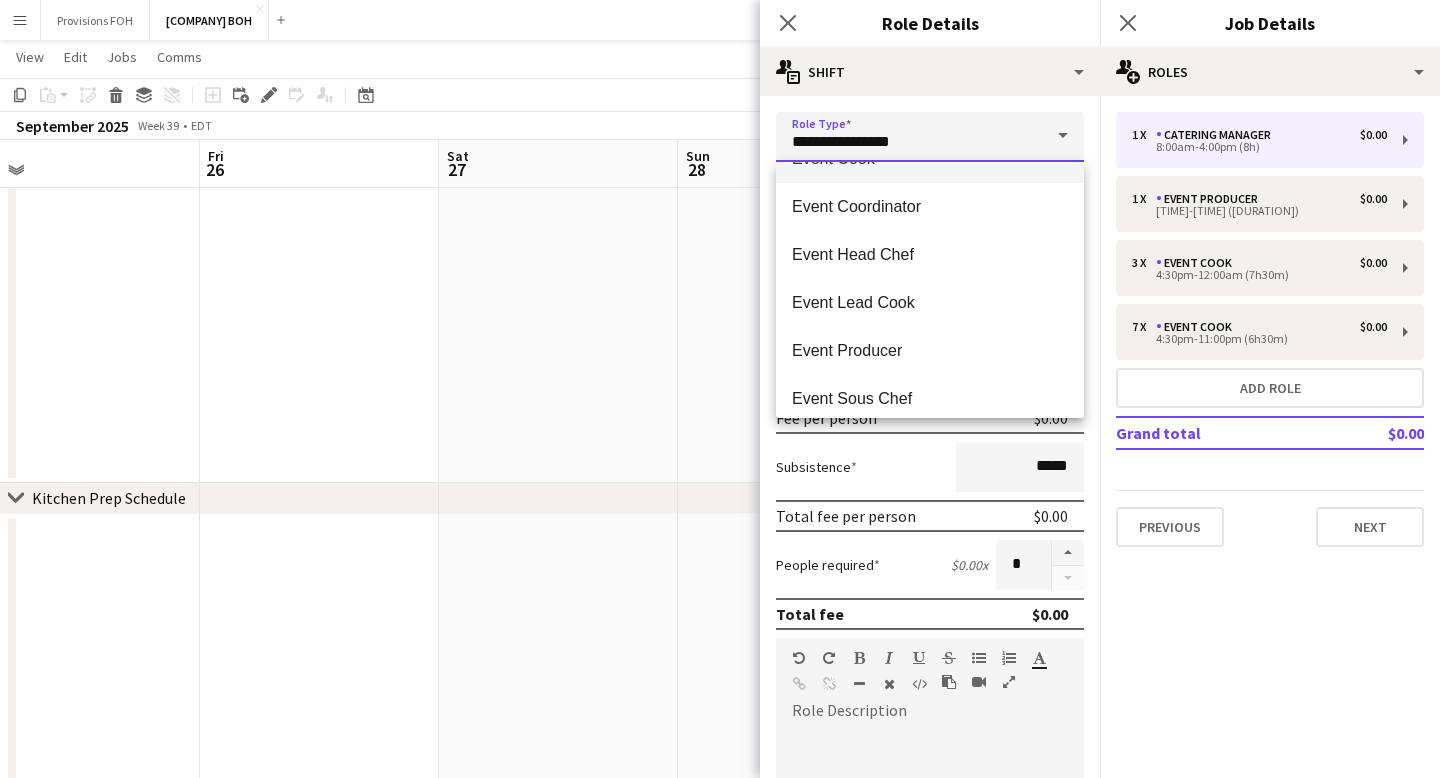 scroll, scrollTop: 187, scrollLeft: 0, axis: vertical 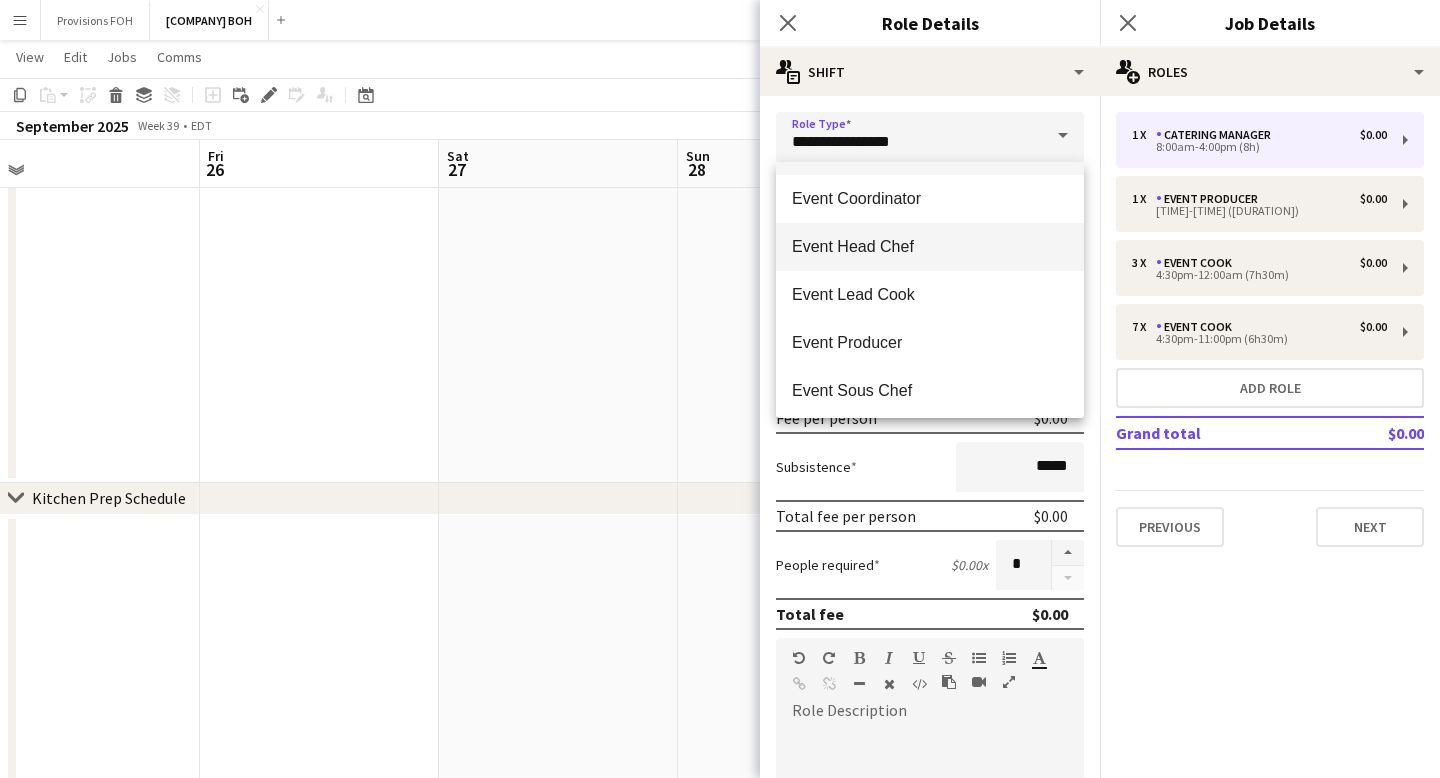 click on "Event Head Chef" at bounding box center (930, 246) 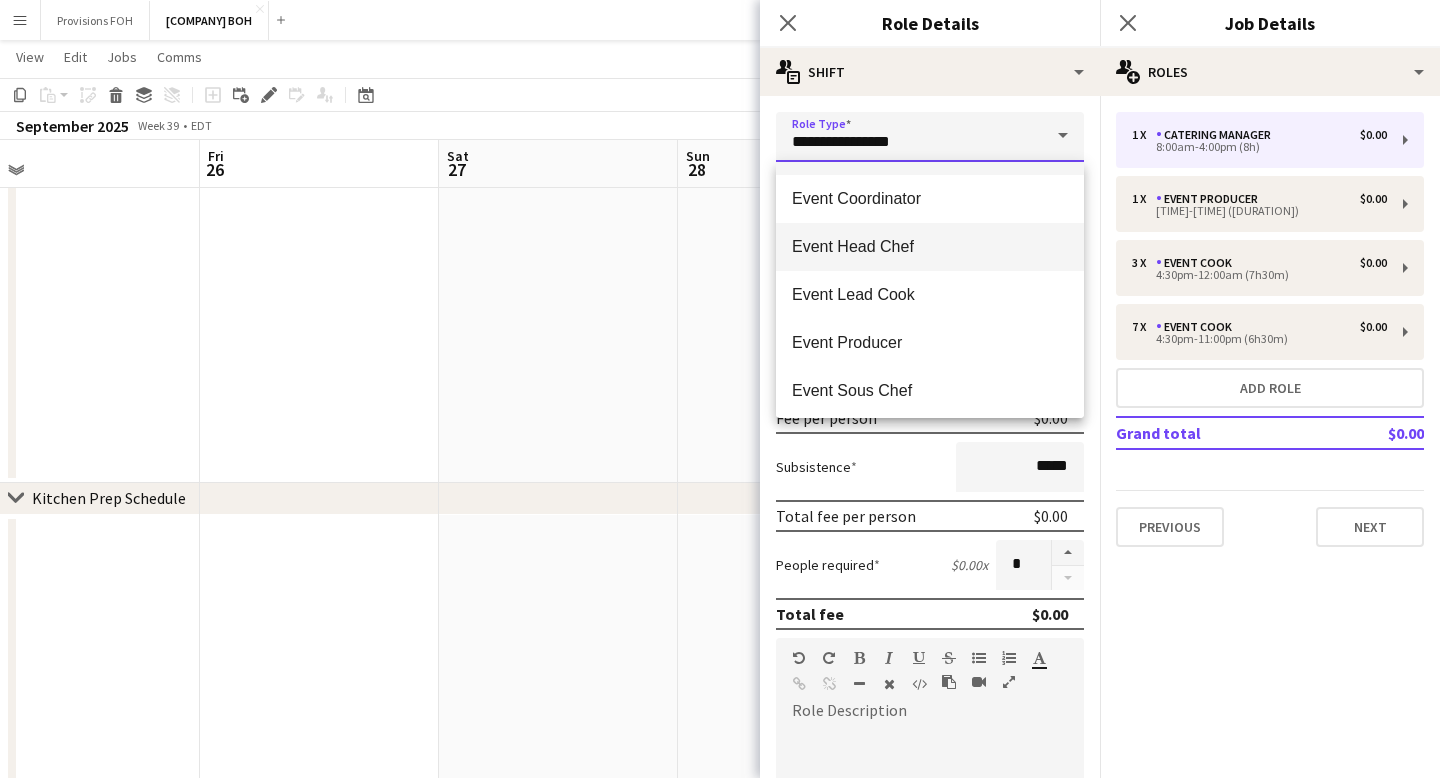 type on "**********" 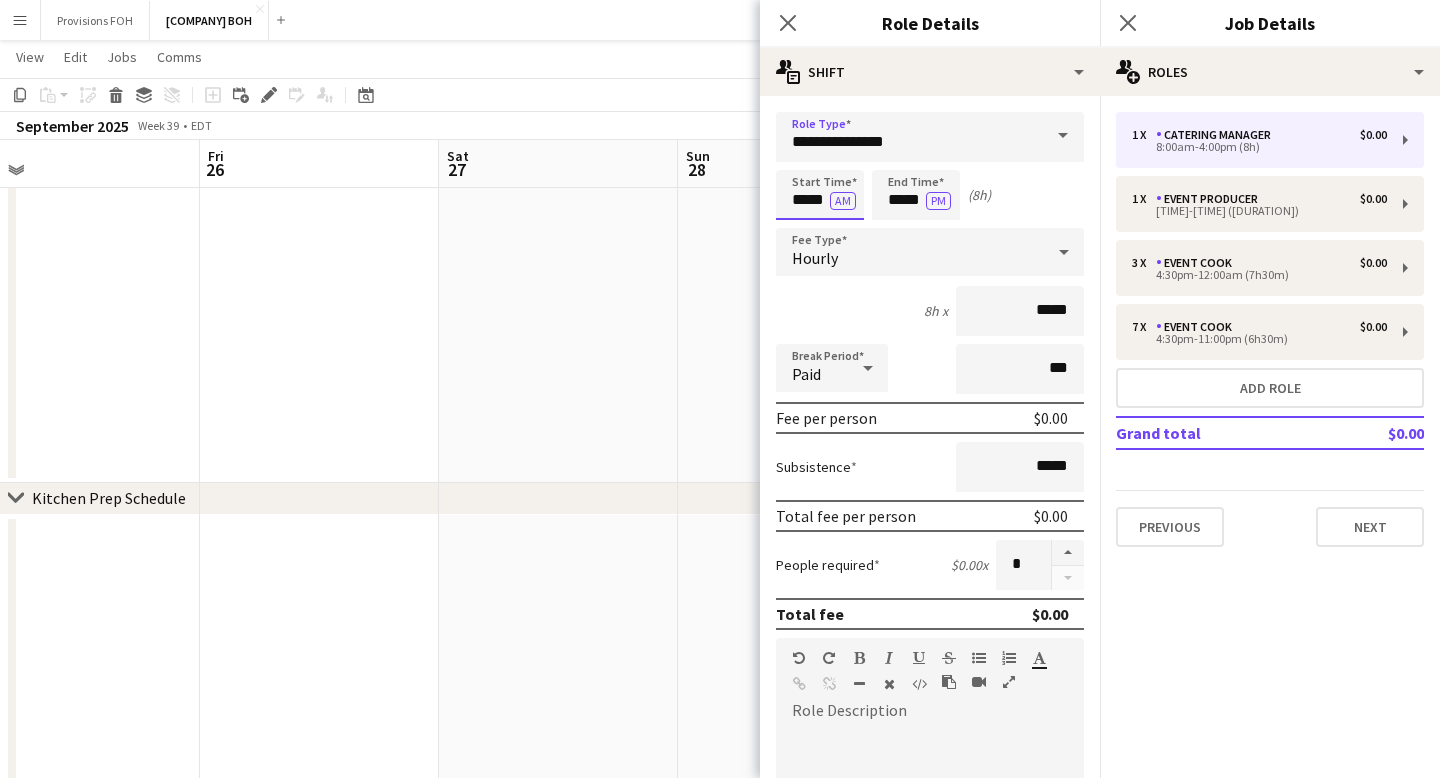 click on "*****" at bounding box center (820, 195) 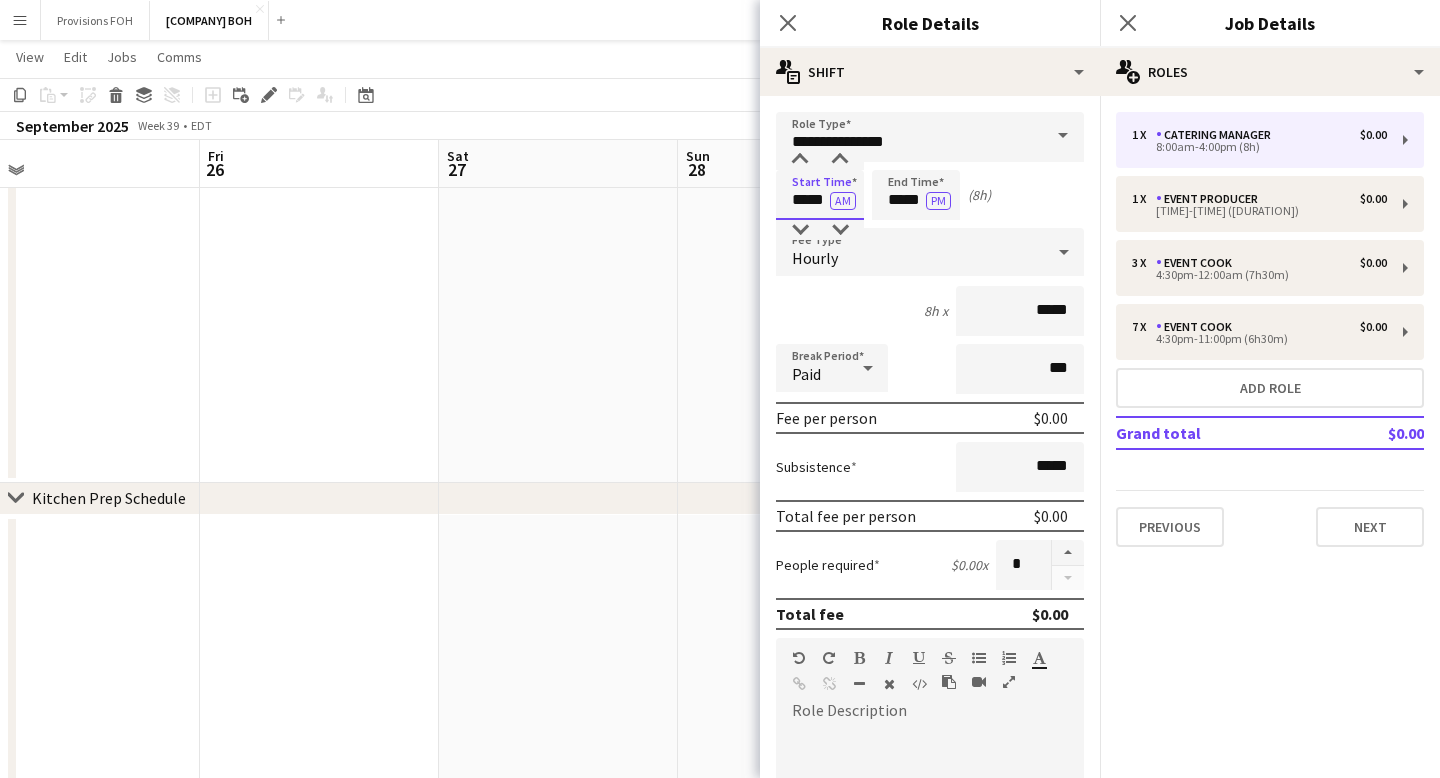 click on "*****" at bounding box center (820, 195) 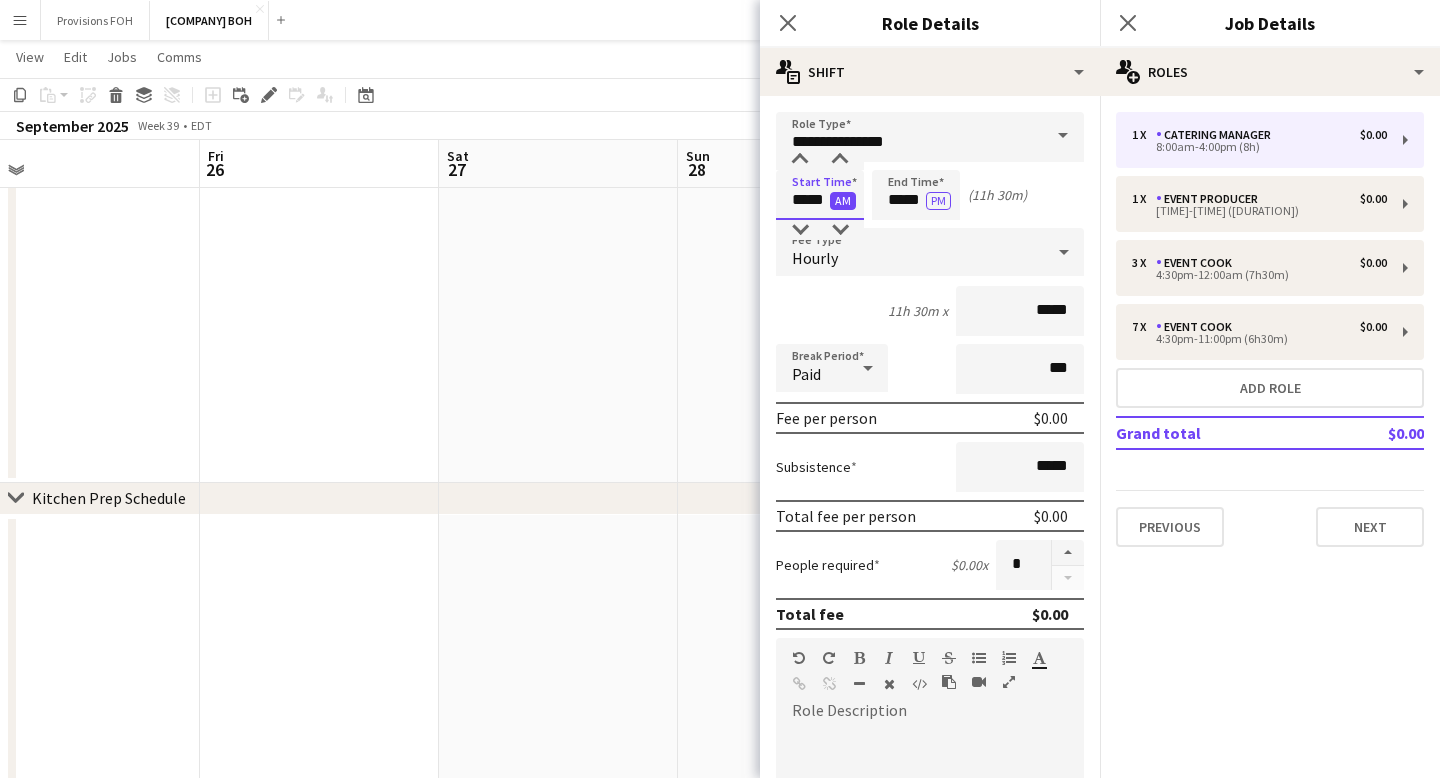 type on "*****" 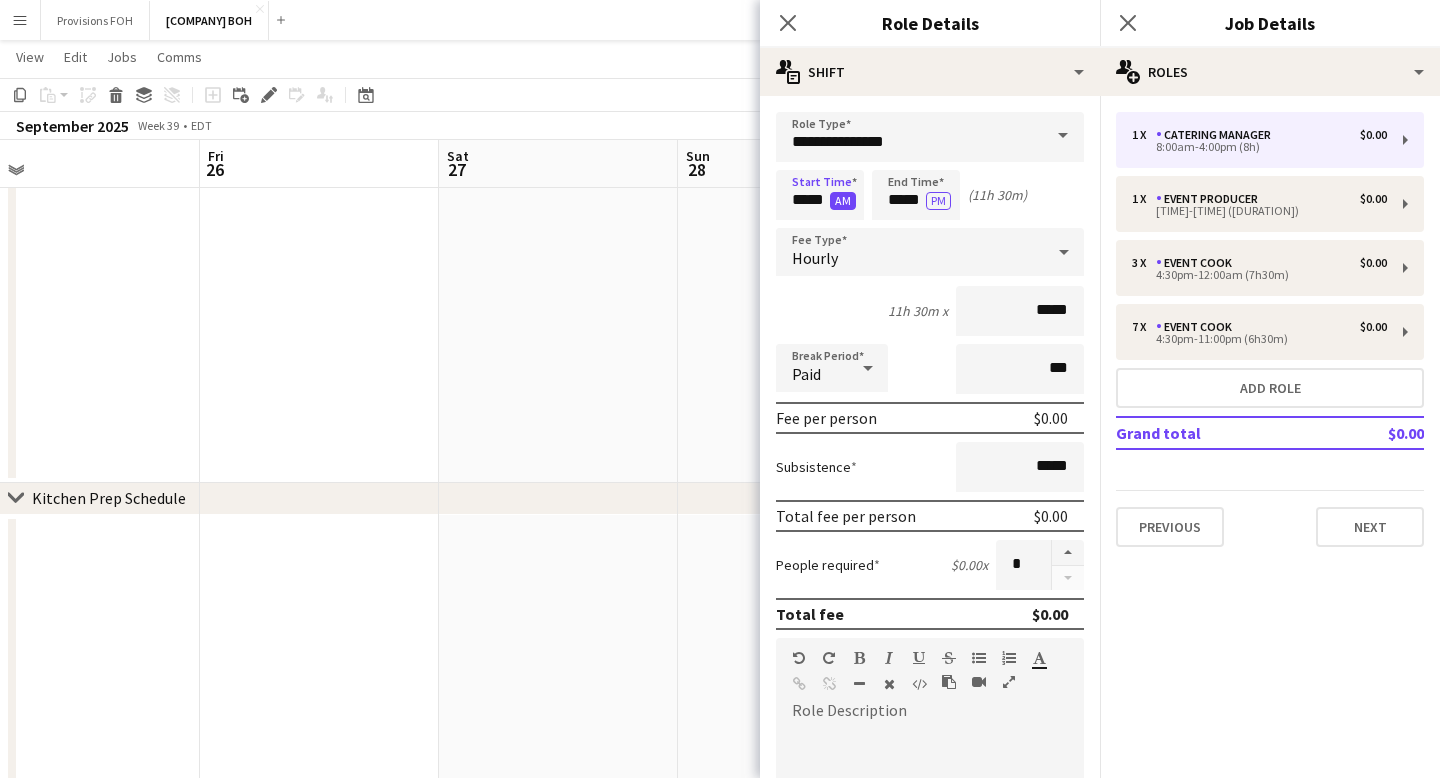 click on "AM" at bounding box center [843, 201] 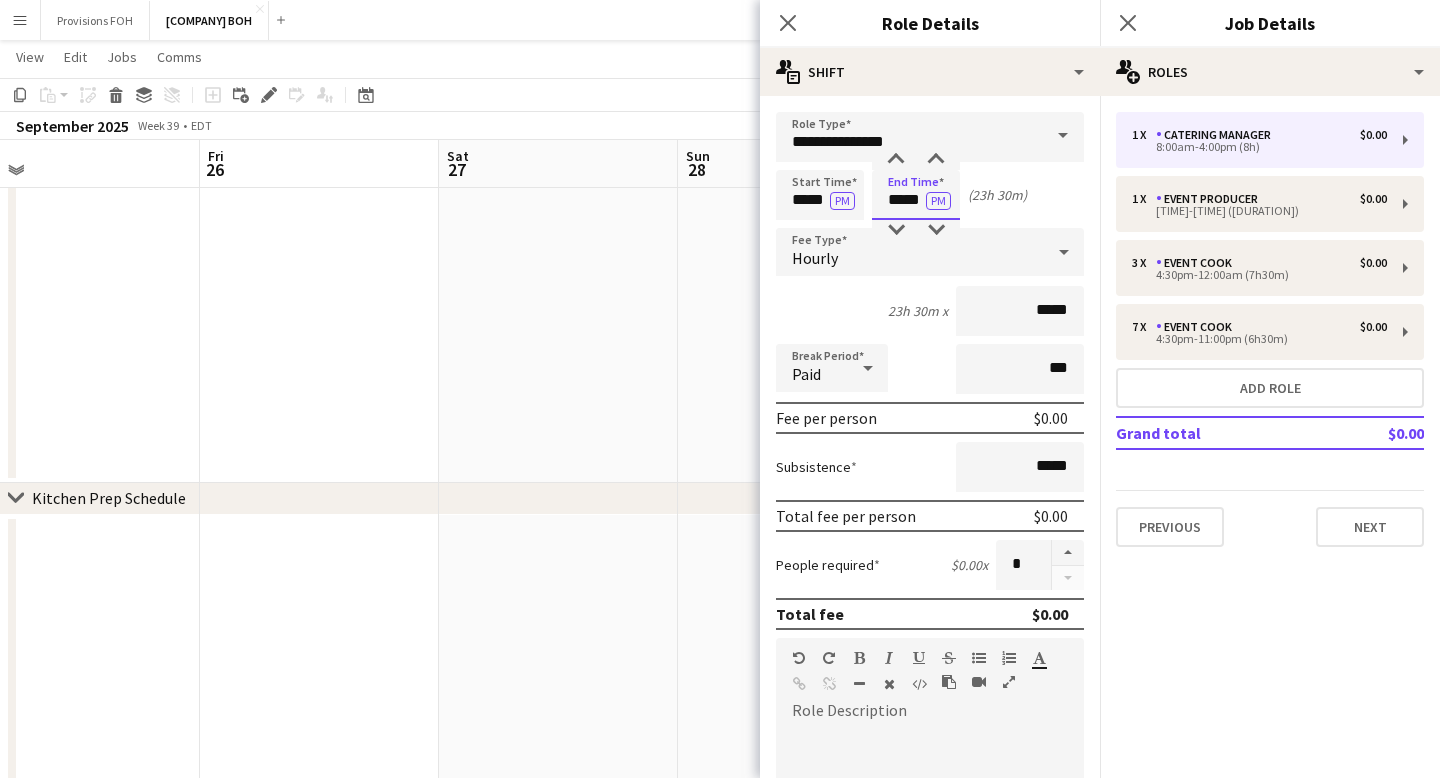 click on "*****" at bounding box center [916, 195] 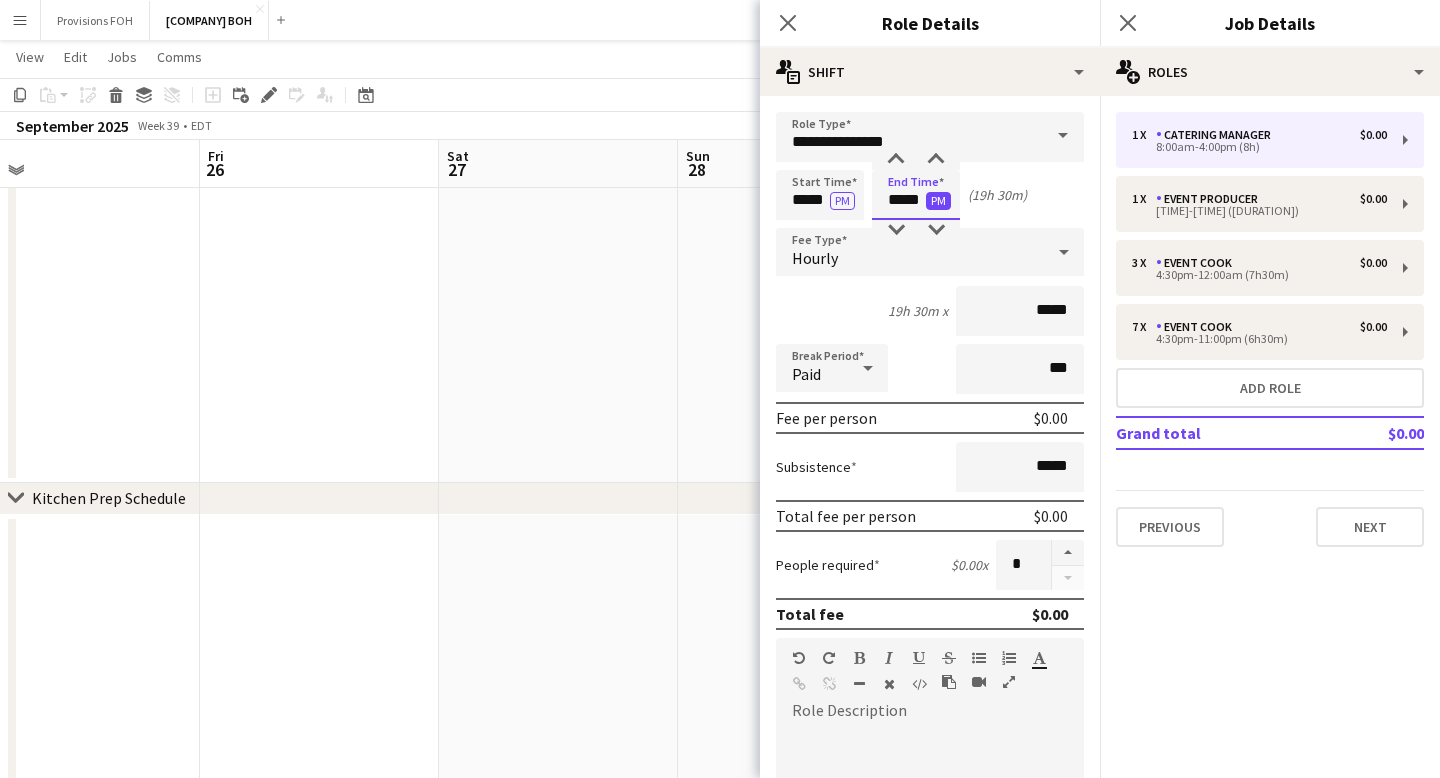 type on "*****" 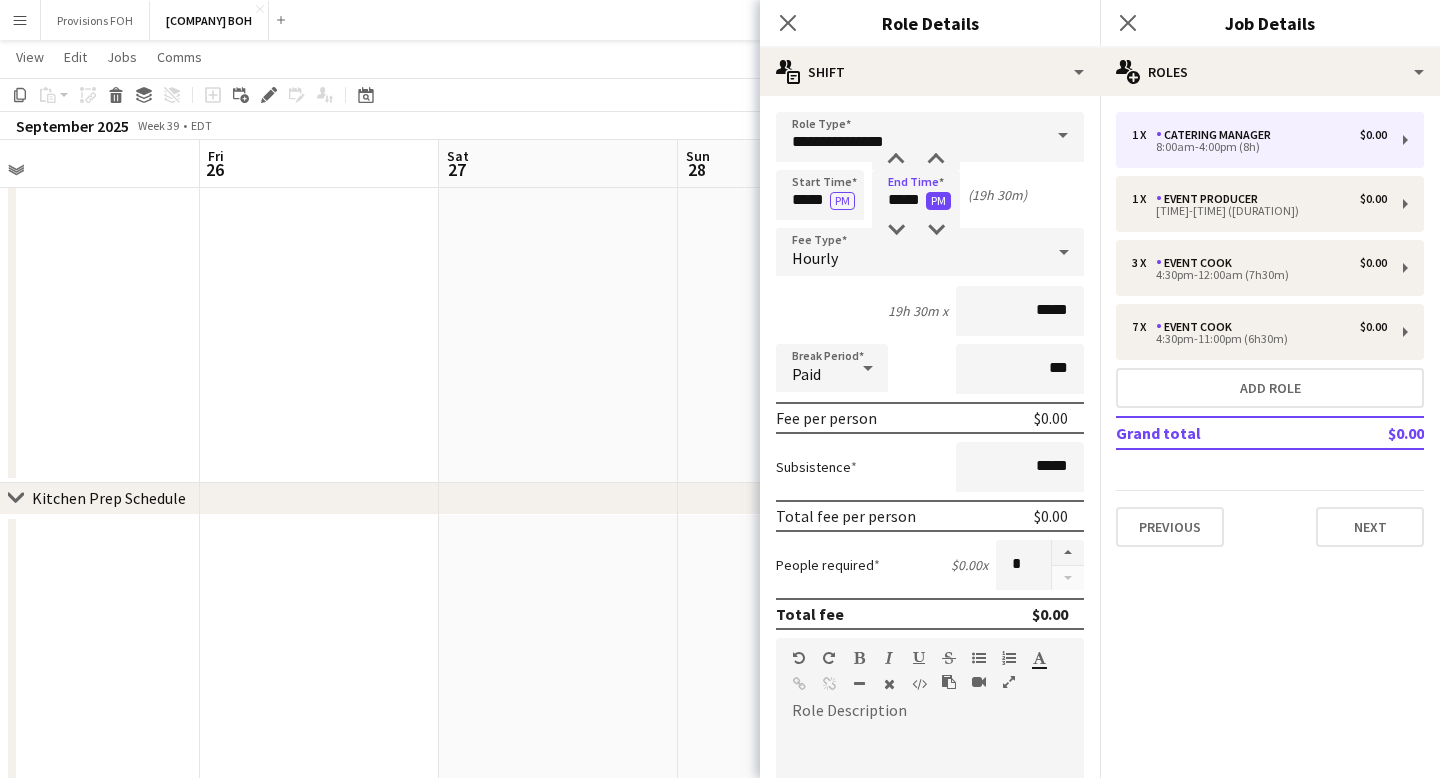 click on "PM" at bounding box center (938, 201) 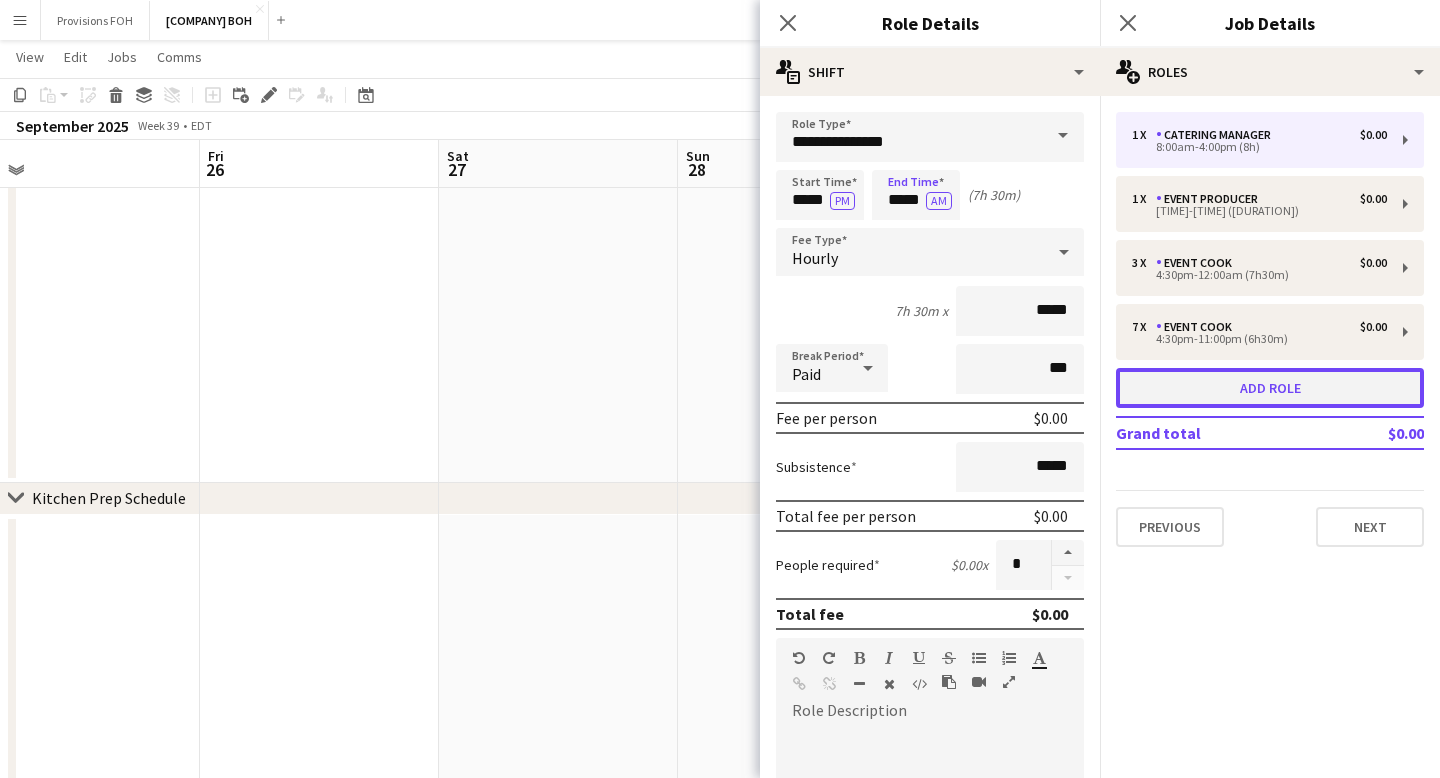 click on "Add role" at bounding box center (1270, 388) 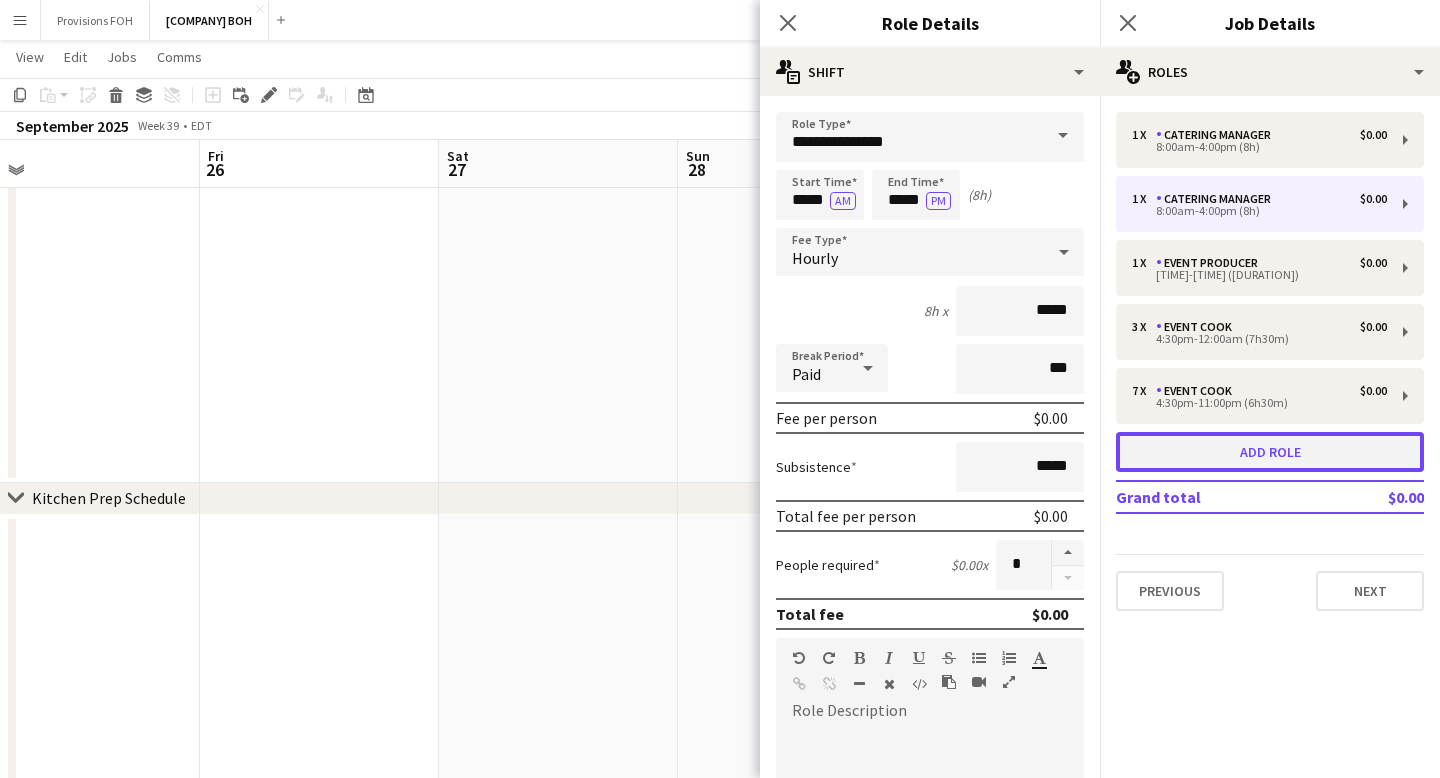 type on "**********" 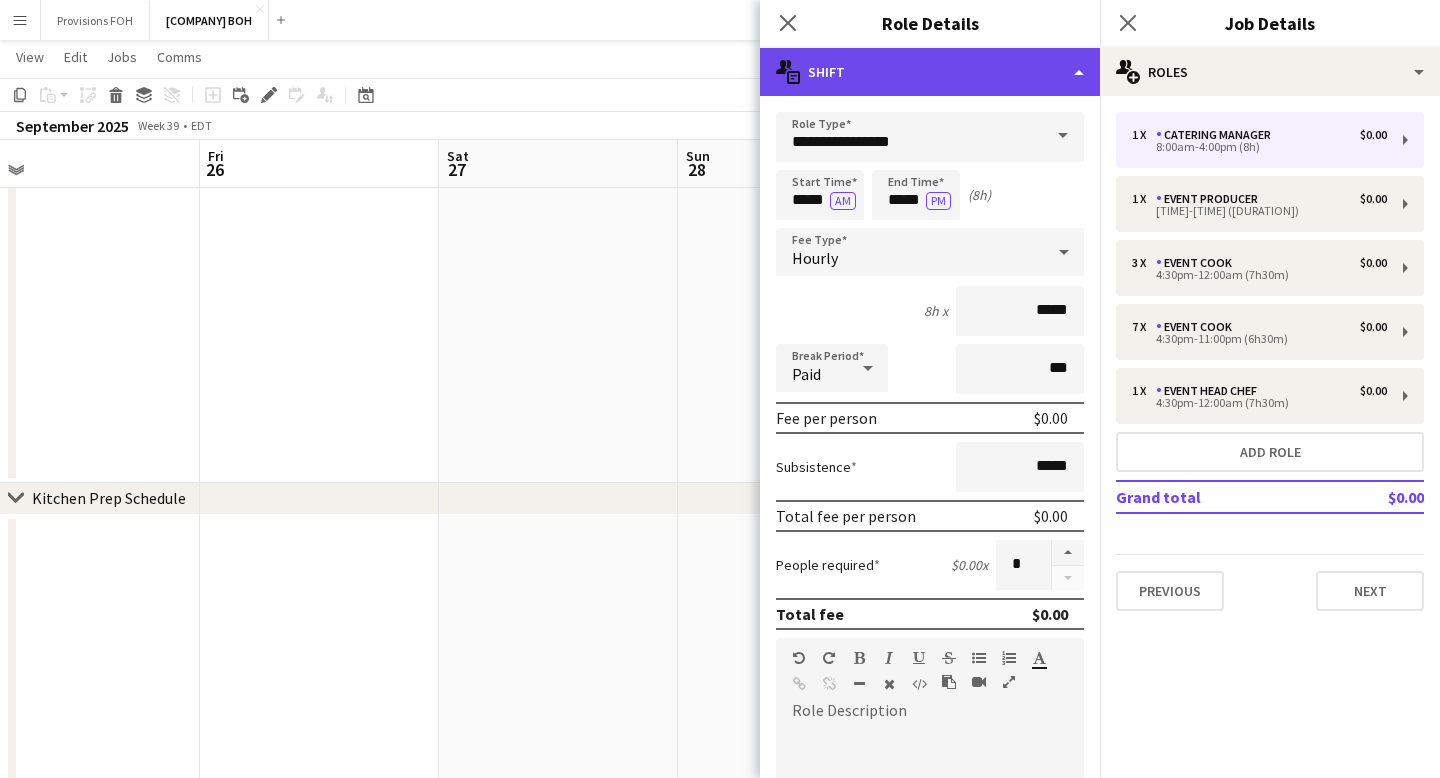 click on "multiple-actions-text
Shift" 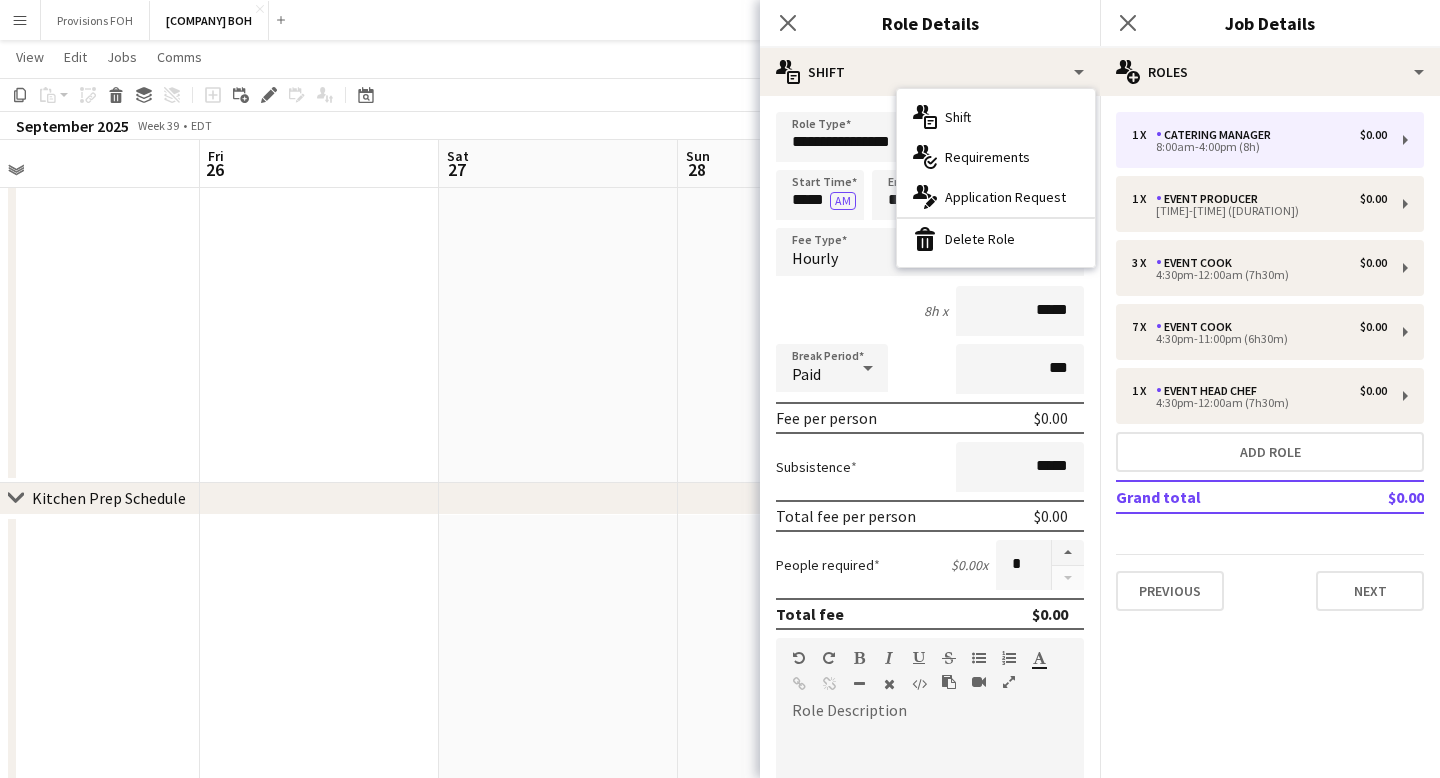 click on "Role Details" 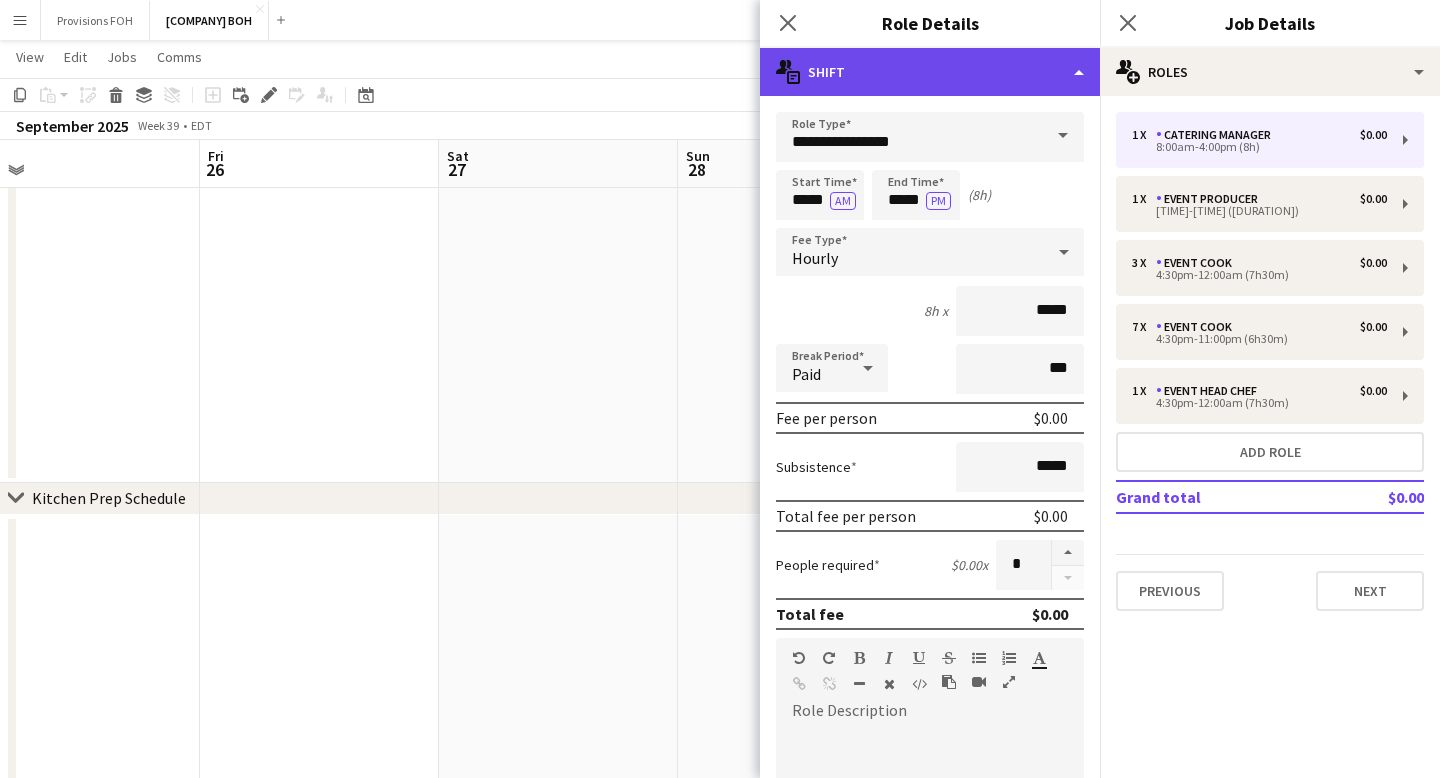 click on "multiple-actions-text
Shift" 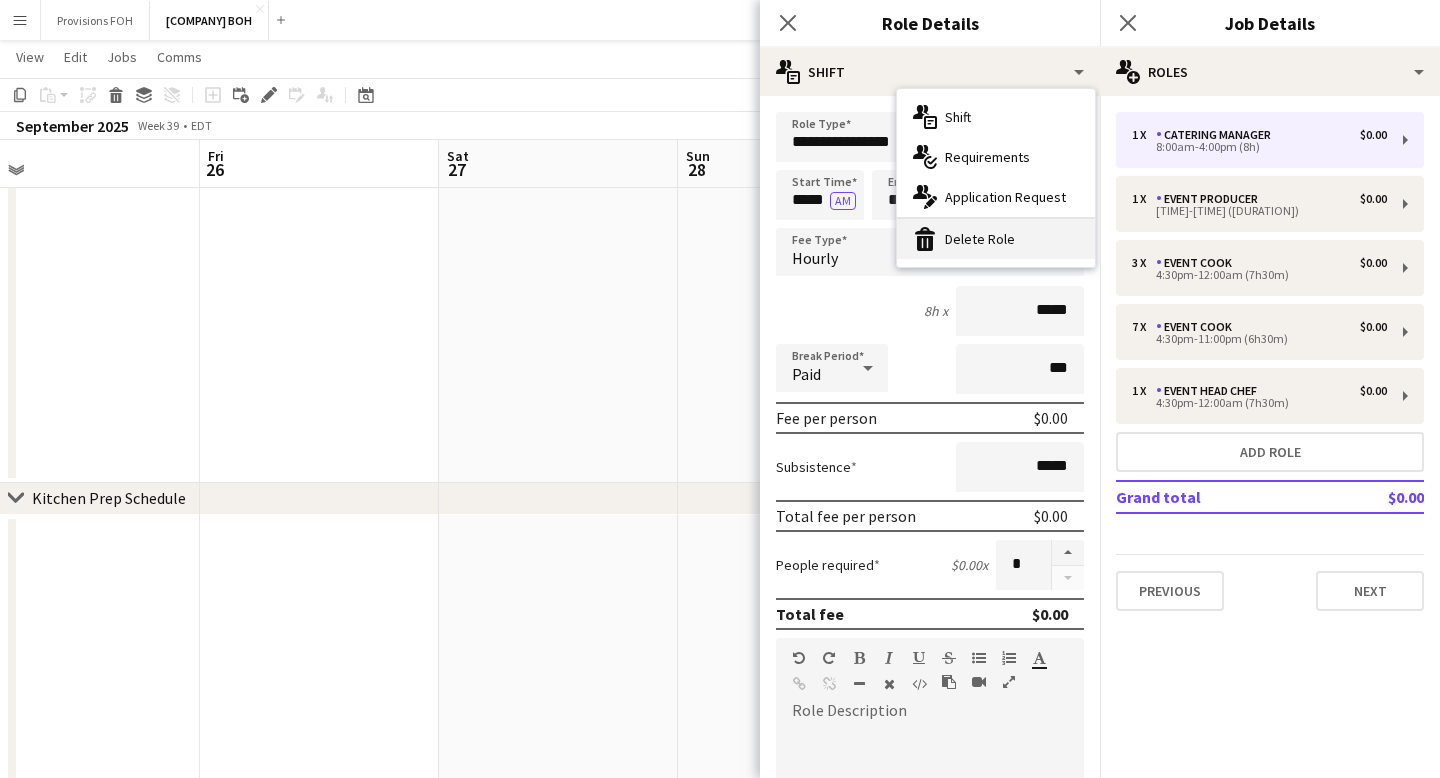 click on "bin-2
Delete Role" at bounding box center (996, 239) 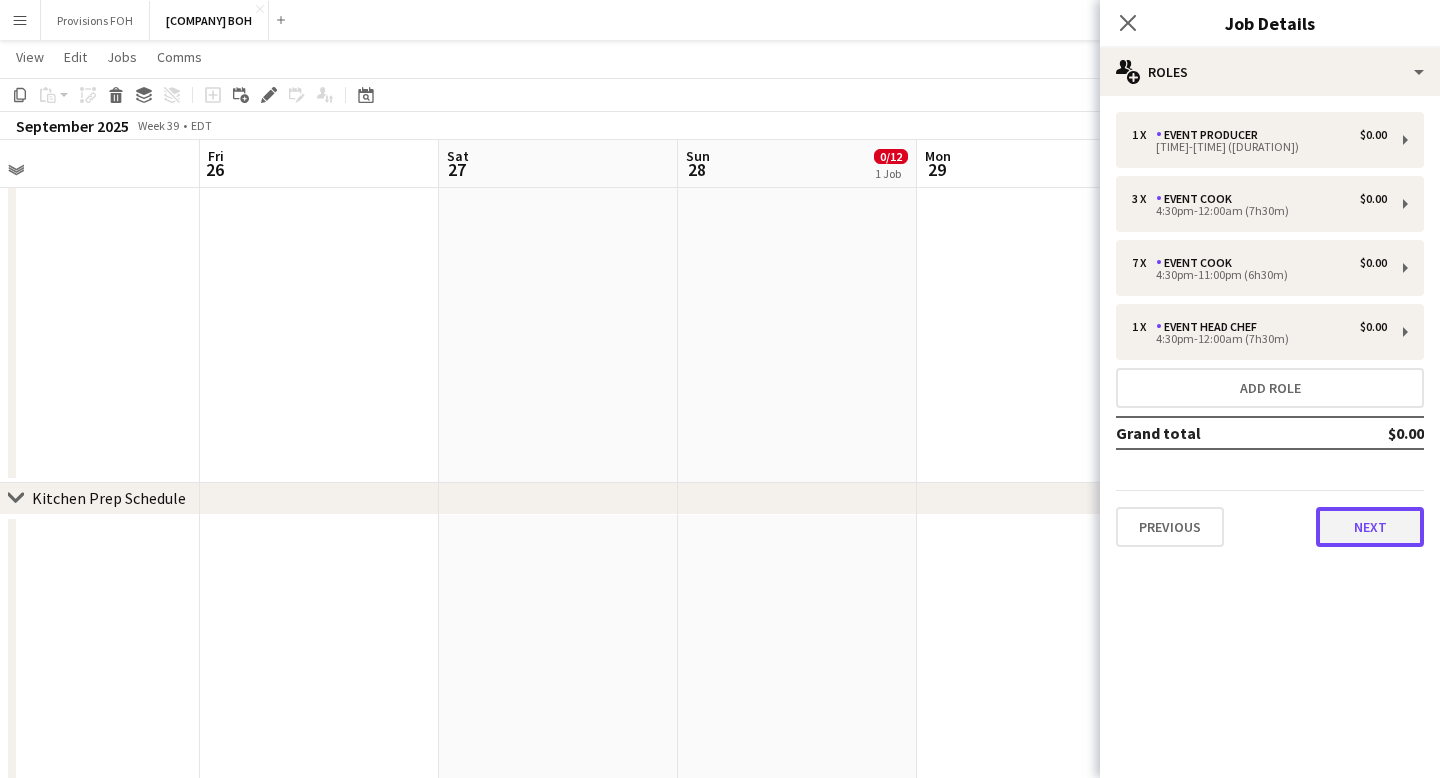 click on "Next" at bounding box center (1370, 527) 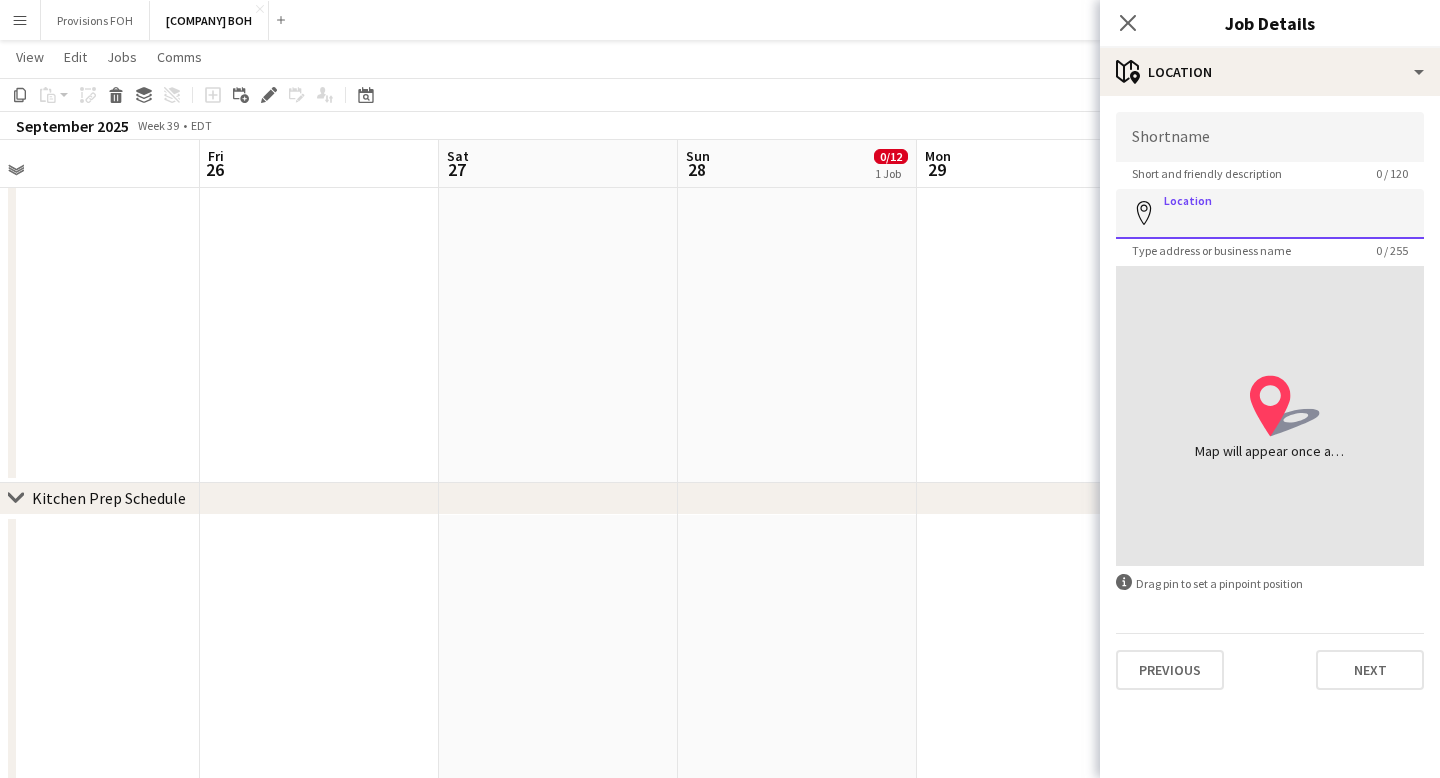 click on "Location" at bounding box center (1270, 214) 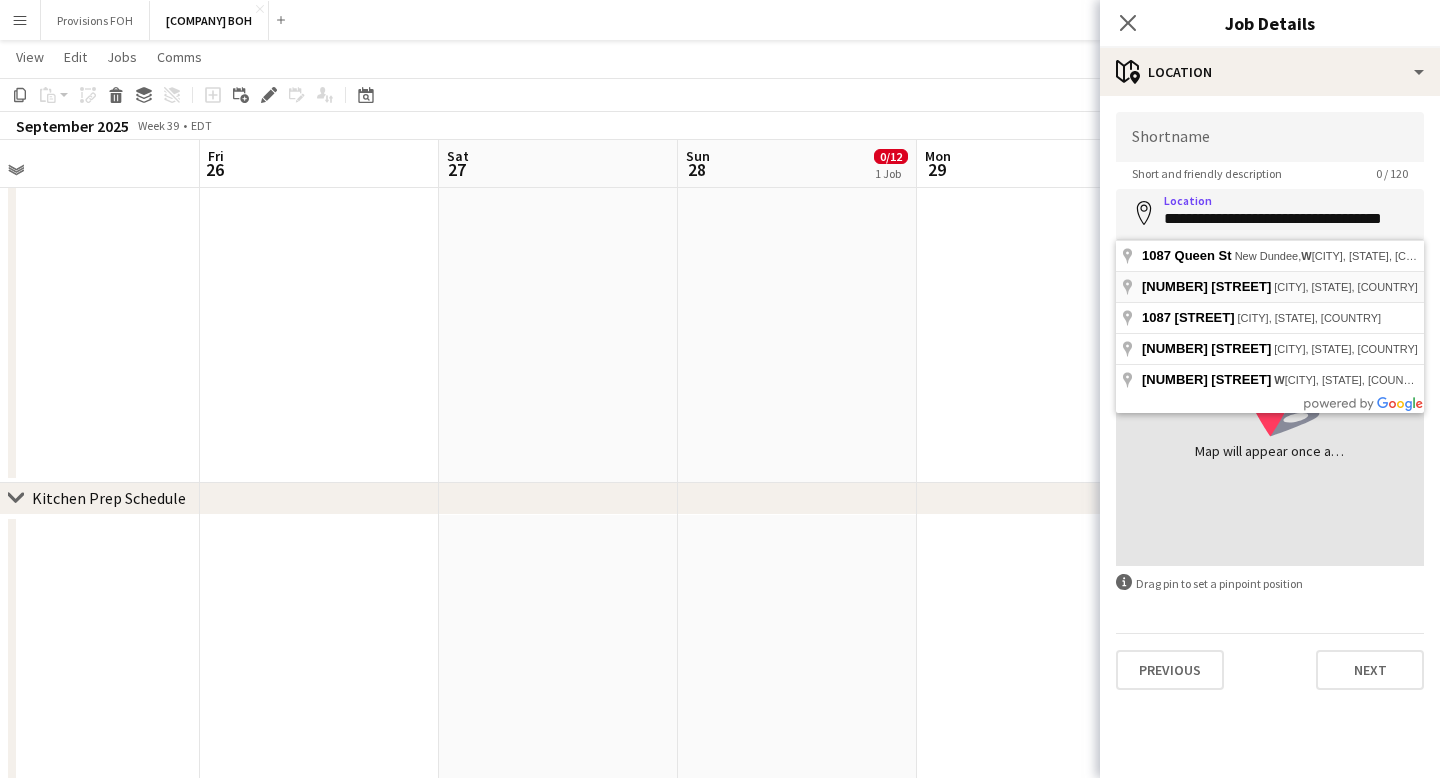 type on "**********" 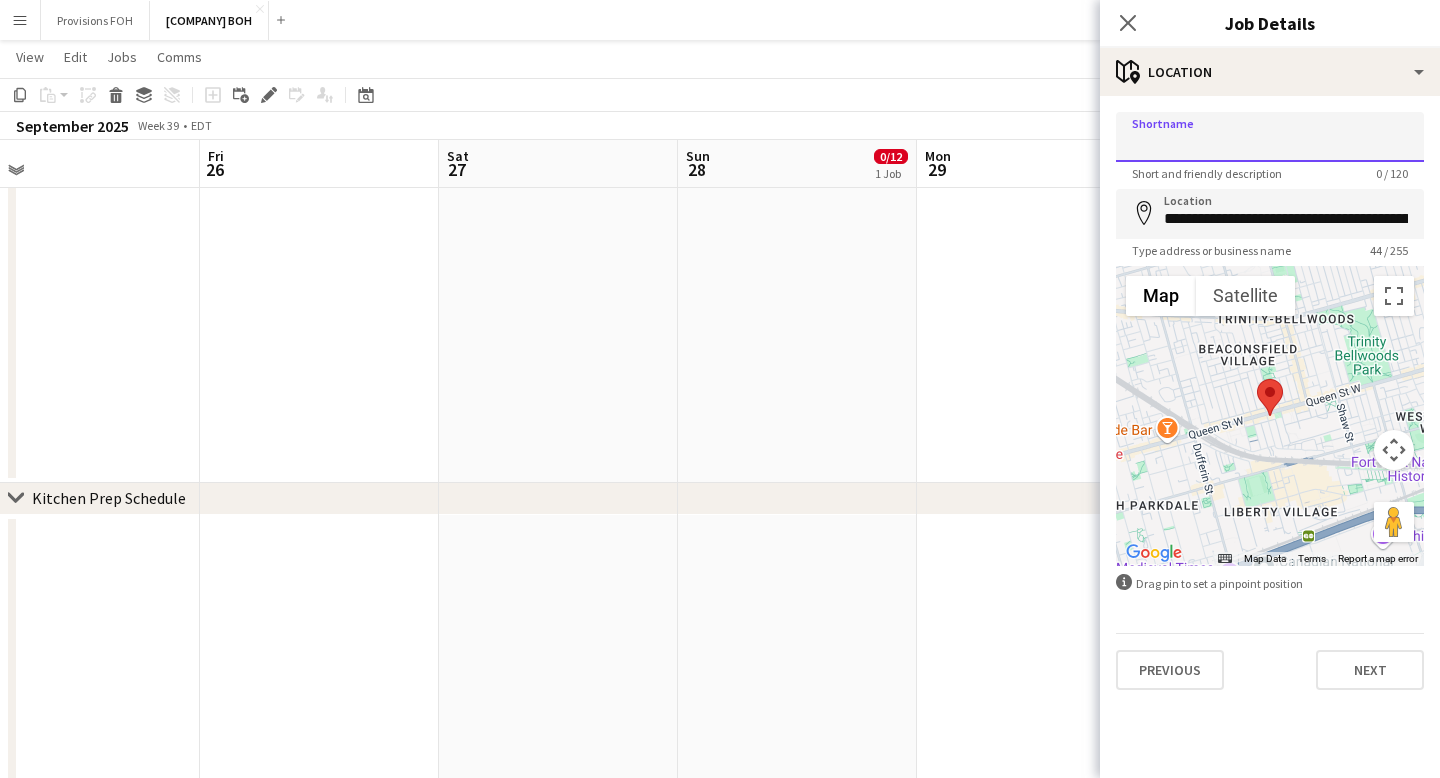 click on "Shortname" at bounding box center [1270, 137] 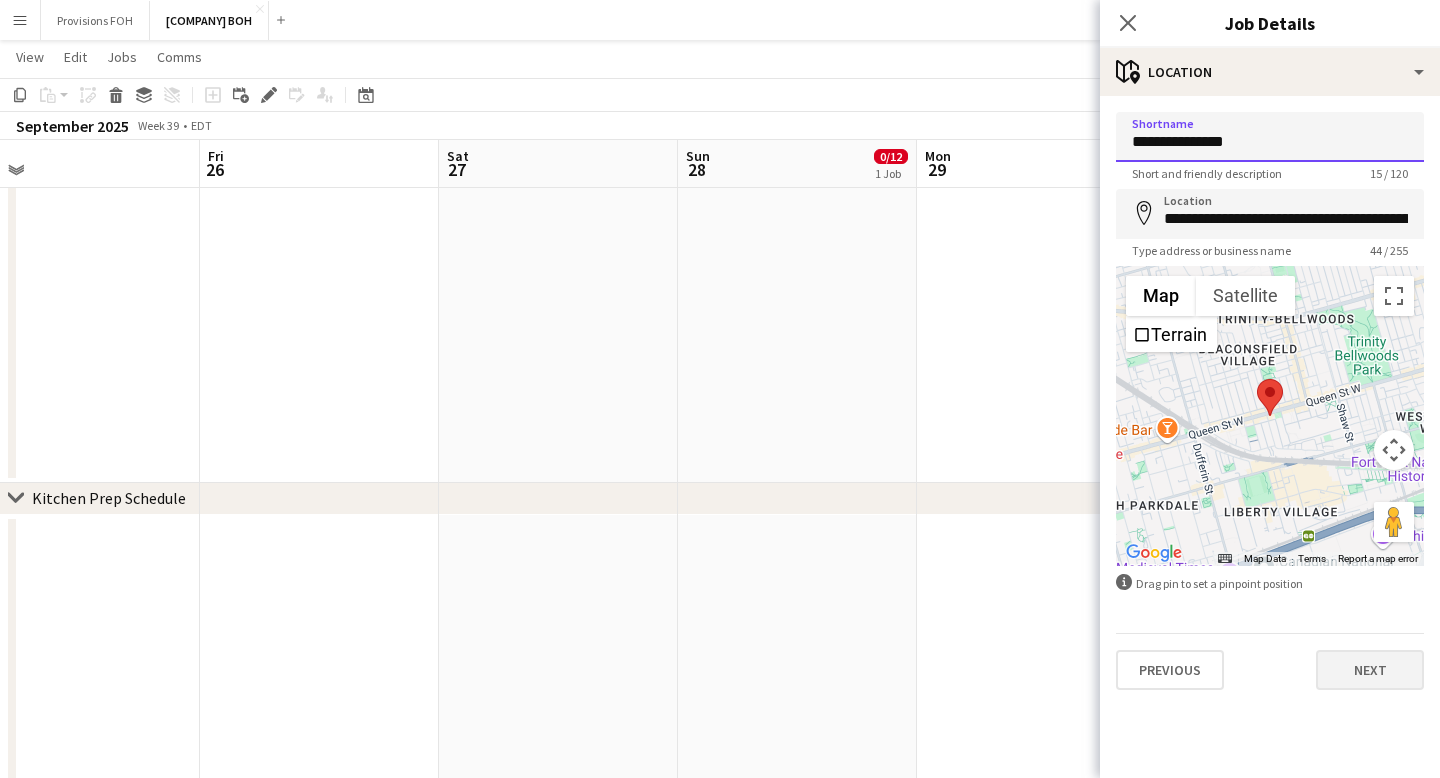 type on "**********" 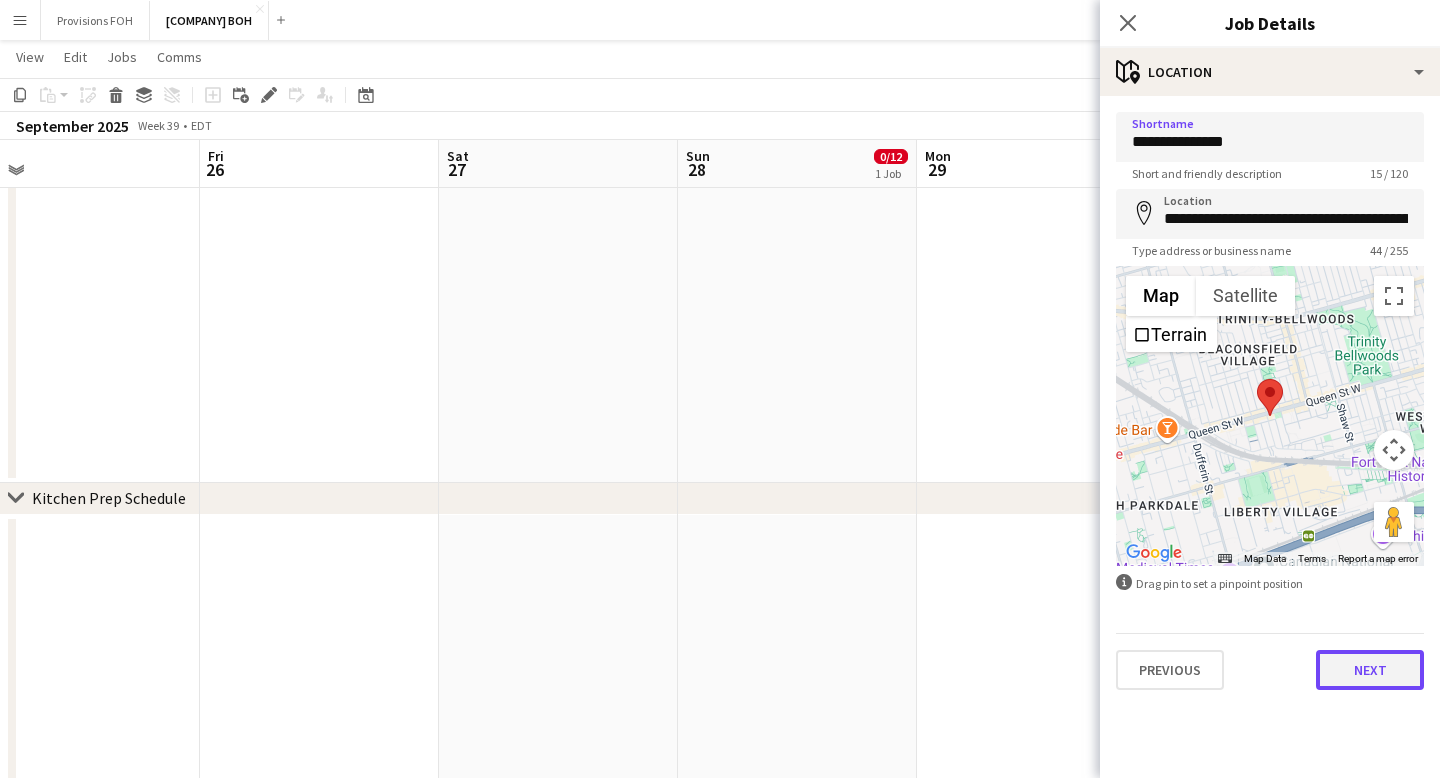 click on "Next" at bounding box center [1370, 670] 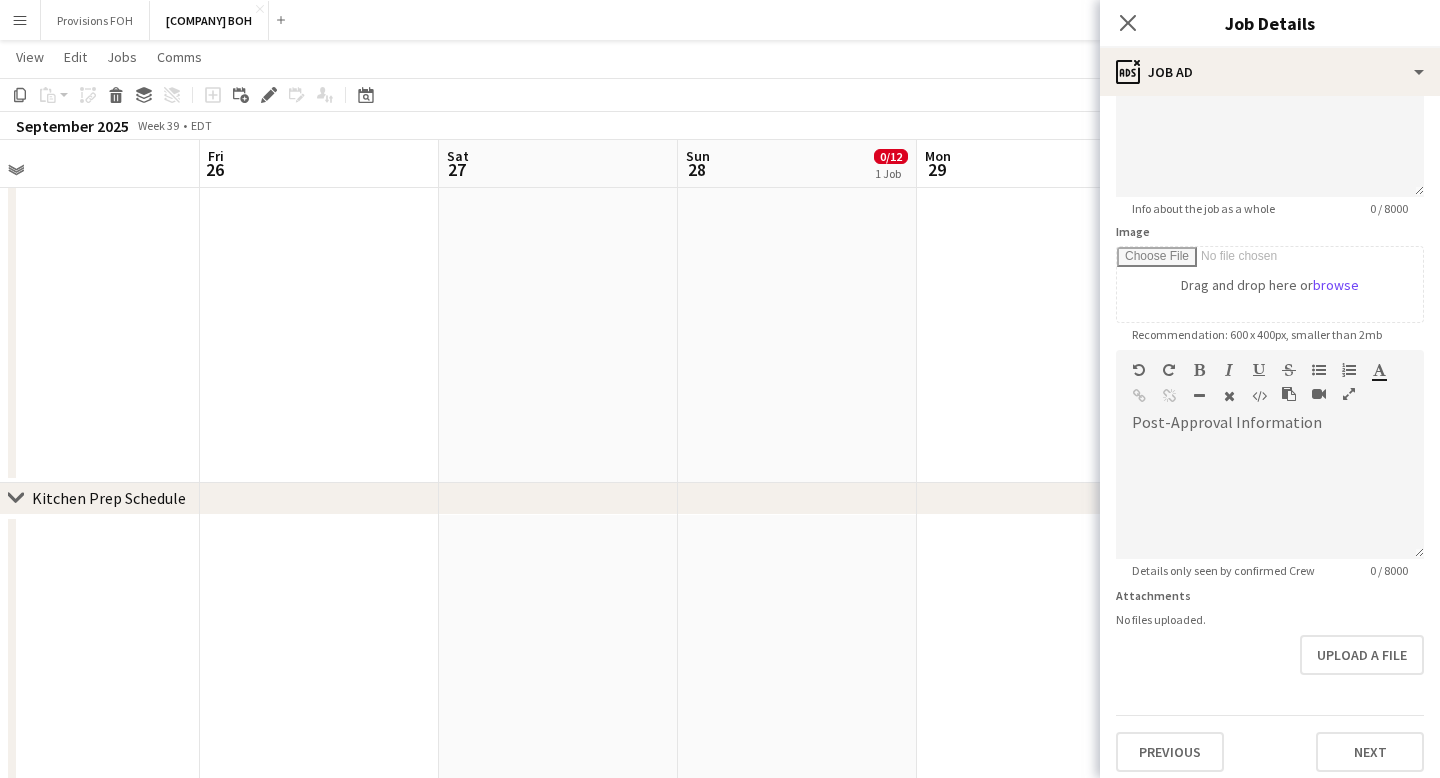 scroll, scrollTop: 210, scrollLeft: 0, axis: vertical 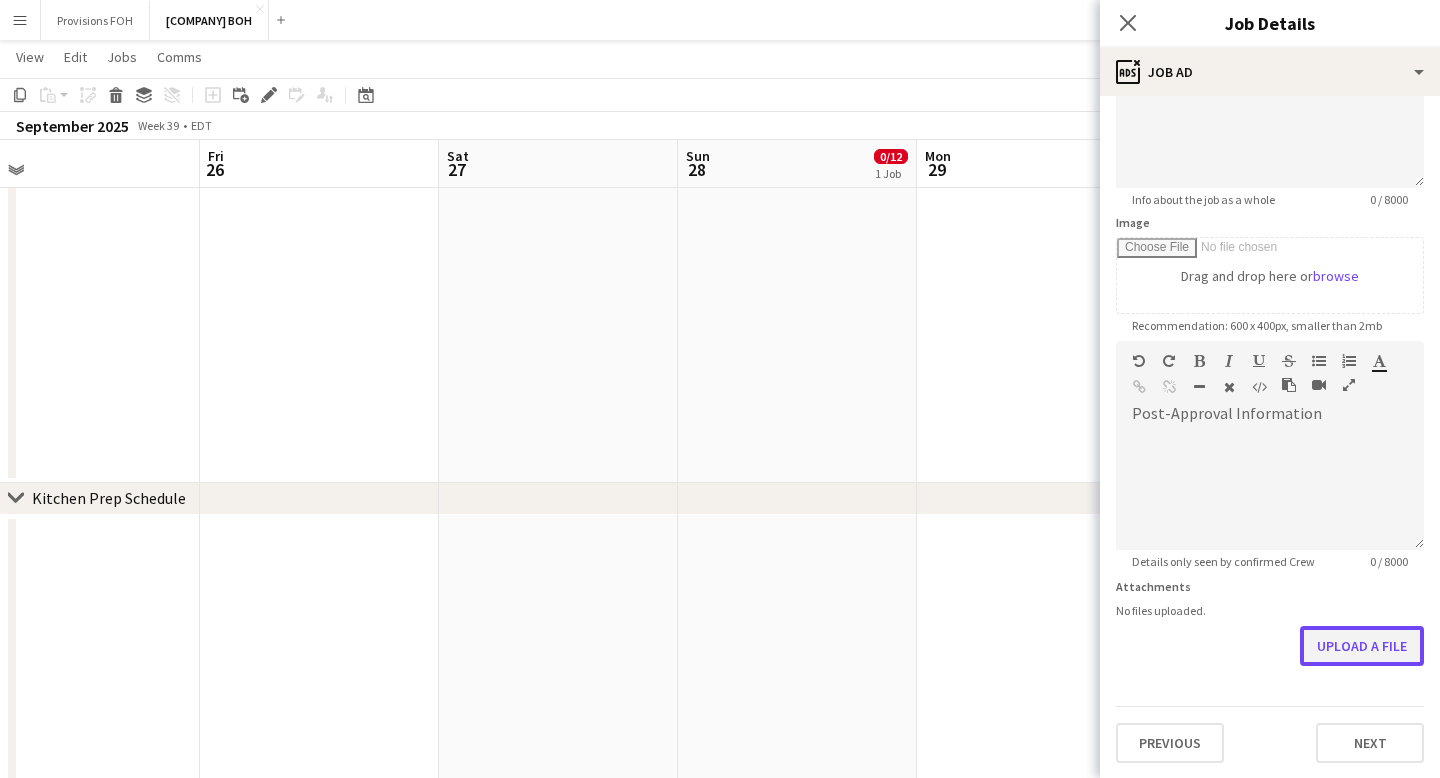 click on "Upload a file" at bounding box center [1362, 646] 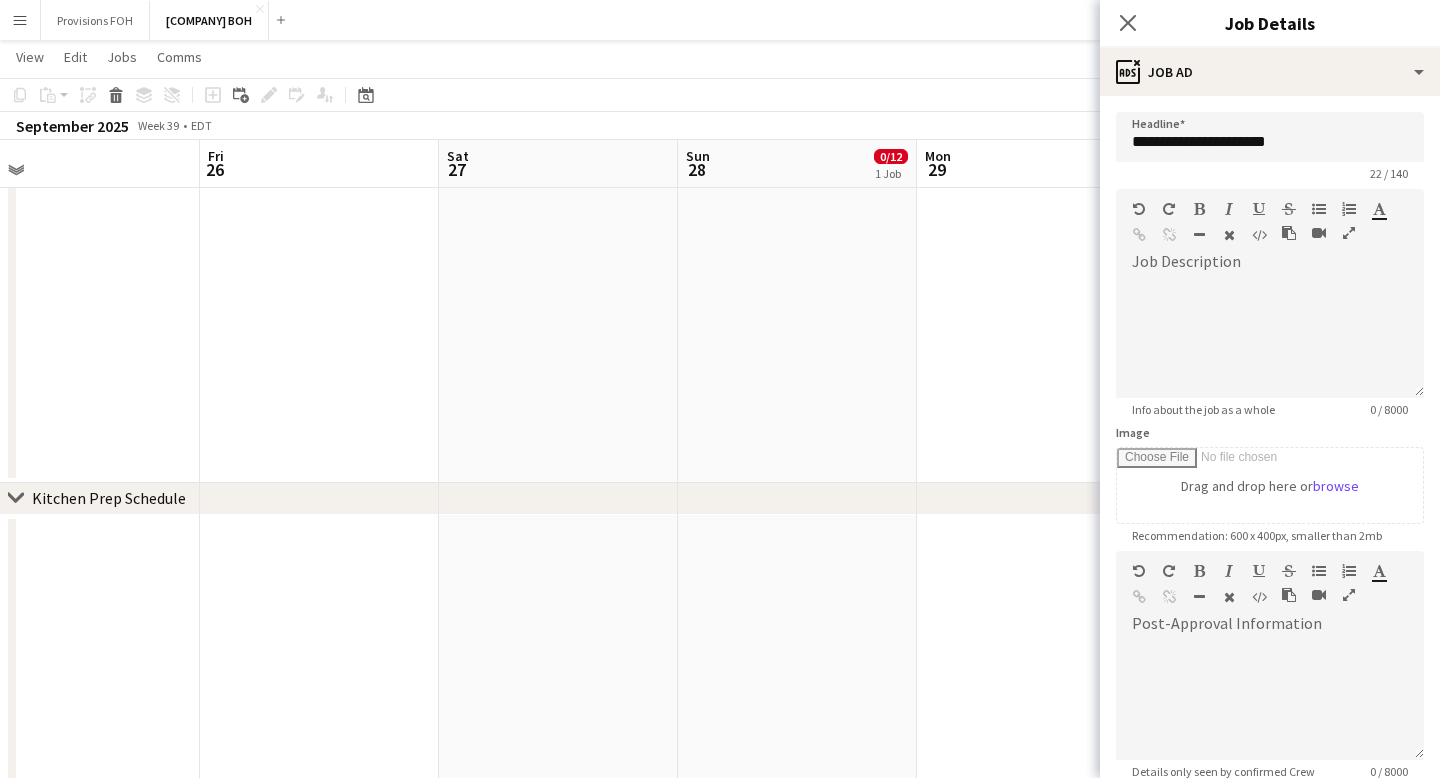 scroll, scrollTop: 237, scrollLeft: 0, axis: vertical 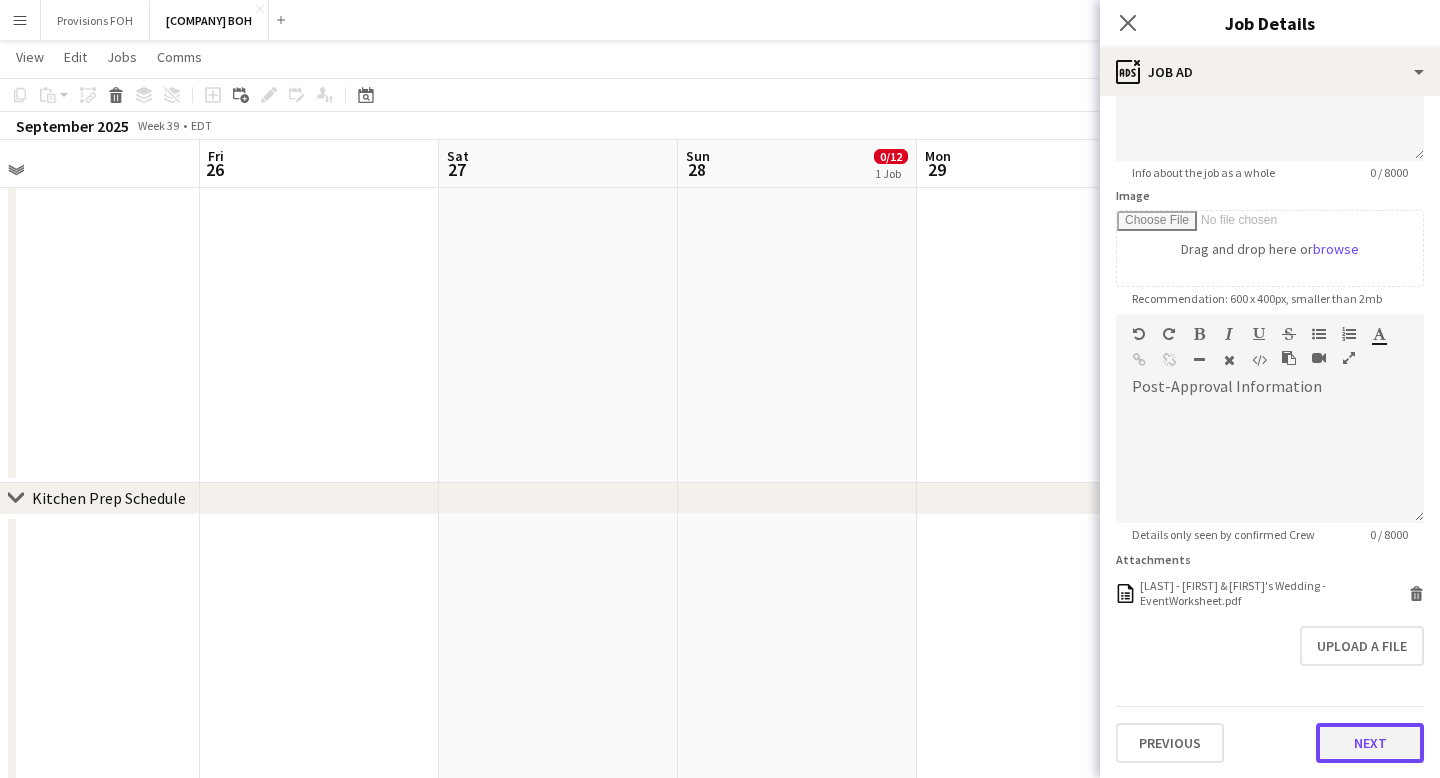 click on "Next" at bounding box center [1370, 743] 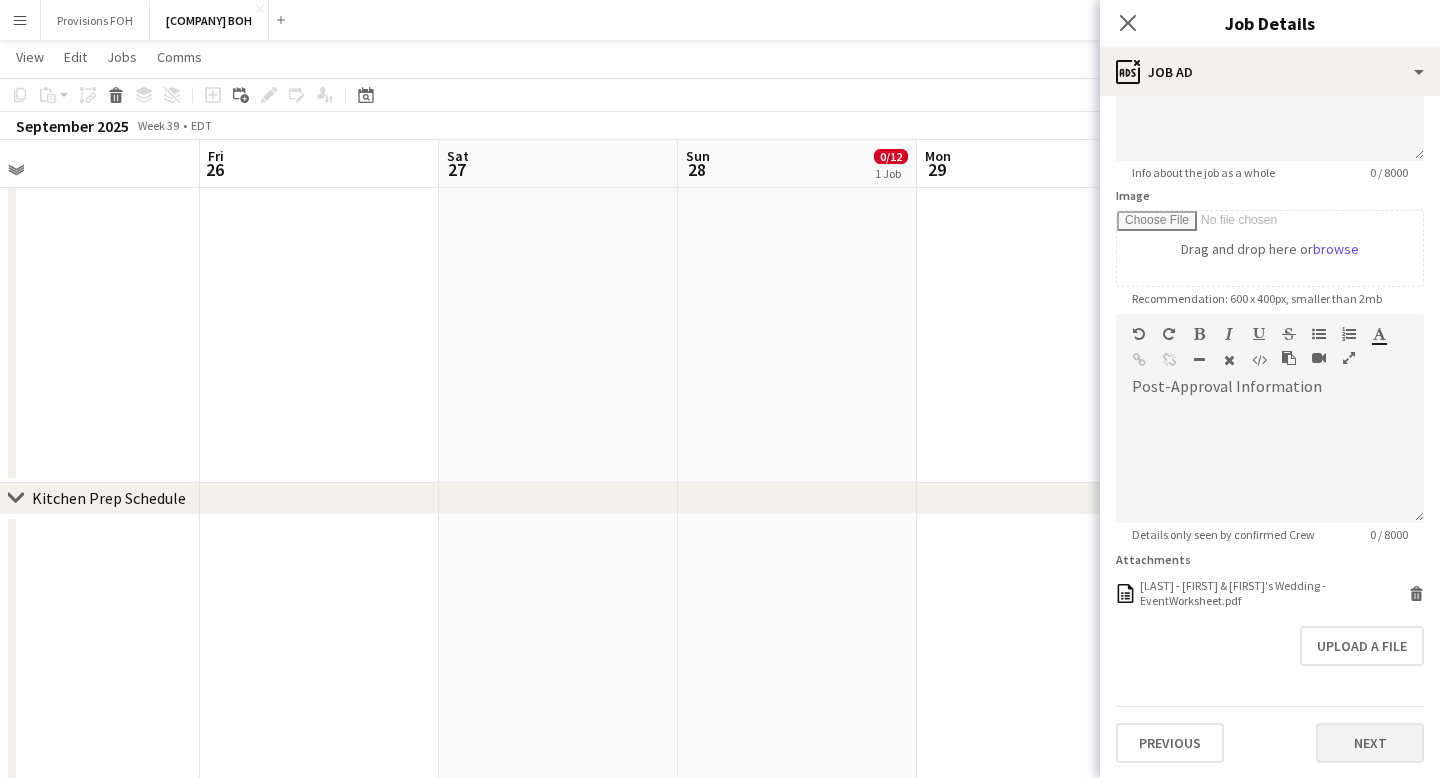 scroll, scrollTop: 0, scrollLeft: 0, axis: both 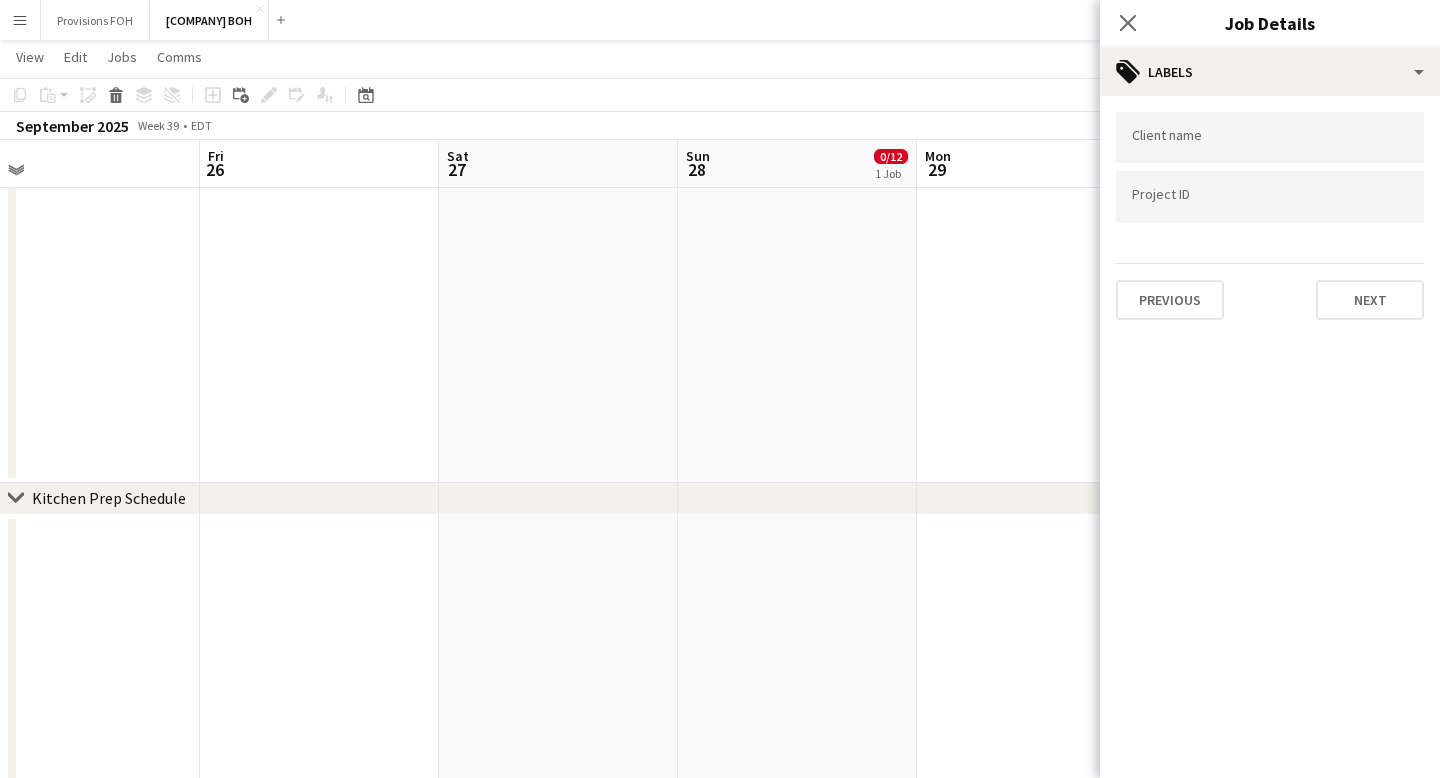 click at bounding box center [1270, 138] 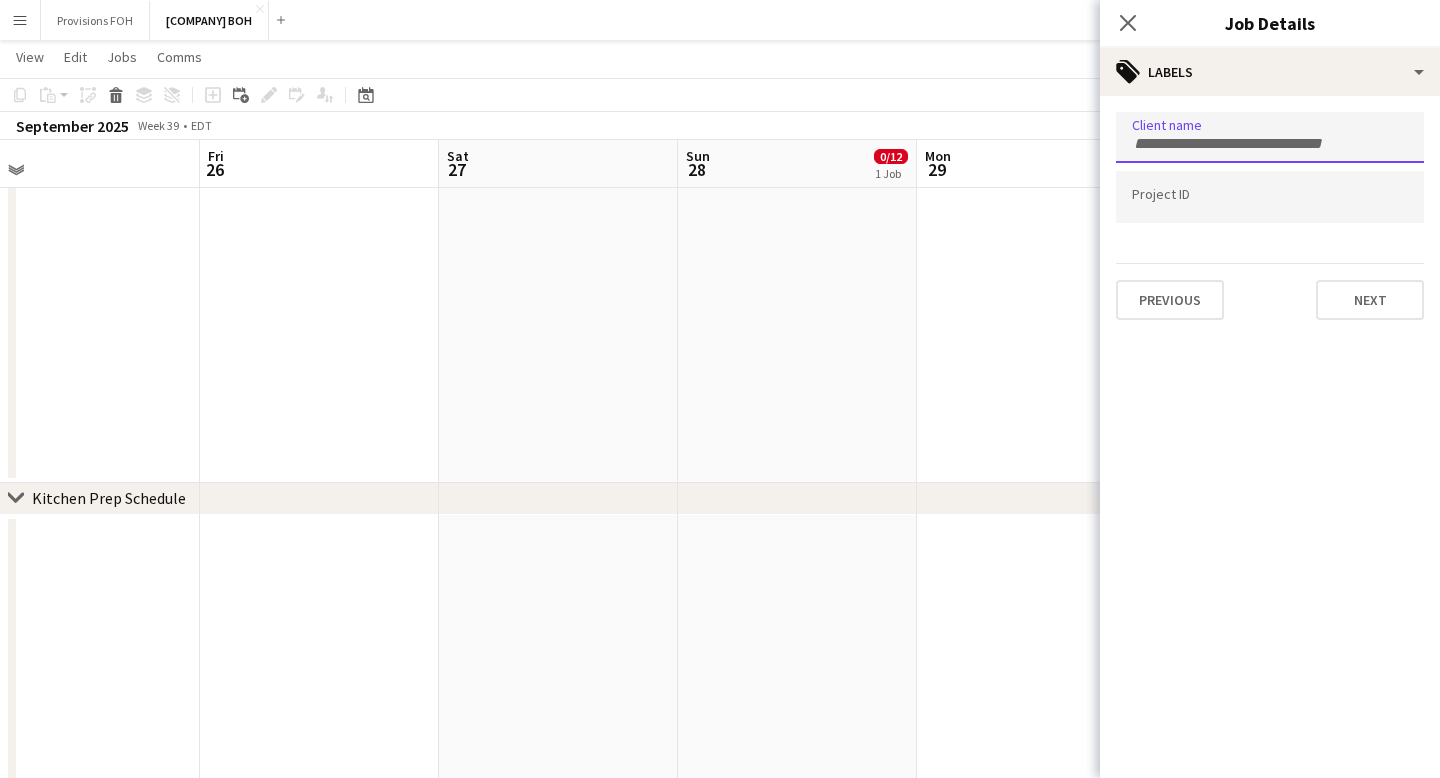 paste on "**********" 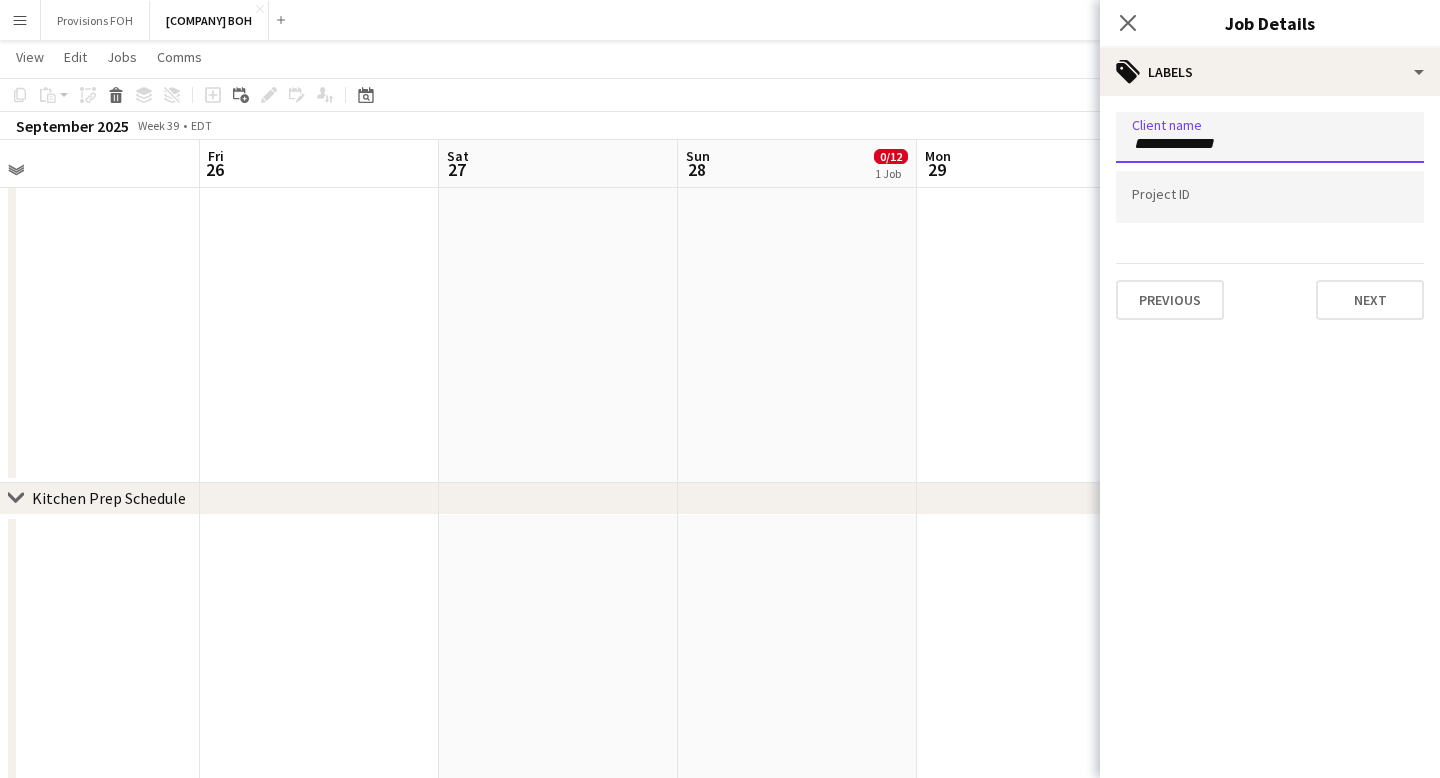 type on "**********" 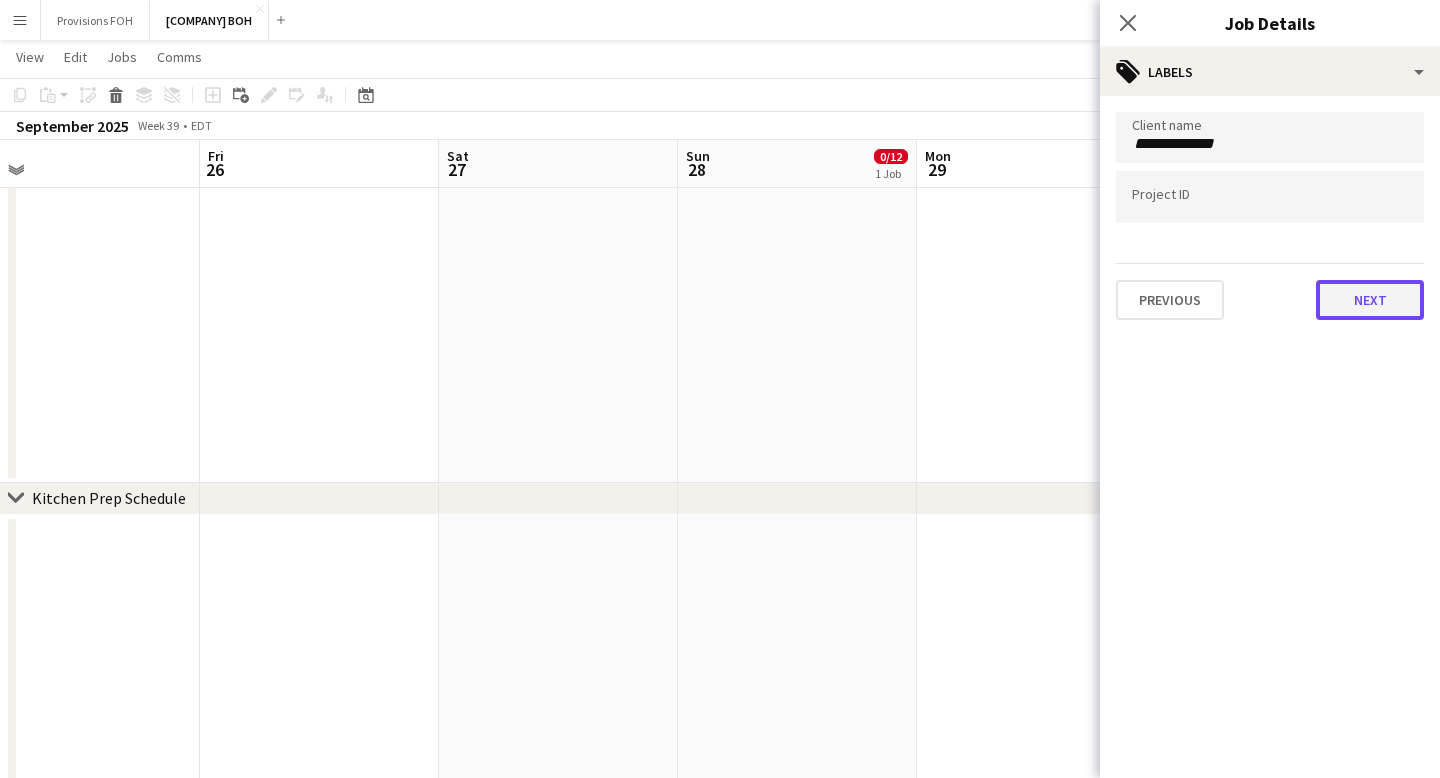 click on "Next" at bounding box center [1370, 300] 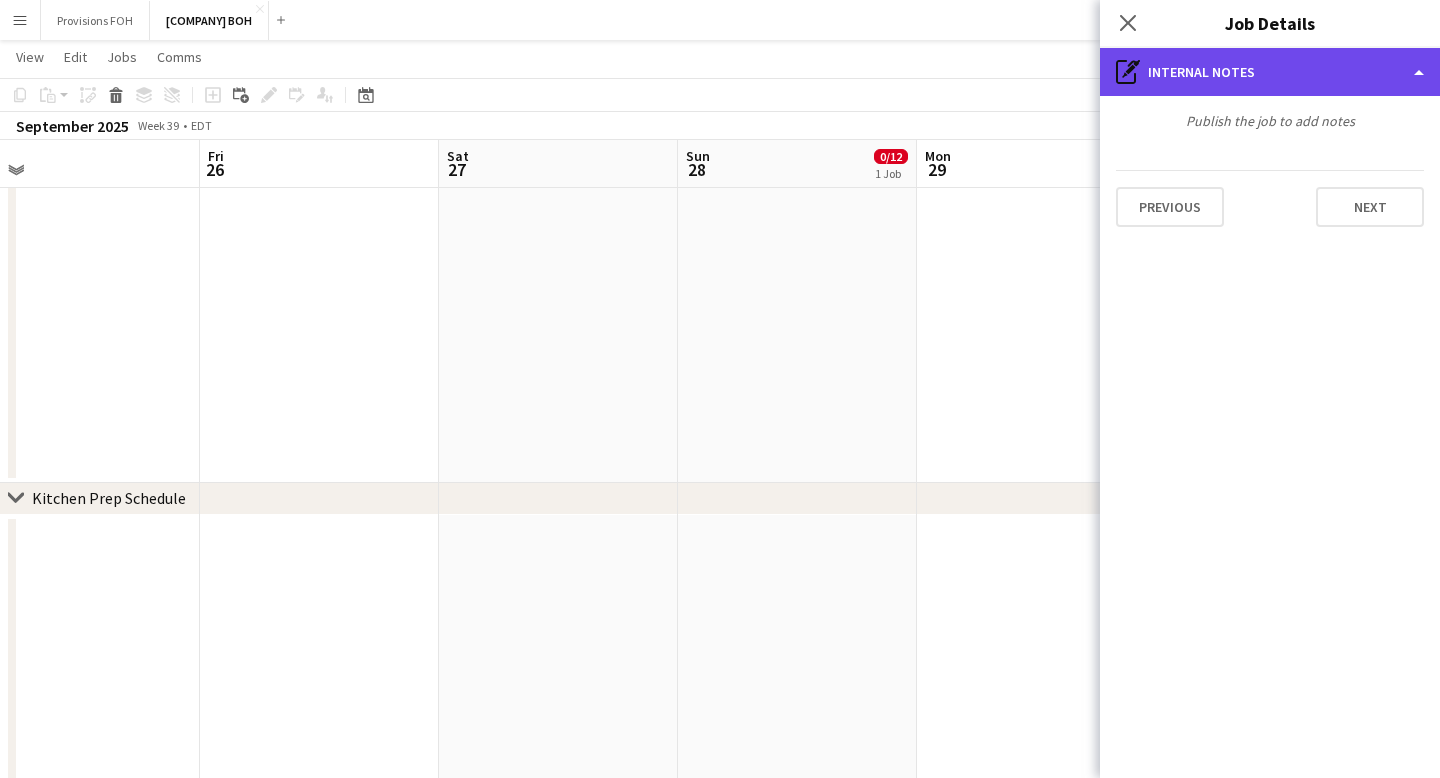 click on "pen-write
Internal notes" 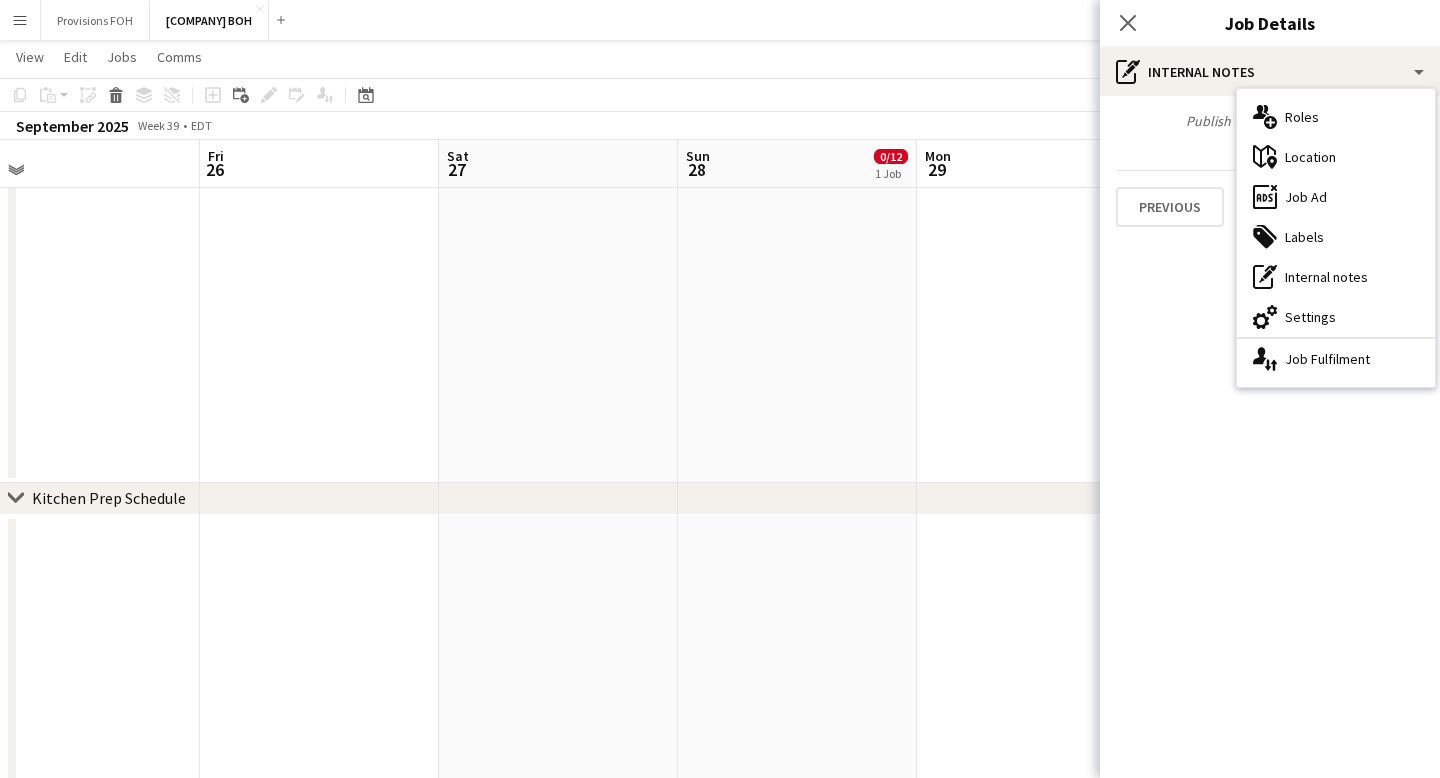 click on "pen-write
Internal notes   Publish the job to add notes   Previous   Next" 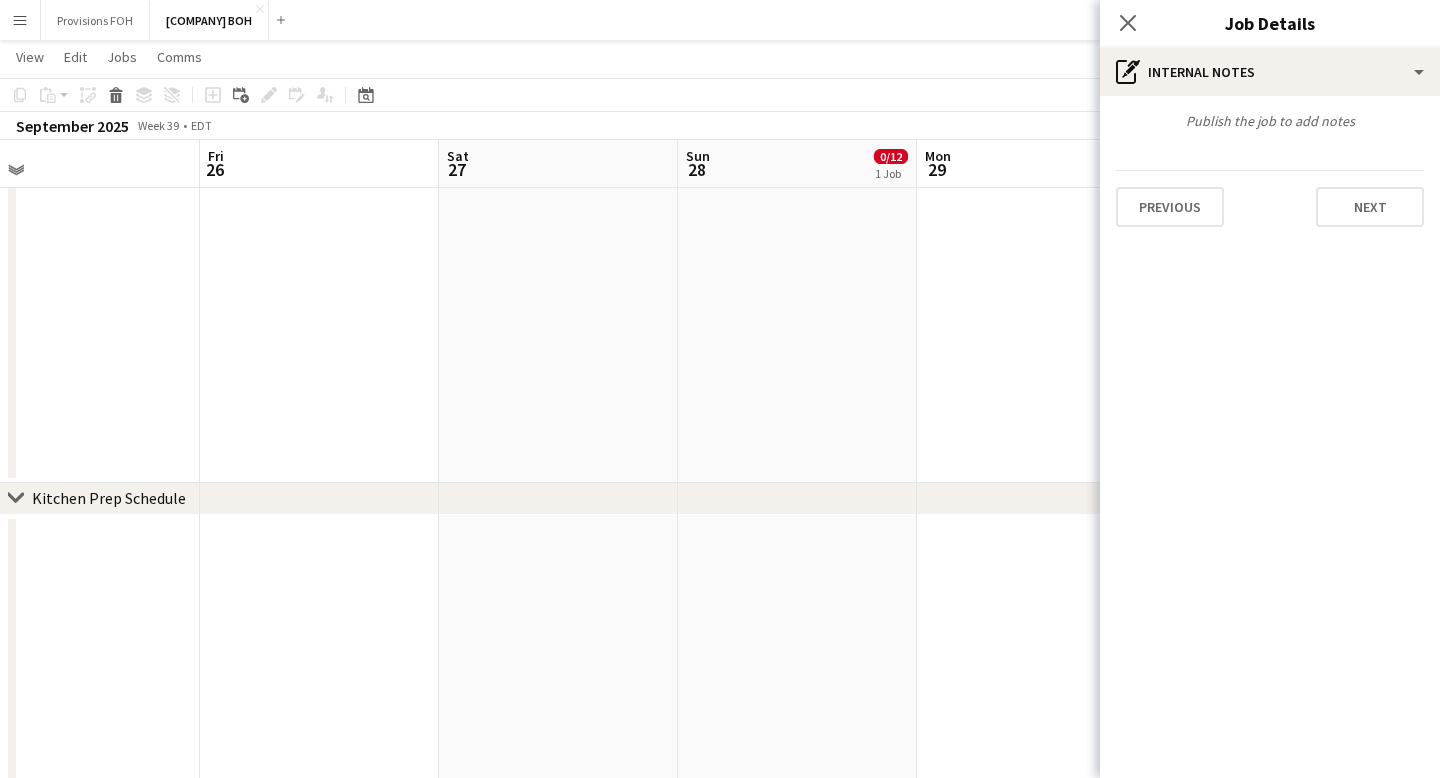 click on "Publish the job to add notes" at bounding box center [1270, 121] 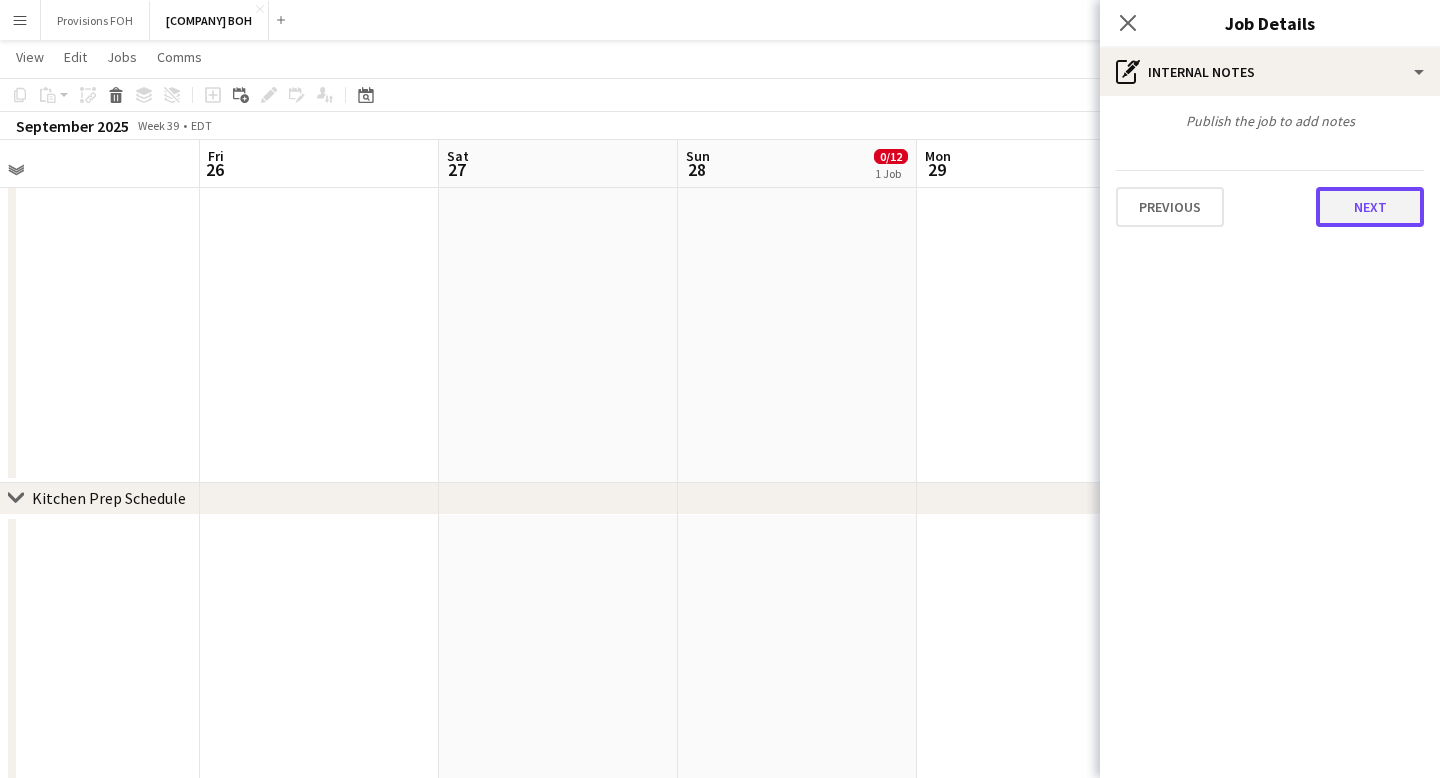 click on "Next" at bounding box center (1370, 207) 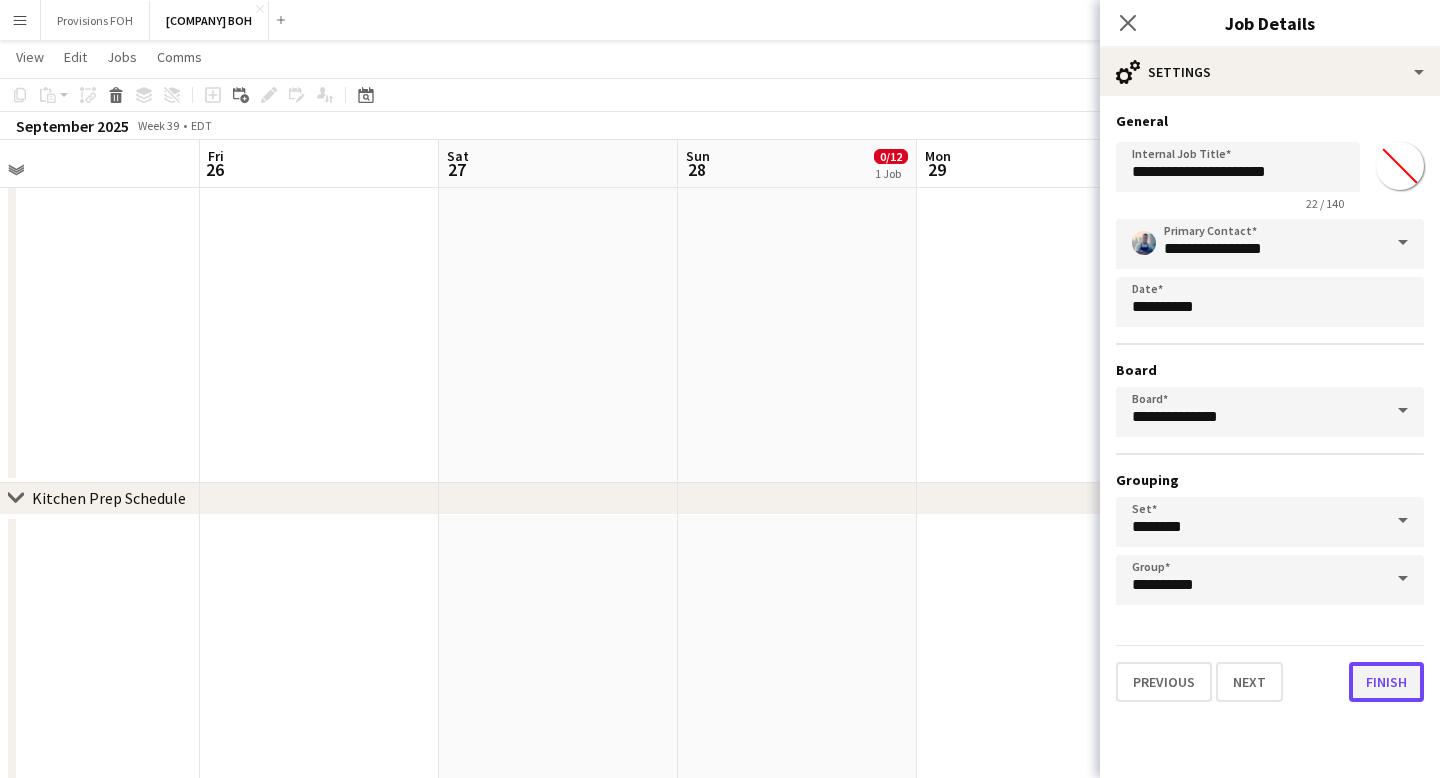 click on "Finish" at bounding box center [1386, 682] 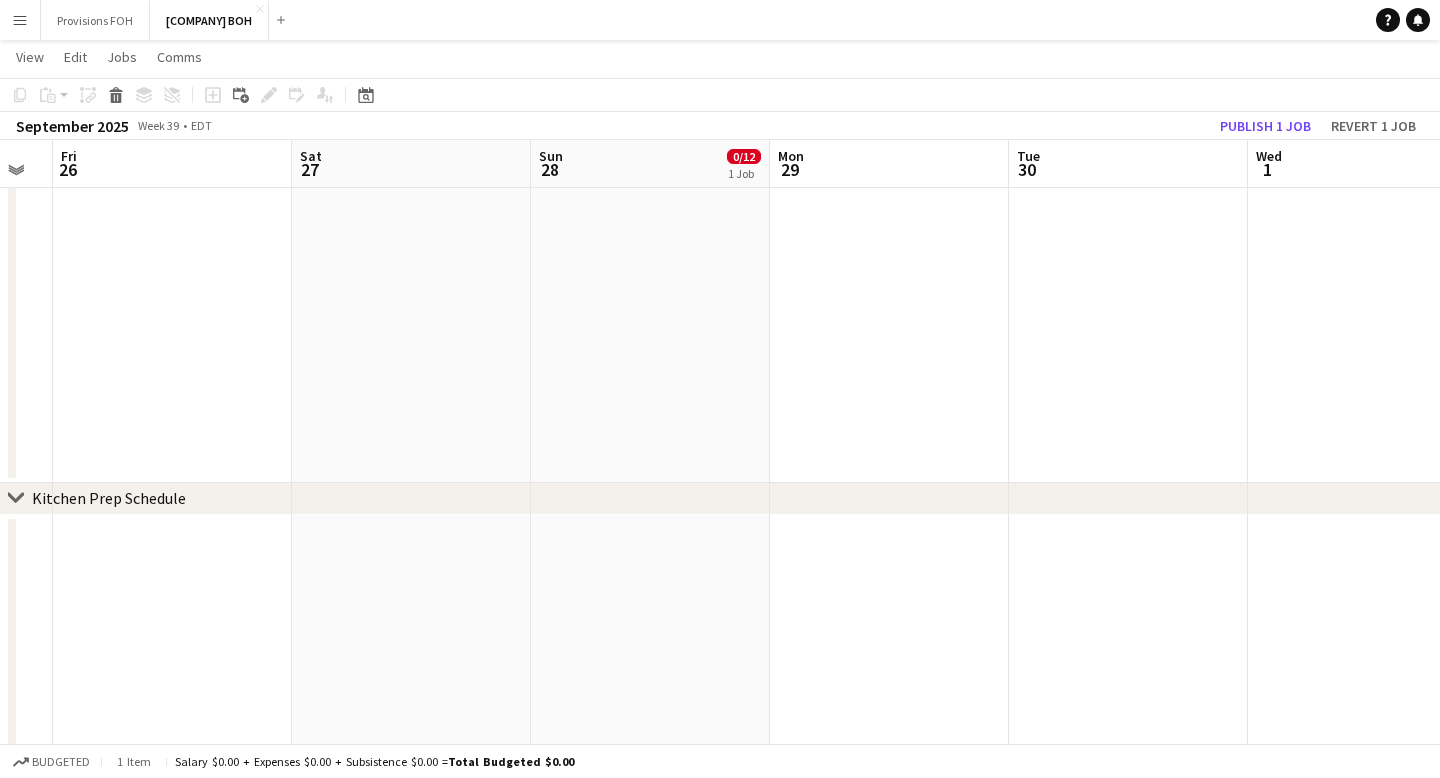 scroll, scrollTop: 0, scrollLeft: 653, axis: horizontal 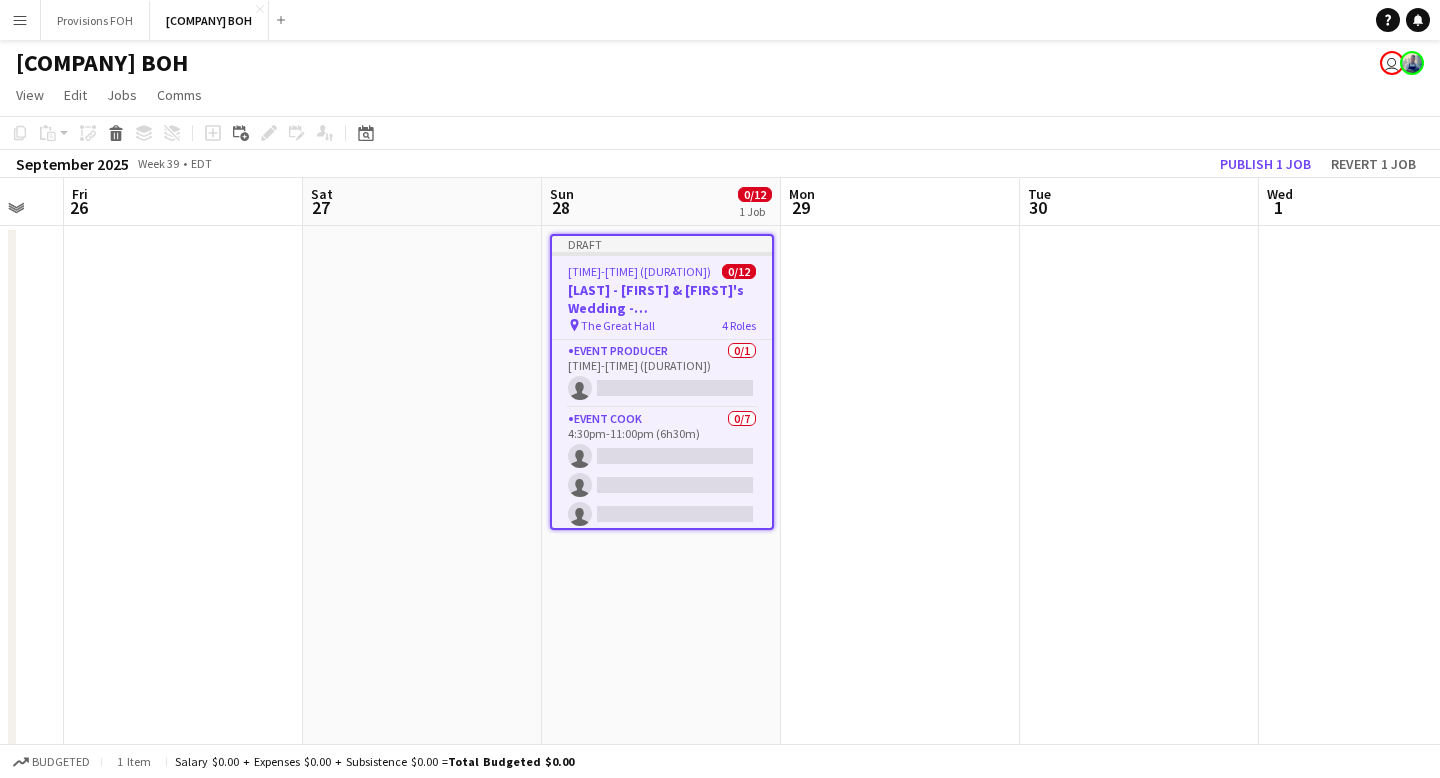 click at bounding box center [422, 533] 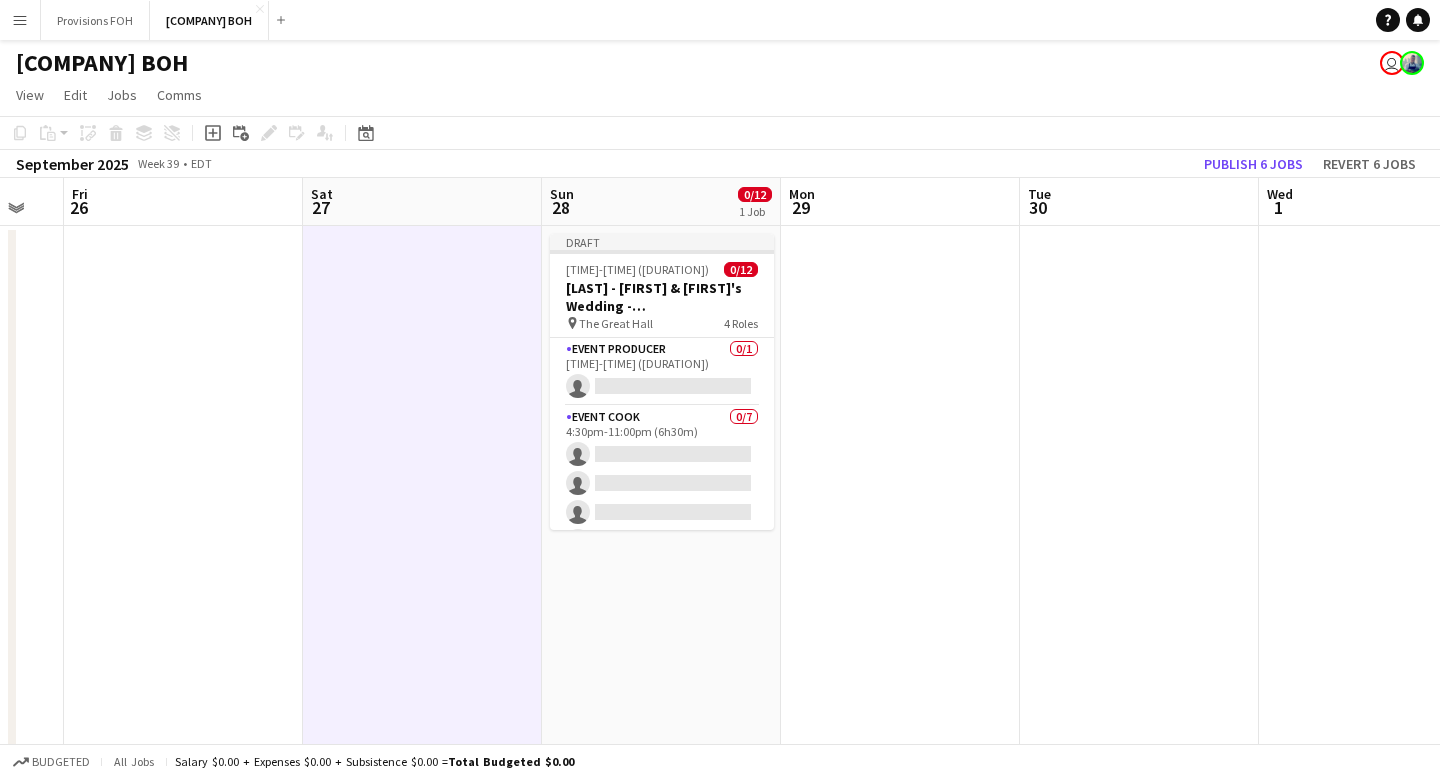 click at bounding box center (900, 533) 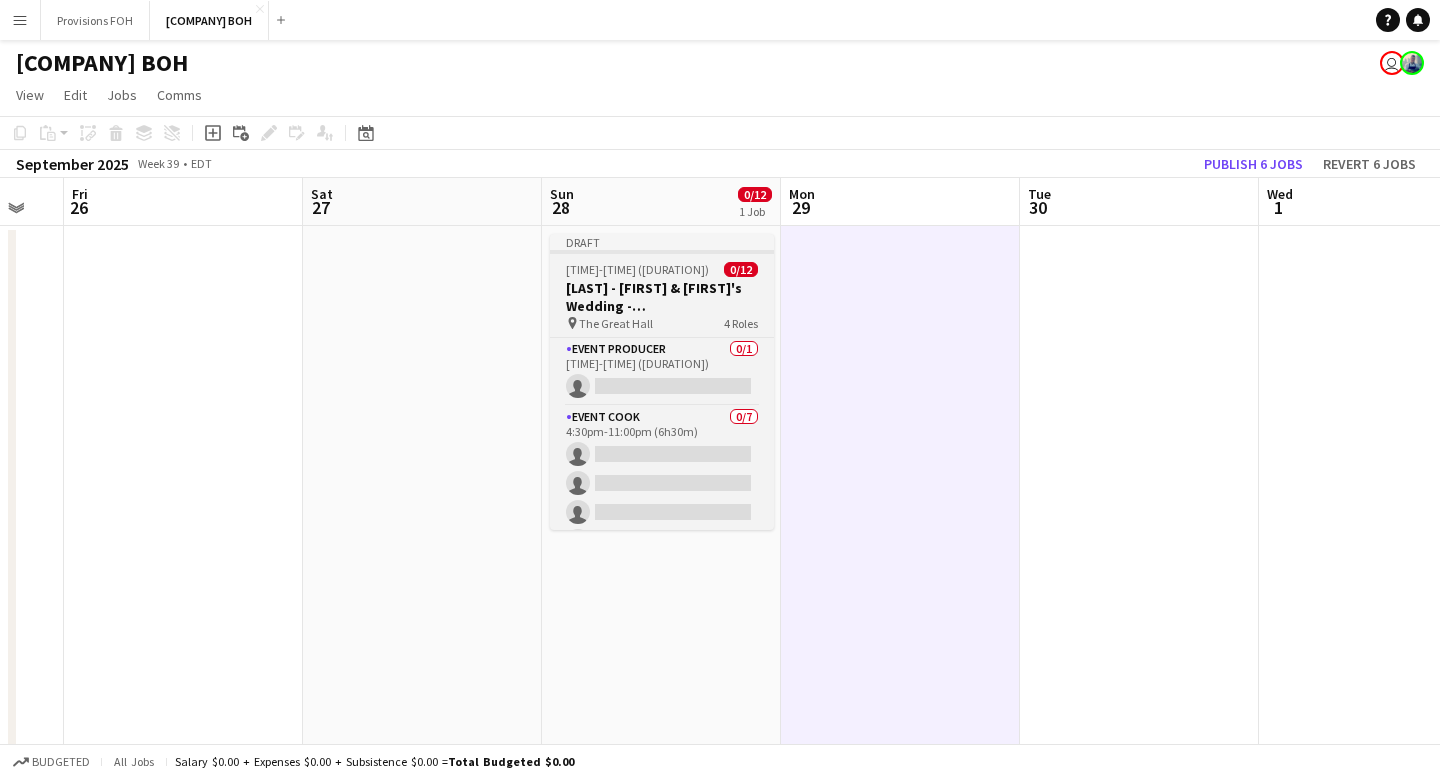 click on "Draft" at bounding box center (662, 242) 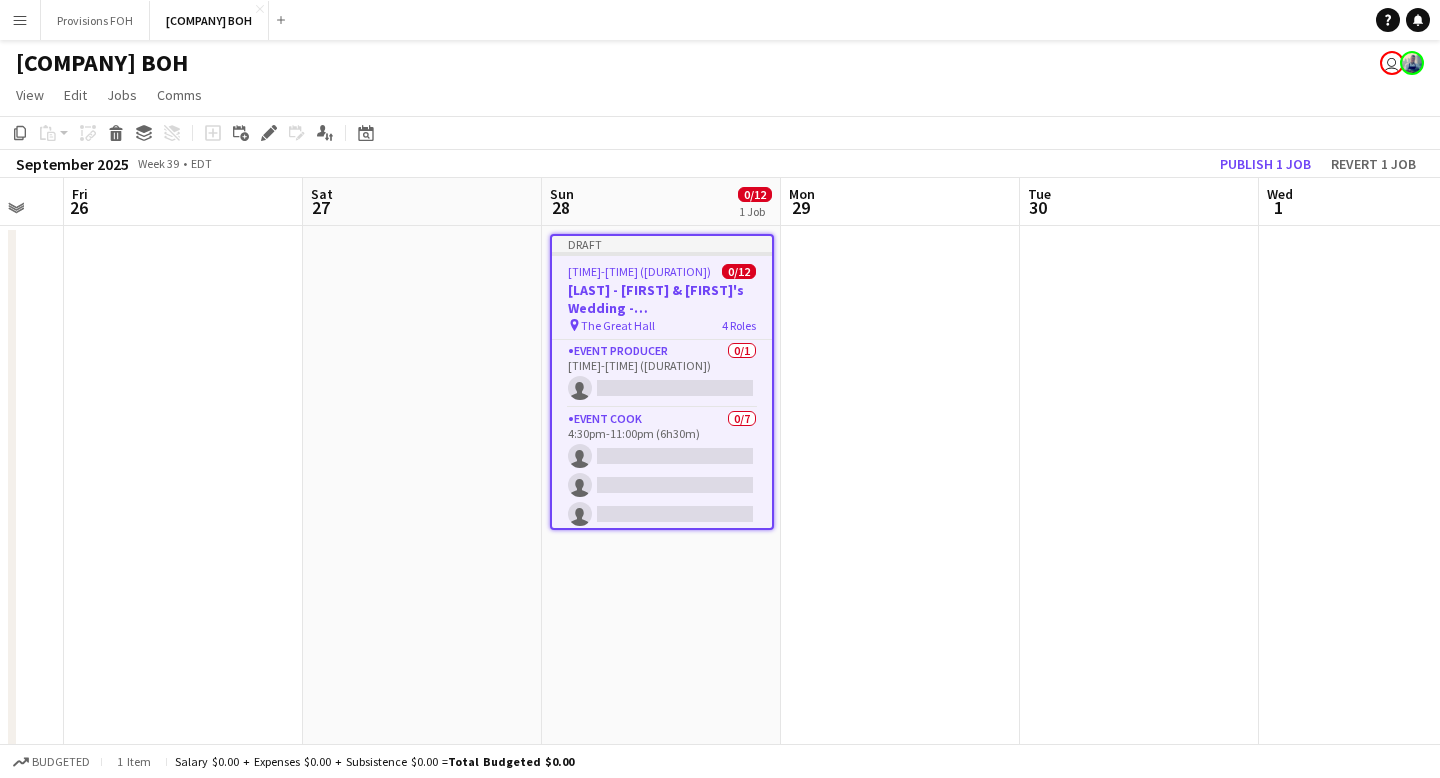 click at bounding box center (422, 533) 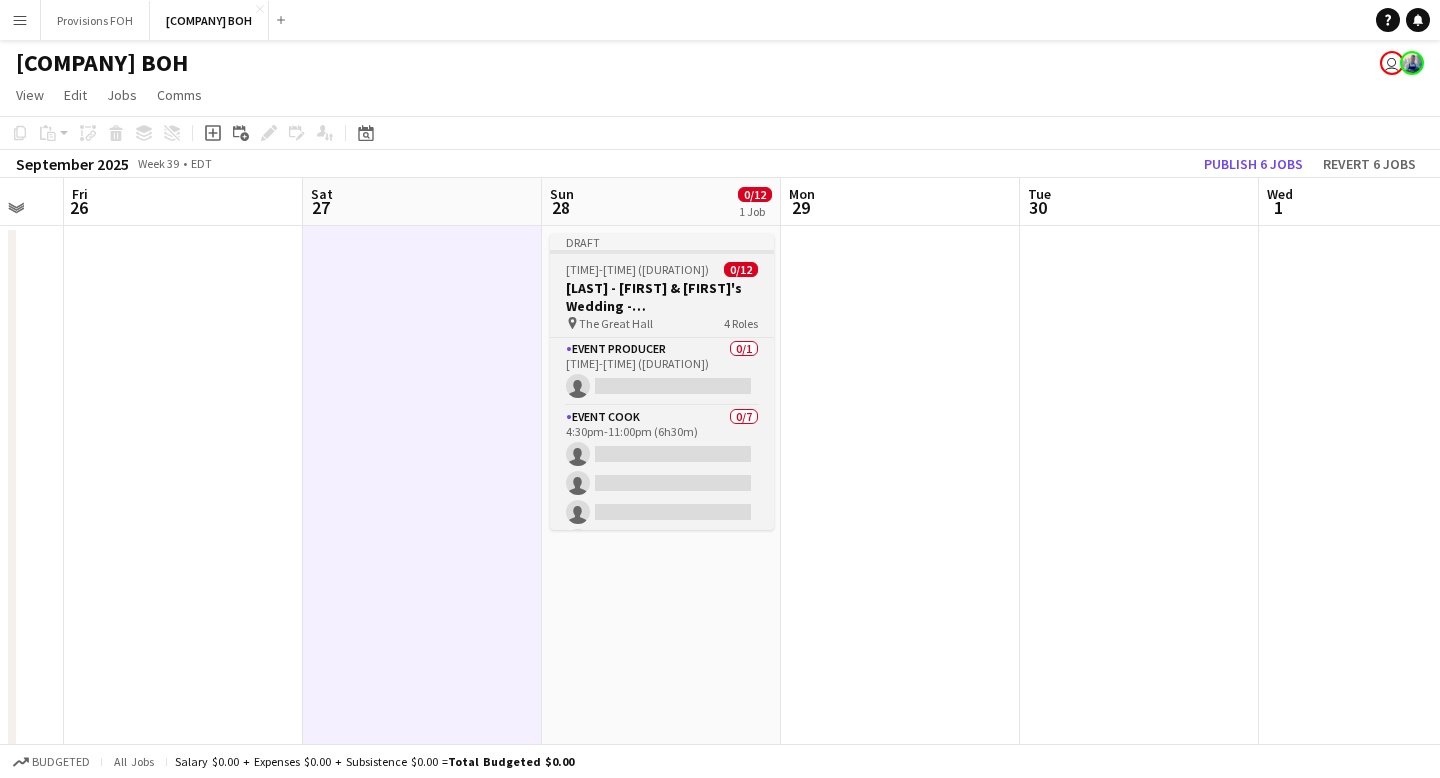 click on "Draft" at bounding box center (662, 242) 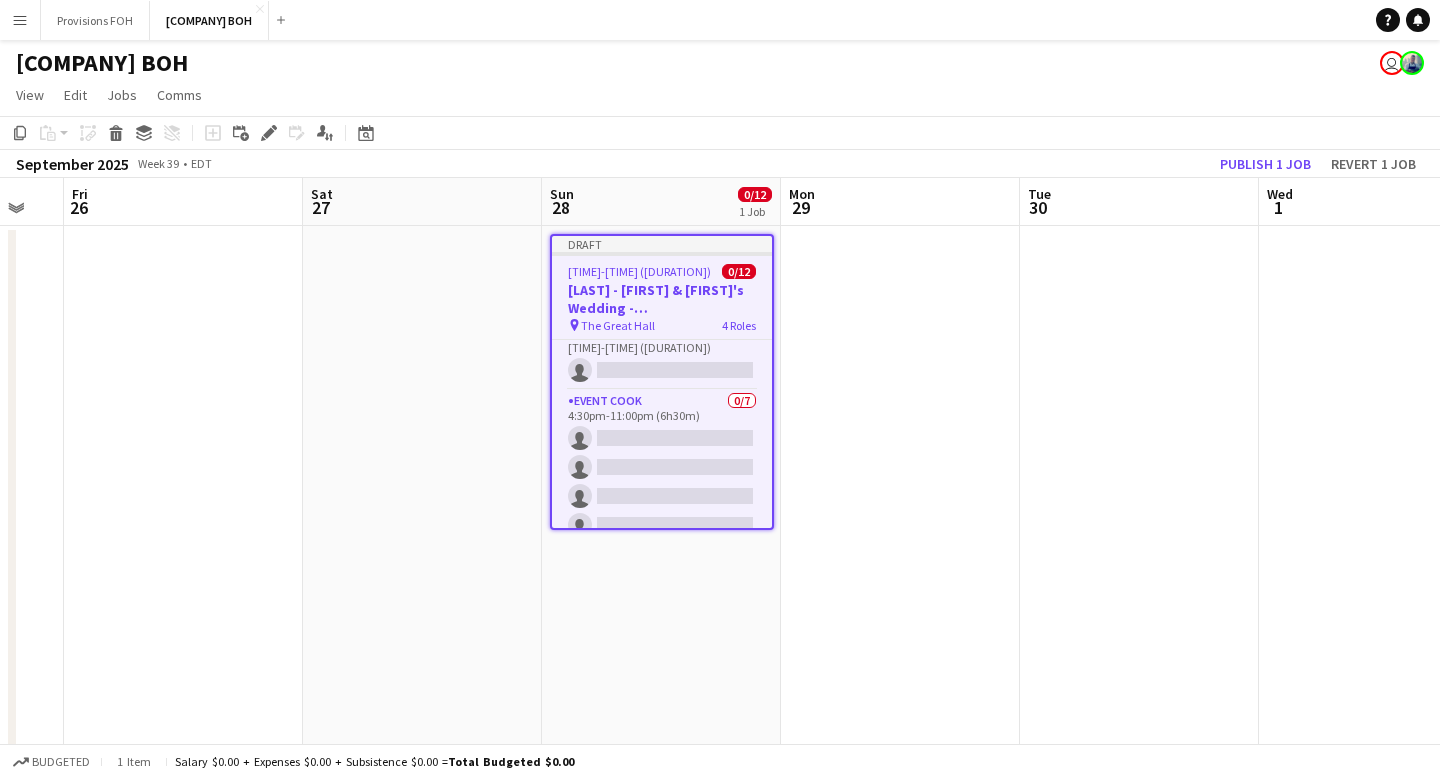 scroll, scrollTop: 0, scrollLeft: 0, axis: both 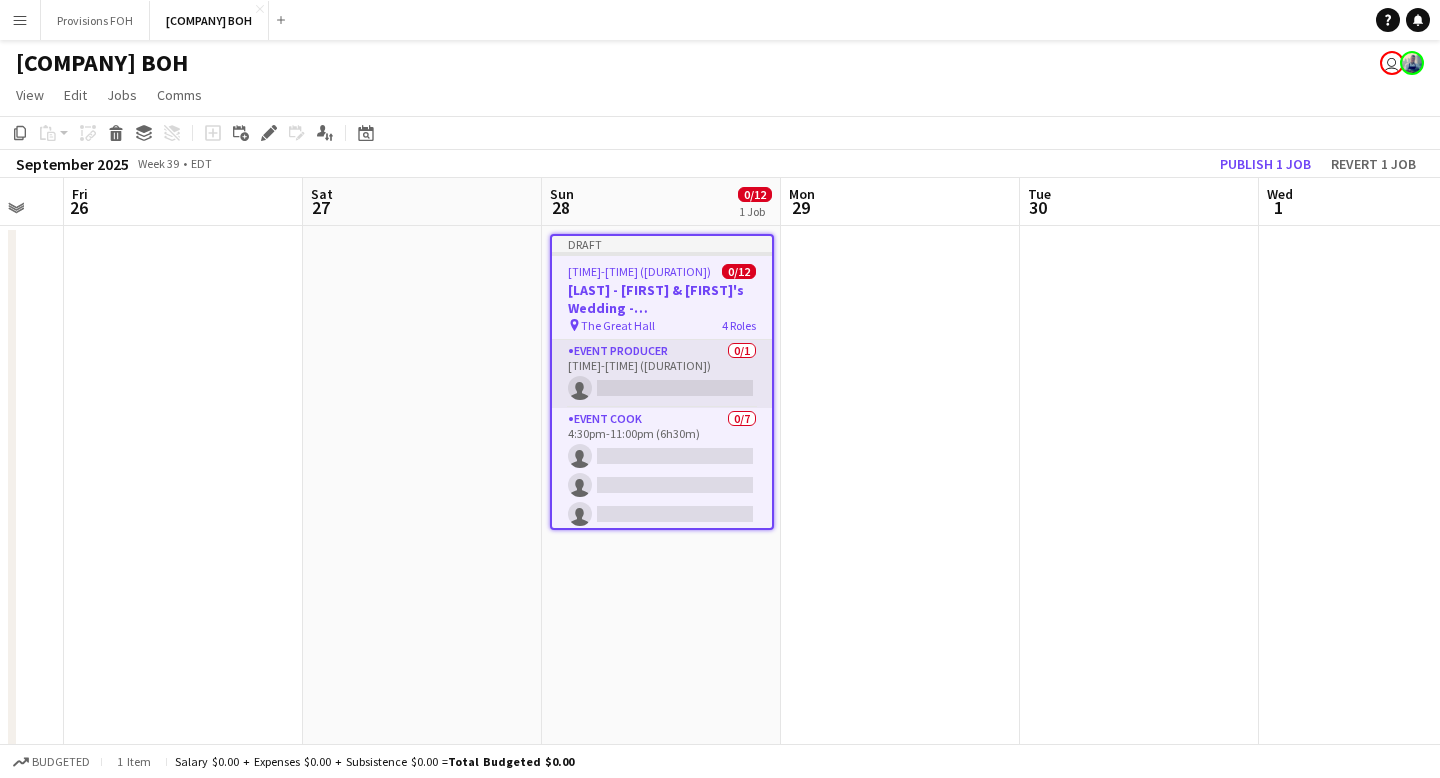 click on "Event Producer   0/1   [TIME]-[TIME] ([DURATION])
single-neutral-actions" at bounding box center [662, 374] 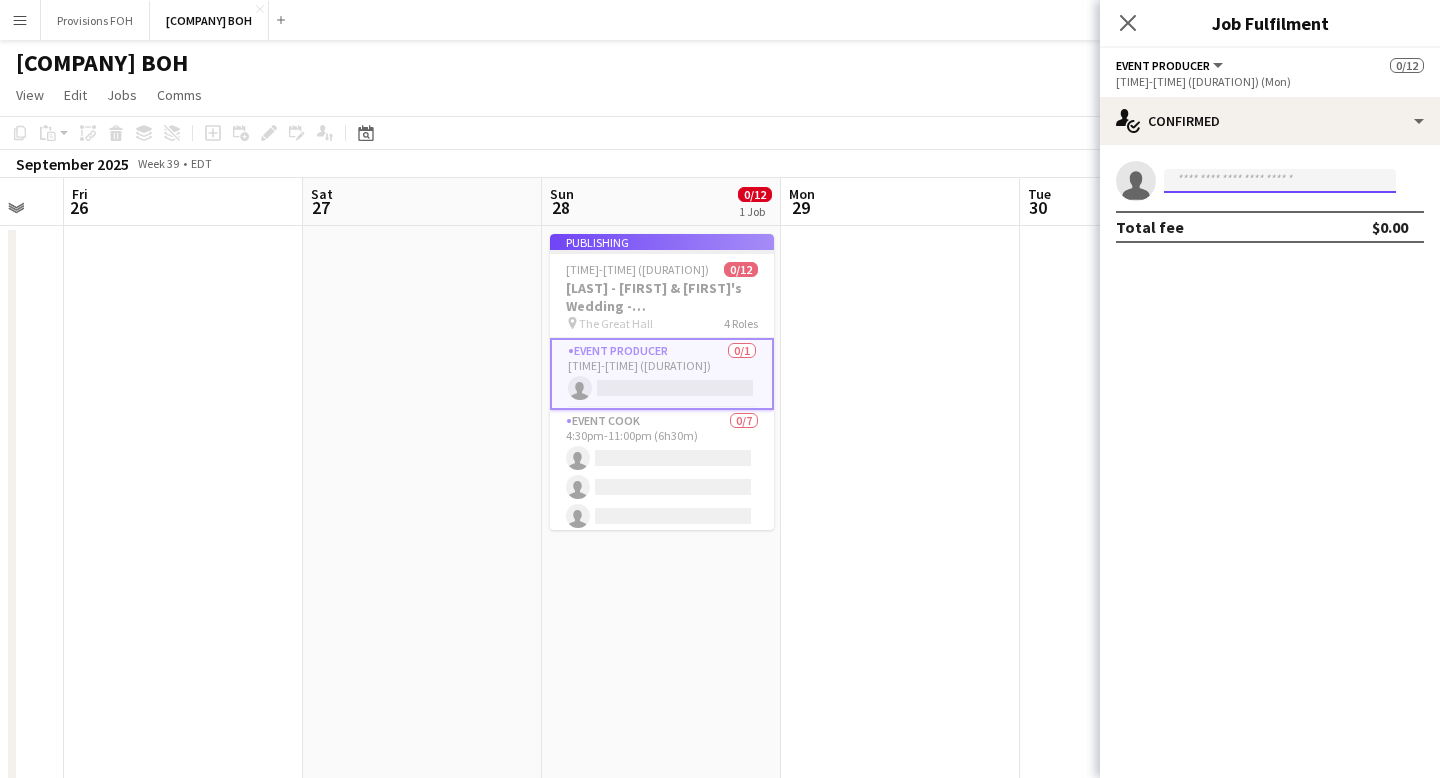 click at bounding box center [1280, 181] 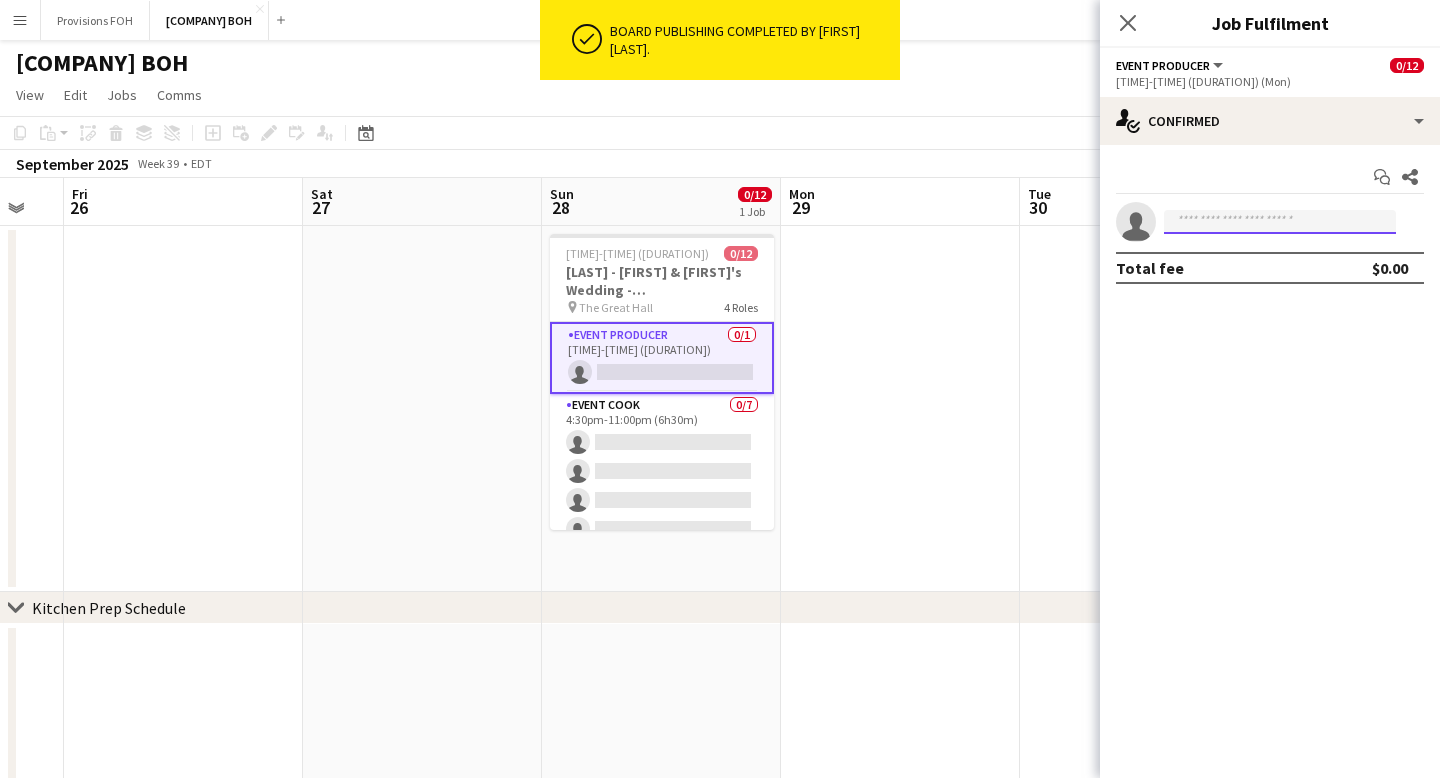click at bounding box center [1280, 222] 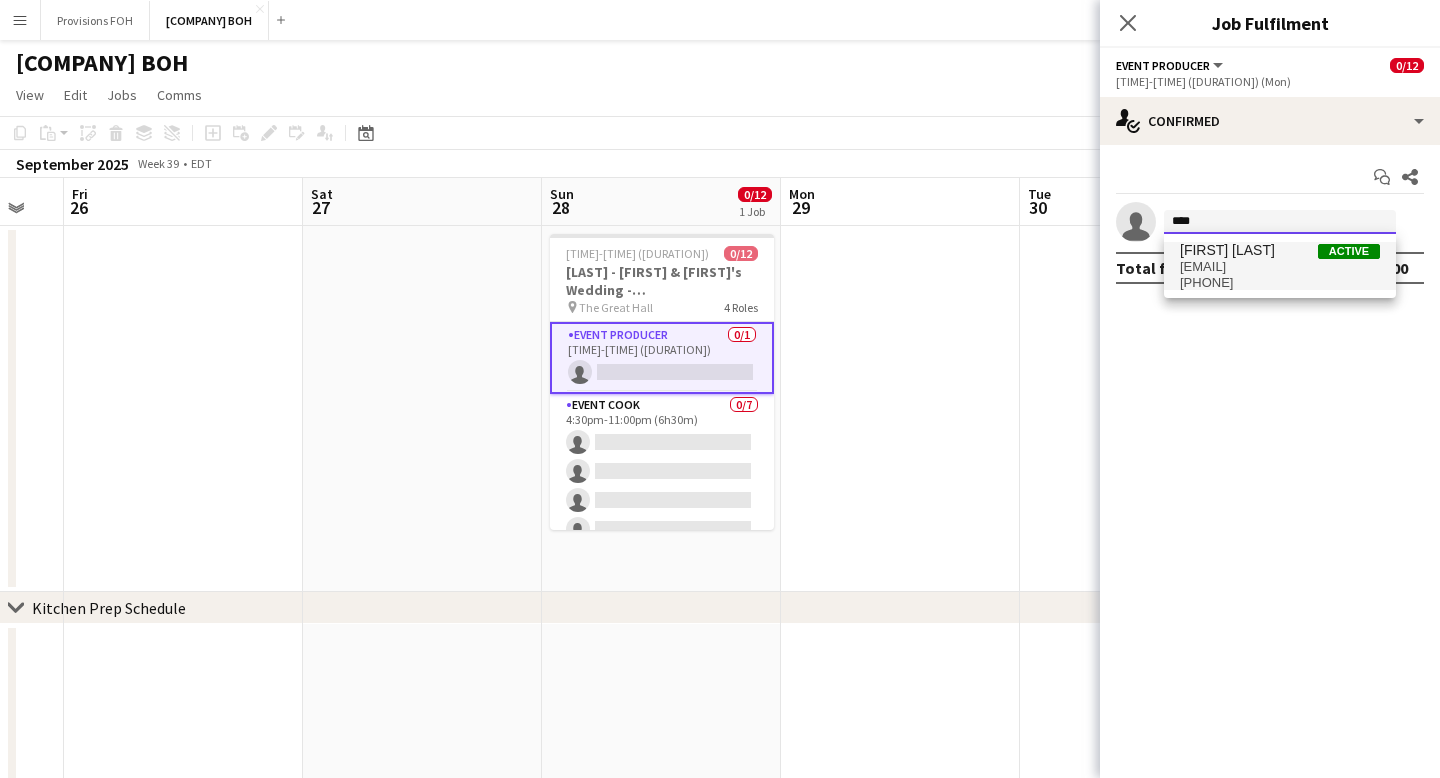 type on "****" 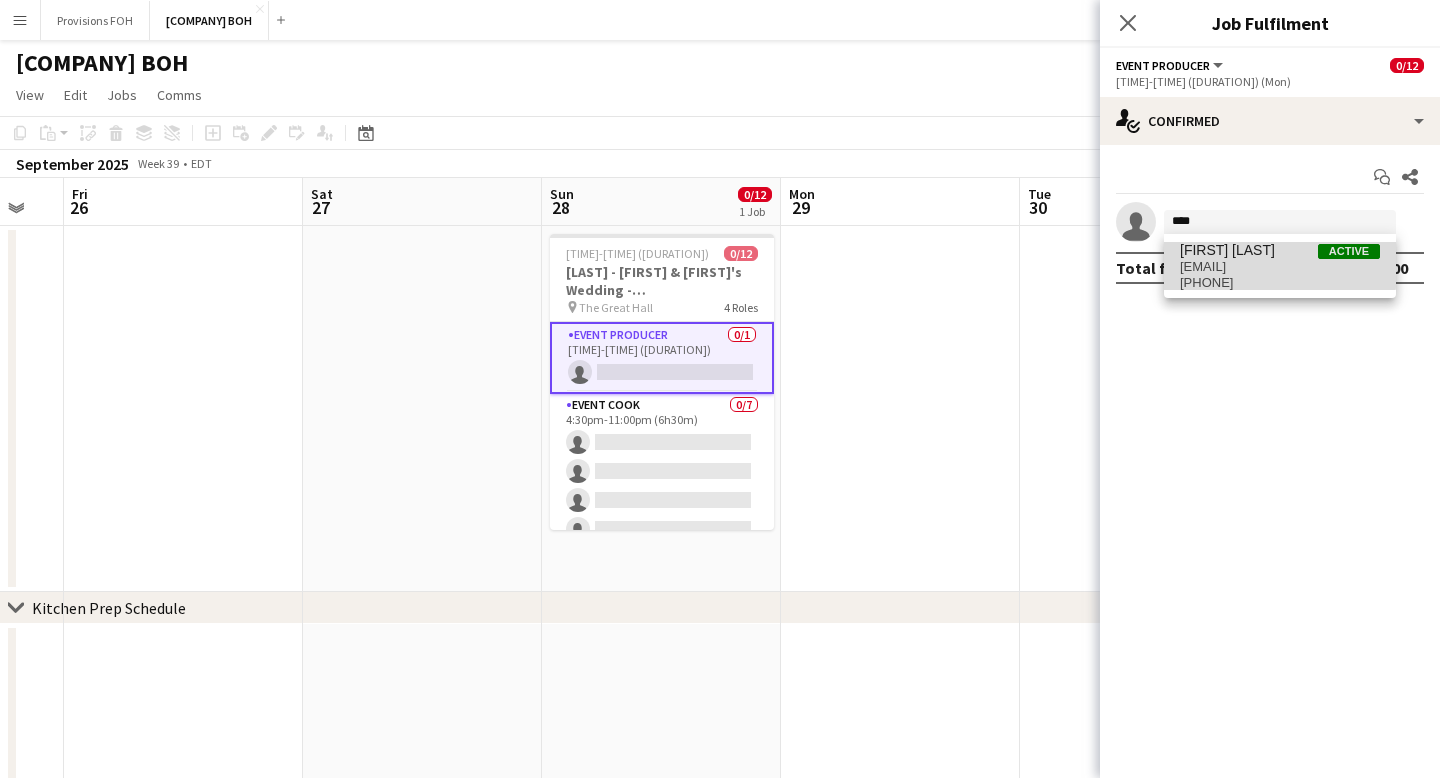 click on "[EMAIL]" at bounding box center [1280, 267] 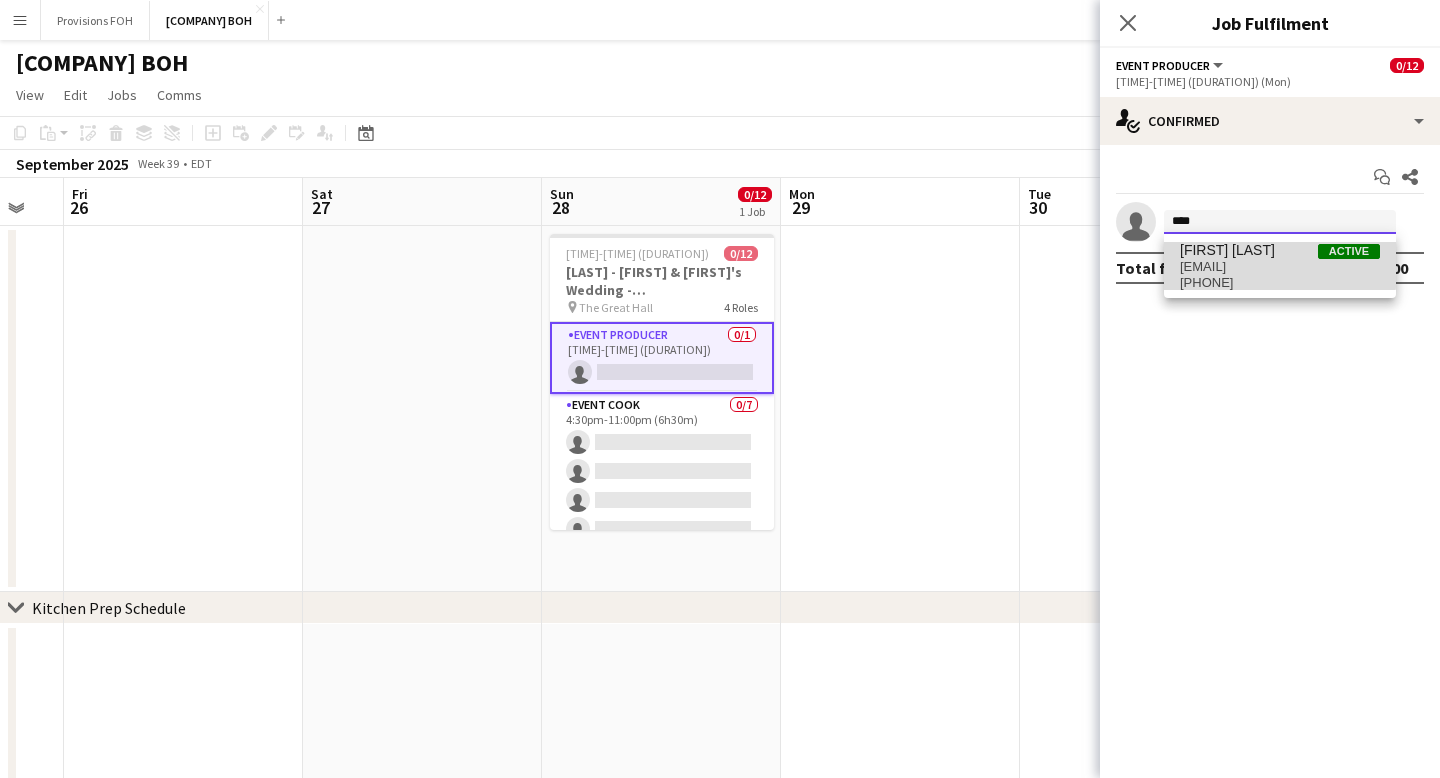 type 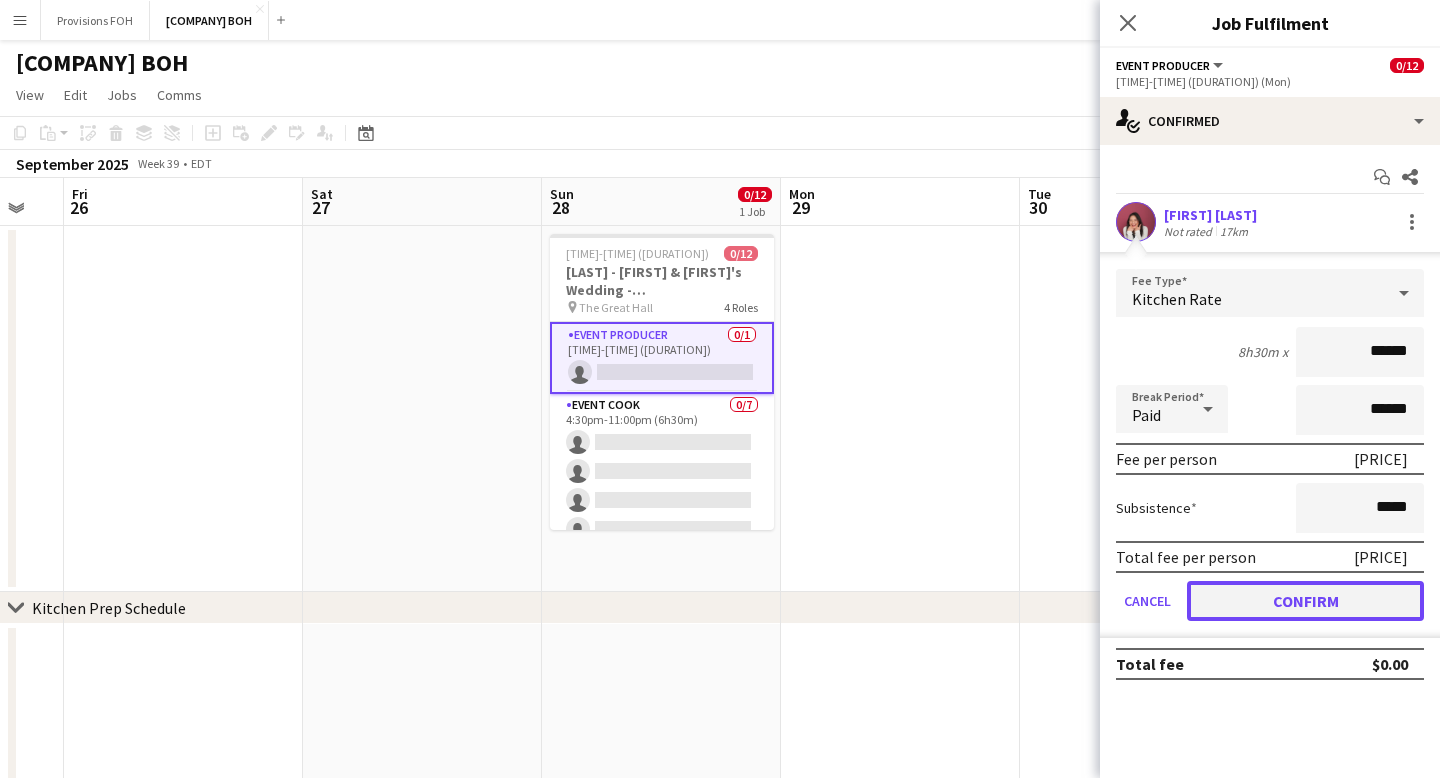 click on "Confirm" at bounding box center (1305, 601) 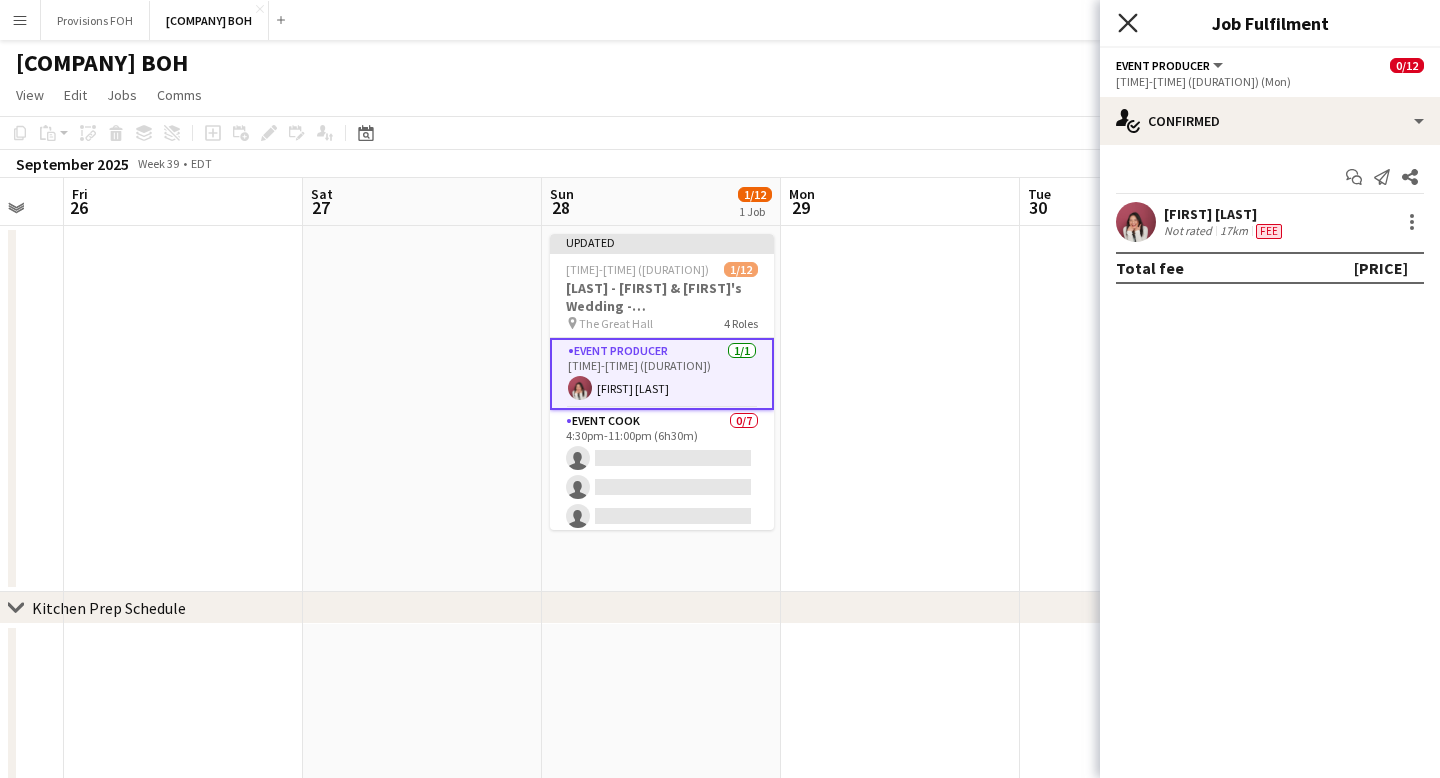 click on "Close pop-in" 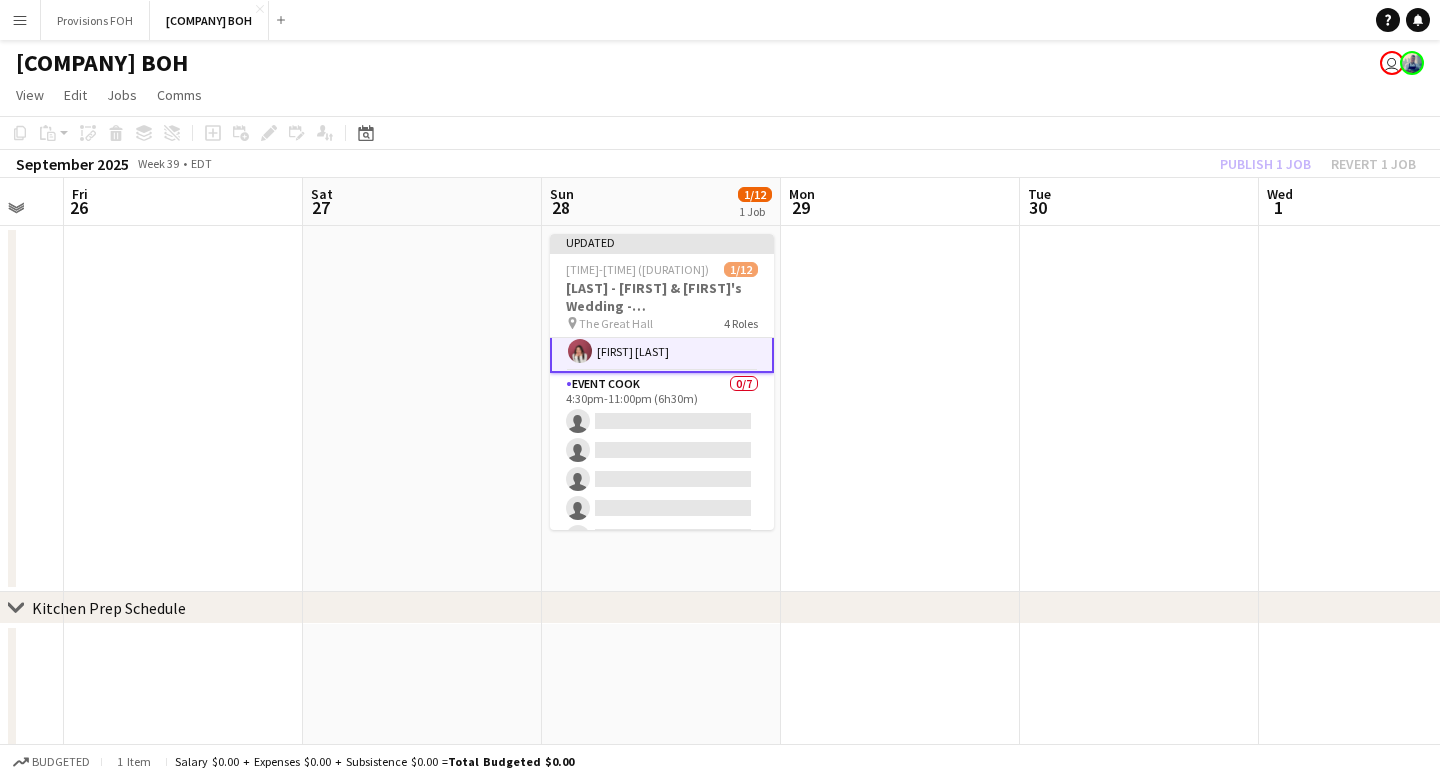 scroll, scrollTop: 0, scrollLeft: 0, axis: both 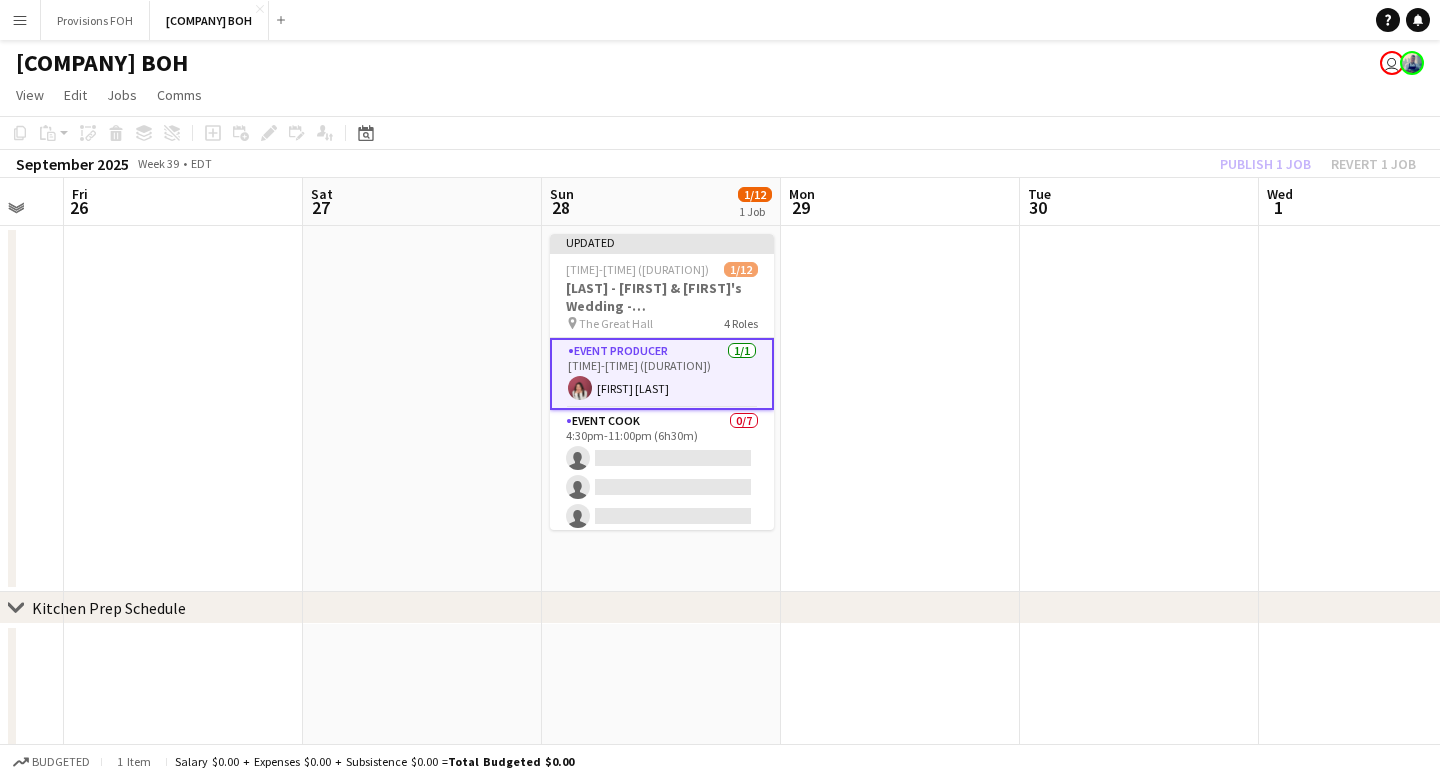 click at bounding box center (900, 409) 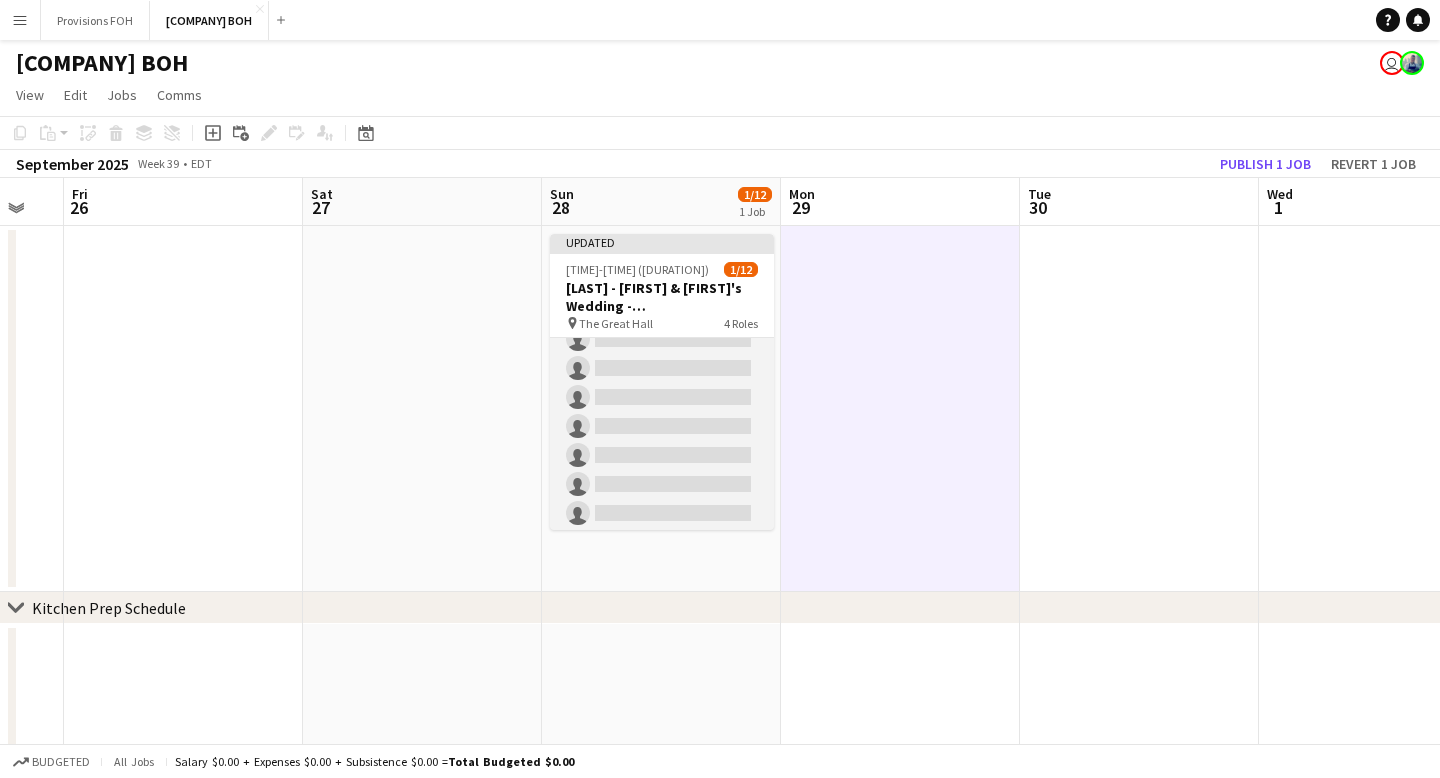 scroll, scrollTop: 0, scrollLeft: 0, axis: both 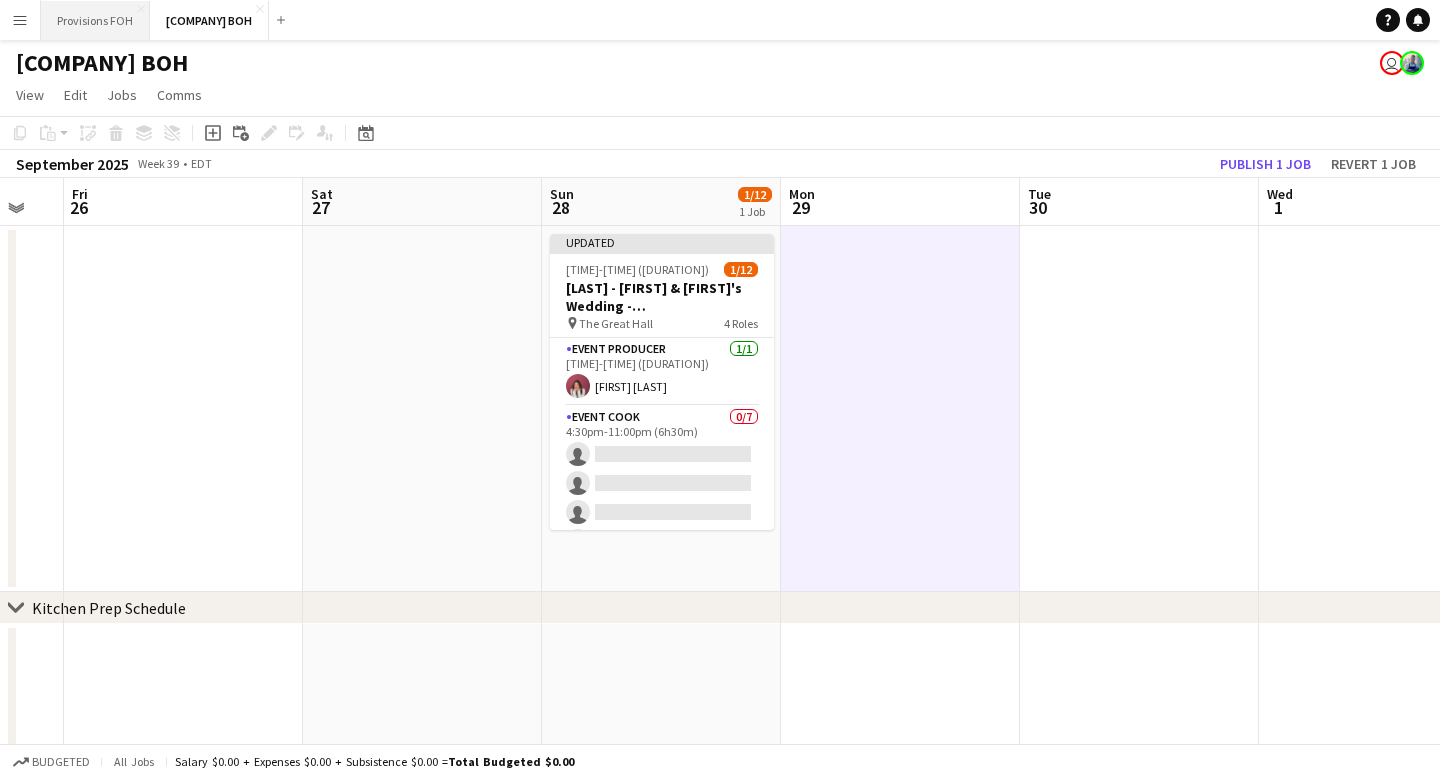 click on "Provisions FOH
Close" at bounding box center (95, 20) 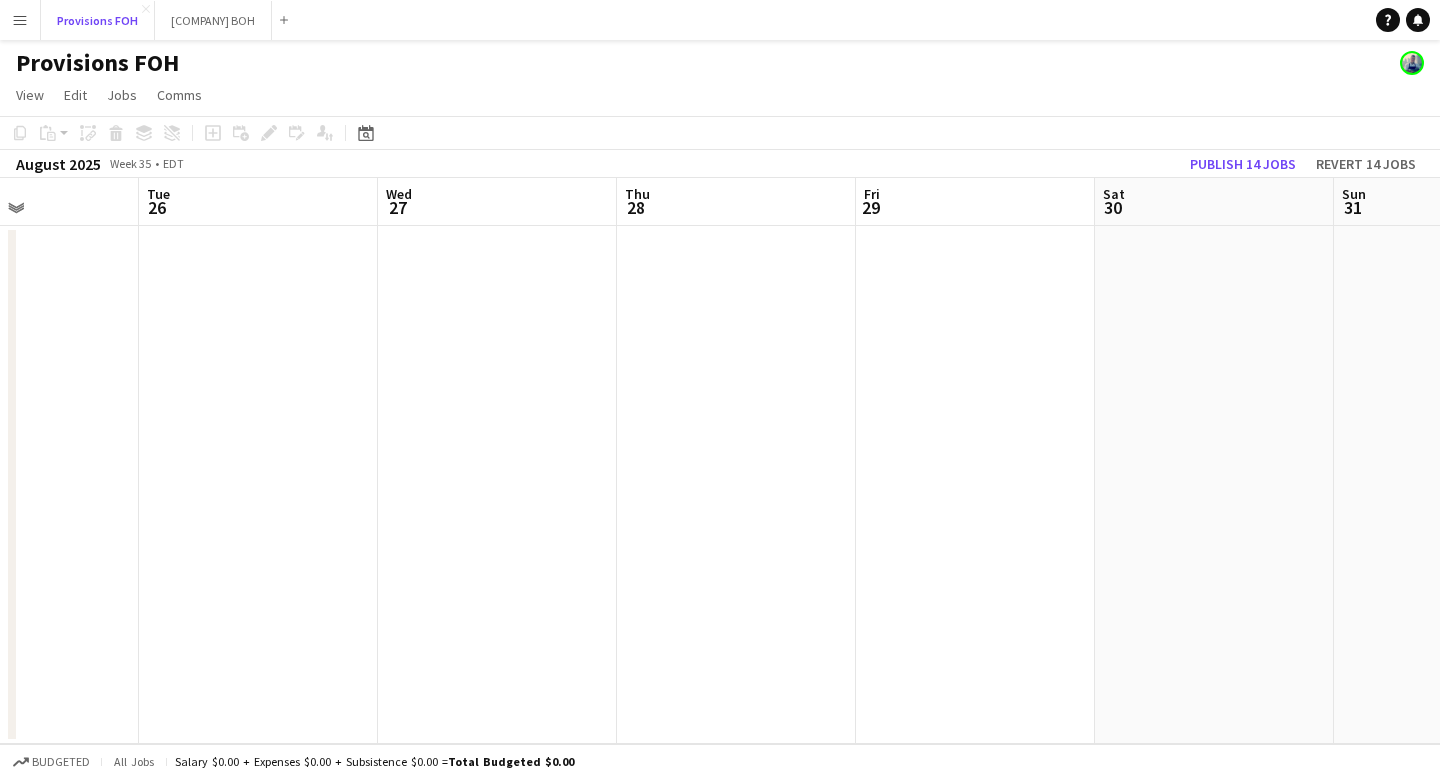 scroll, scrollTop: 0, scrollLeft: 813, axis: horizontal 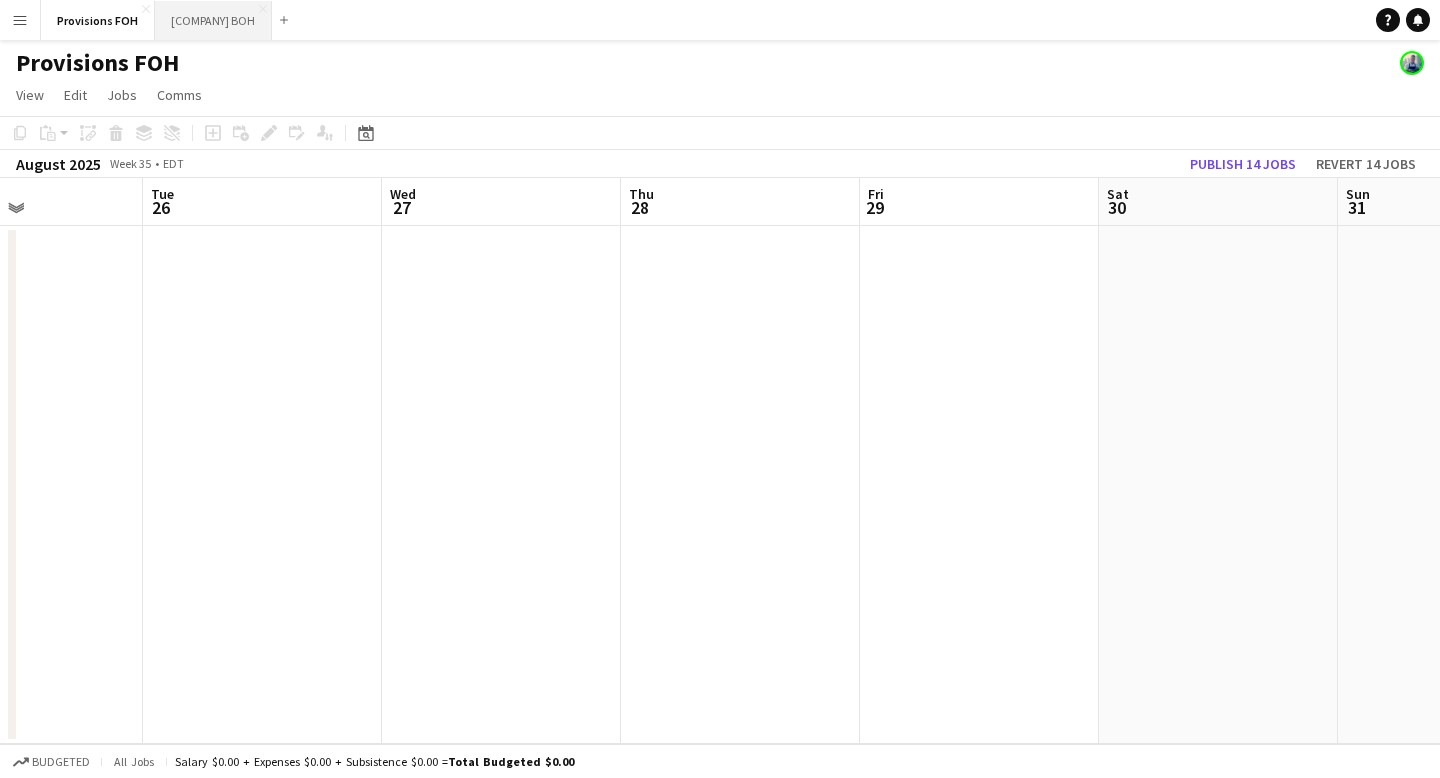 click on "[COMPANY] BOH
Close" at bounding box center [213, 20] 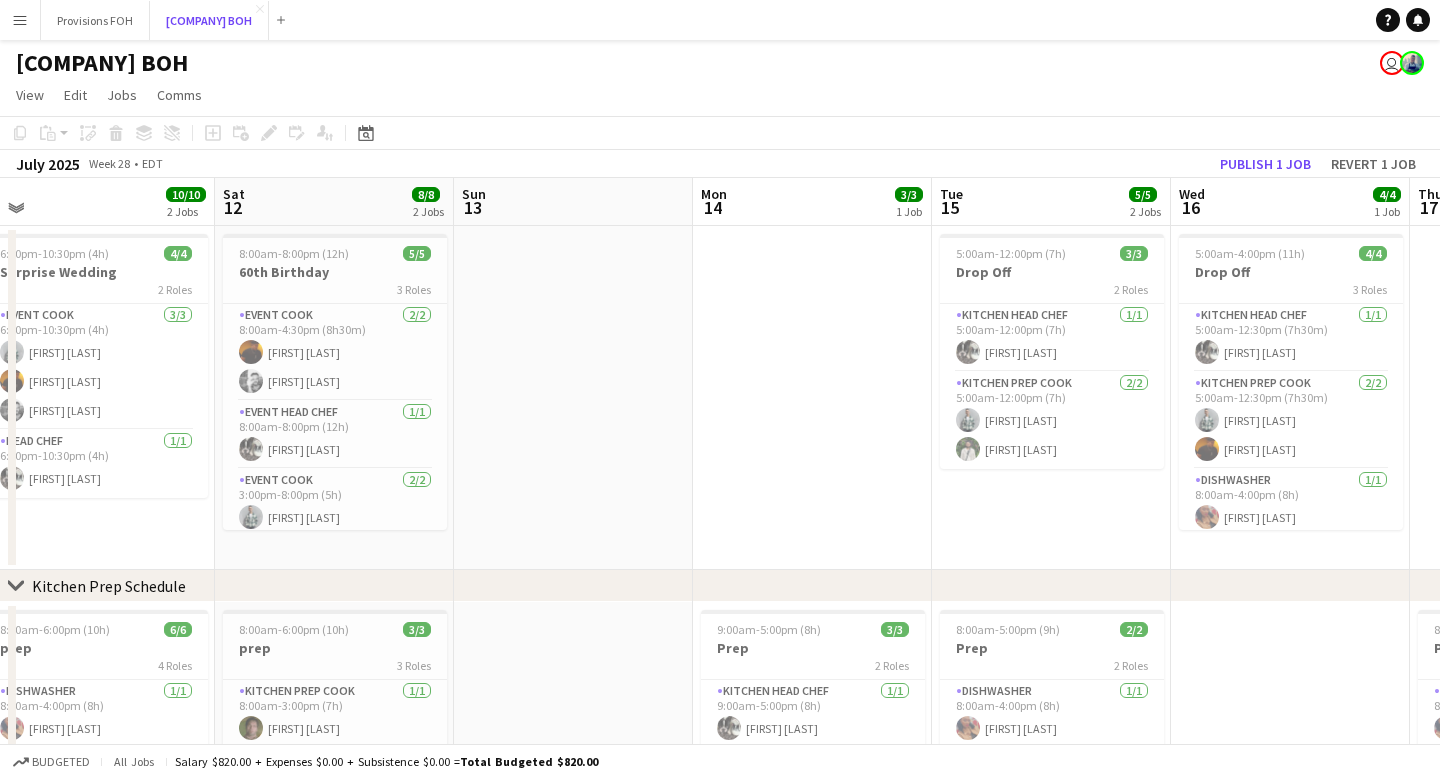 scroll, scrollTop: 0, scrollLeft: 482, axis: horizontal 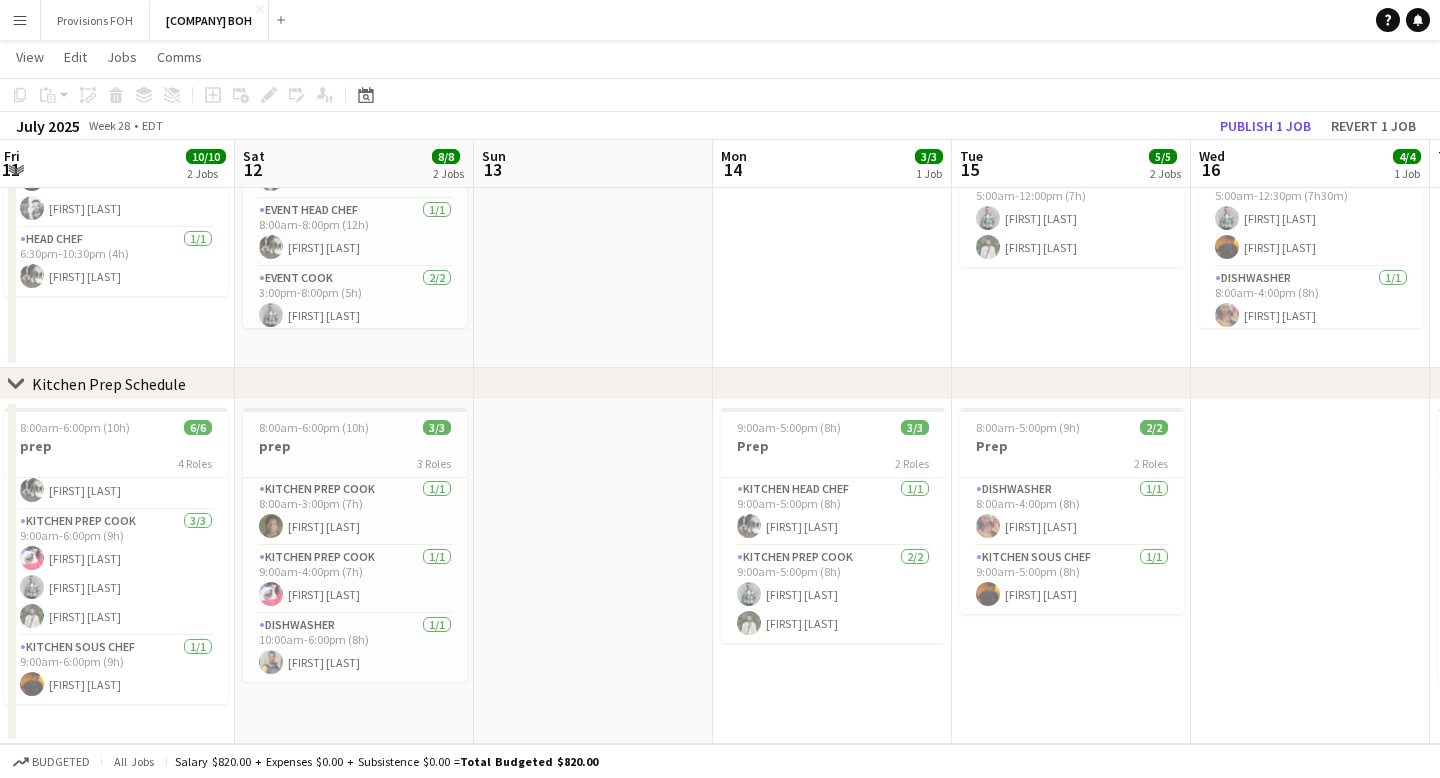click on "chevron-right" 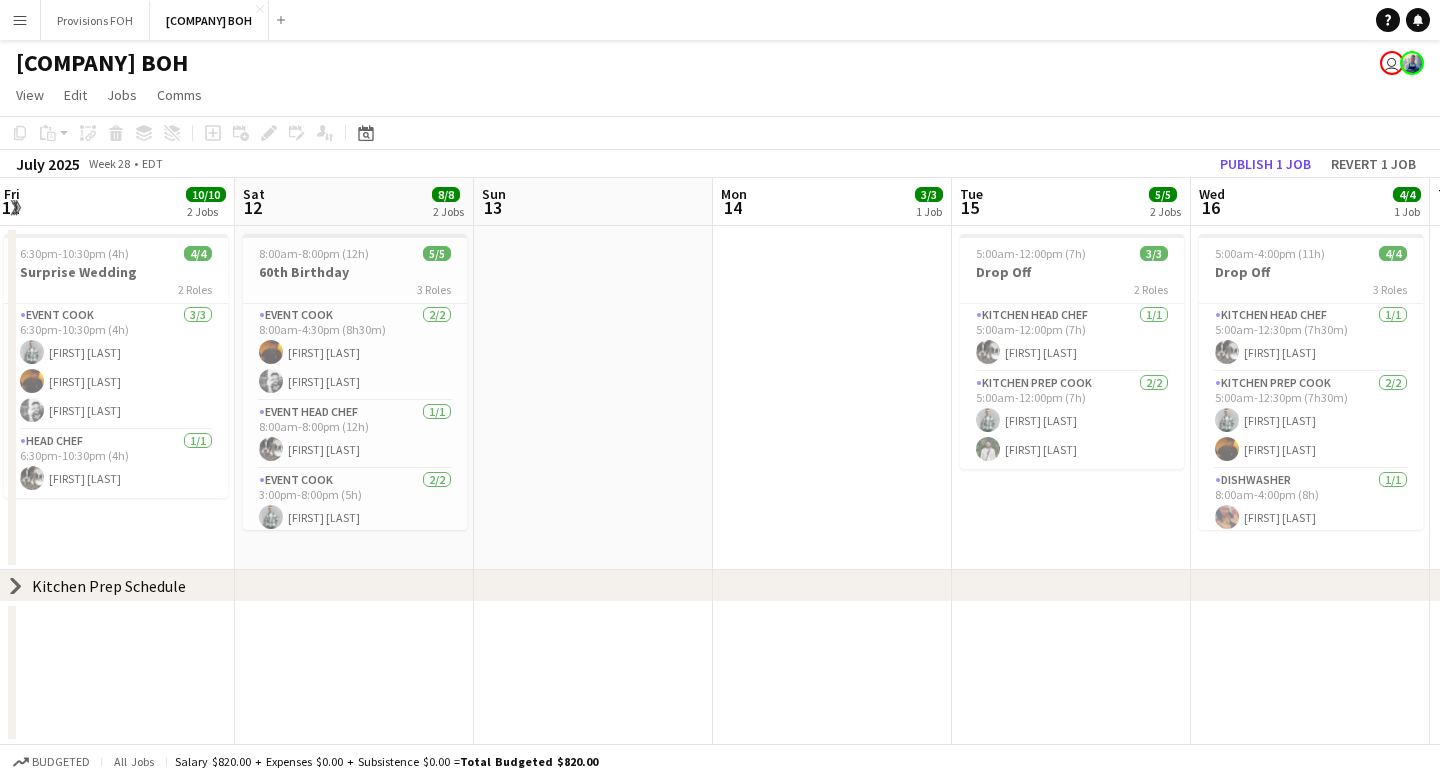 scroll, scrollTop: 0, scrollLeft: 0, axis: both 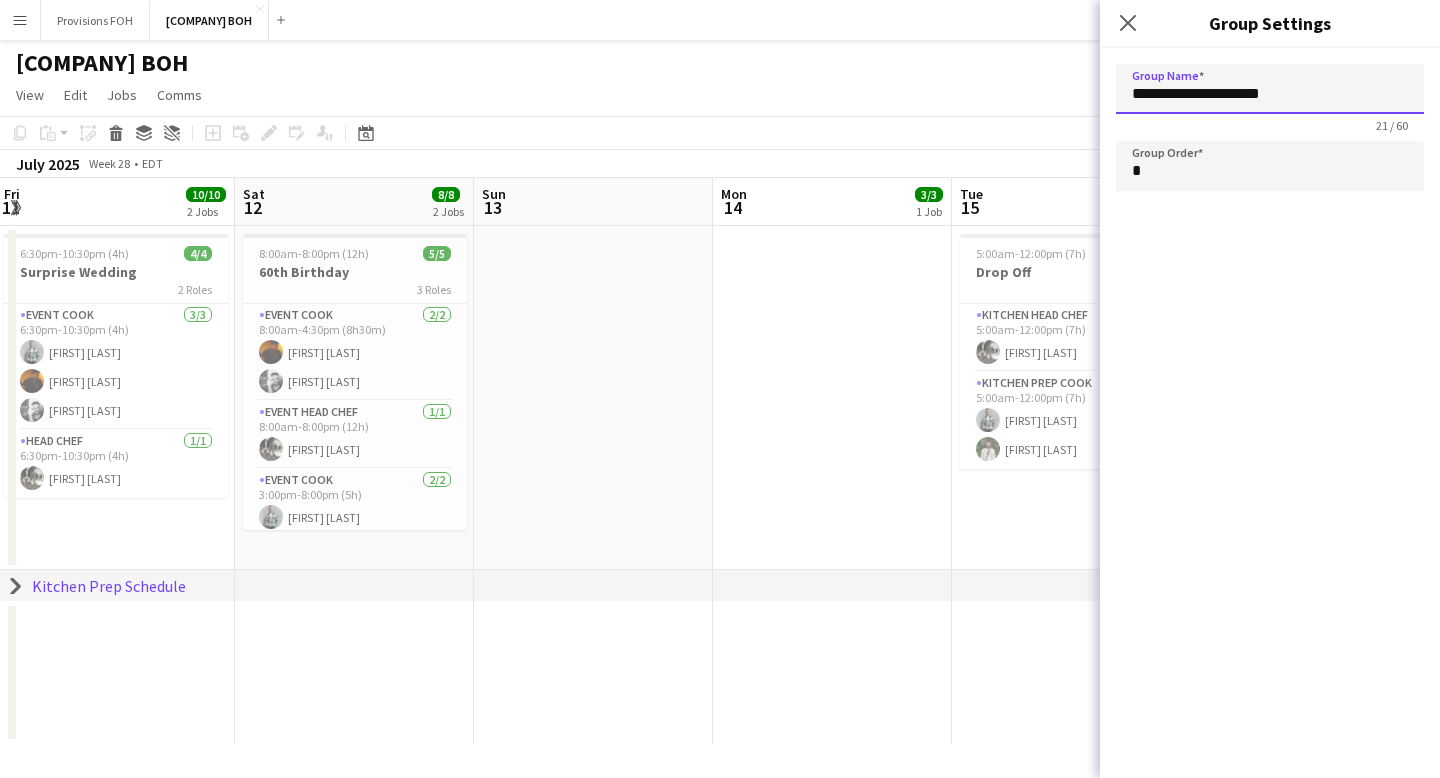 drag, startPoint x: 1292, startPoint y: 89, endPoint x: 1132, endPoint y: 90, distance: 160.00313 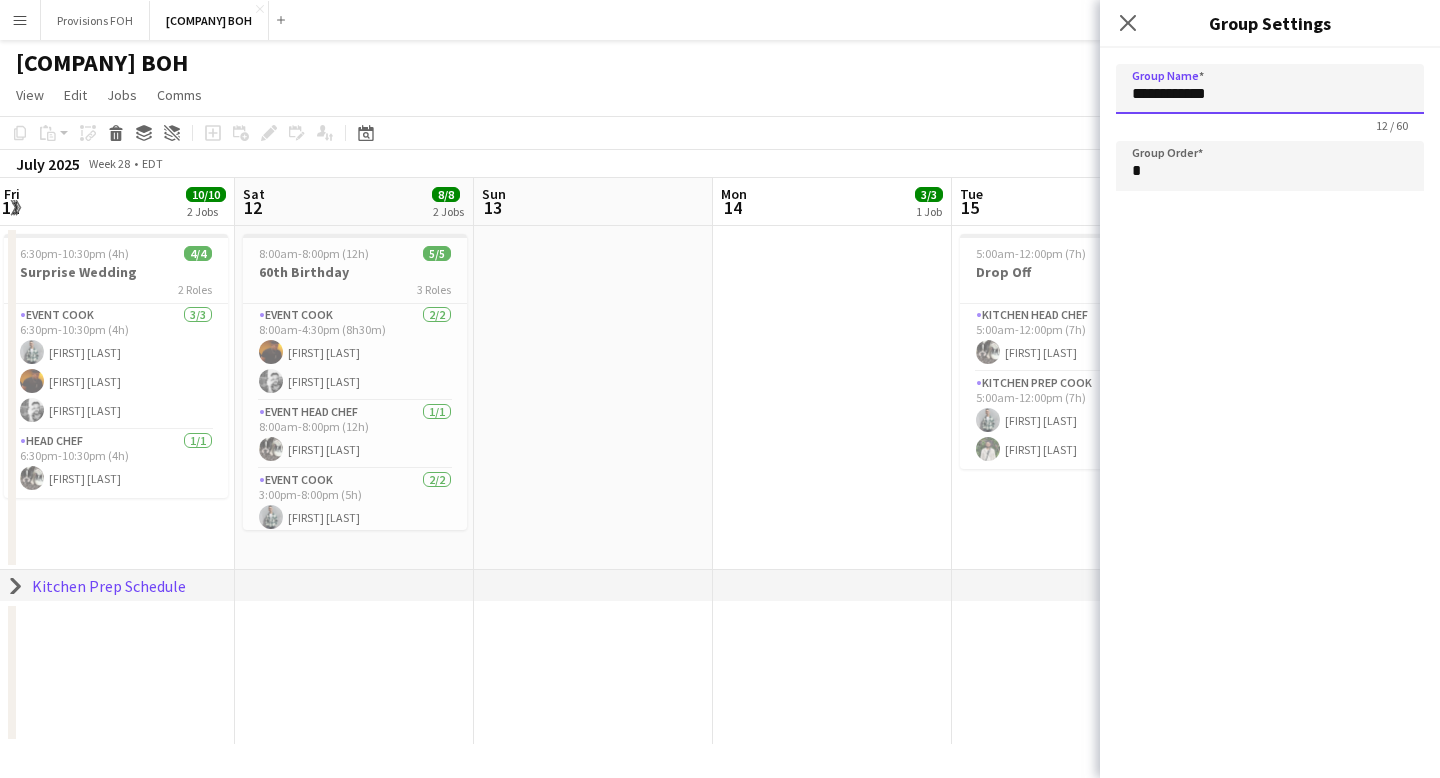 type on "**********" 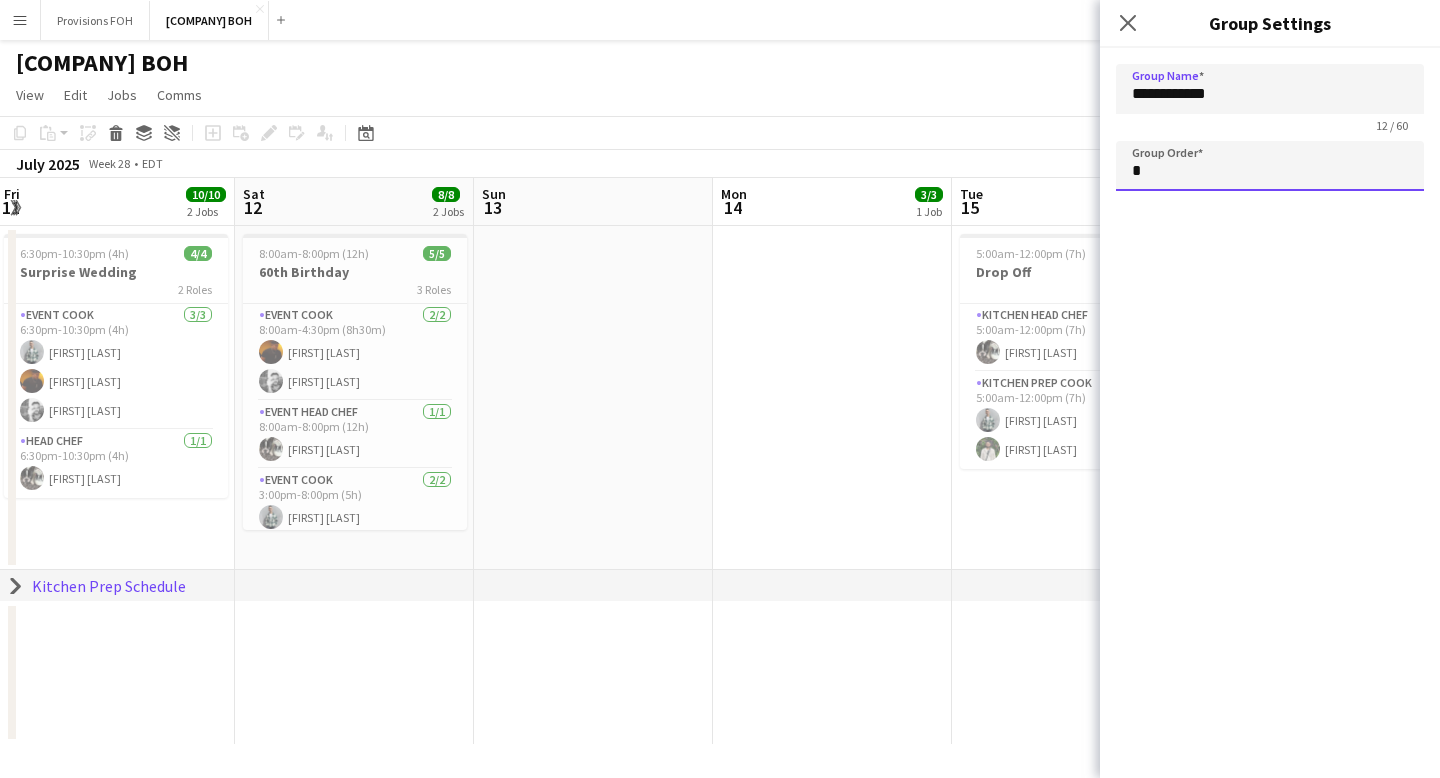 click on "*" at bounding box center [1270, 166] 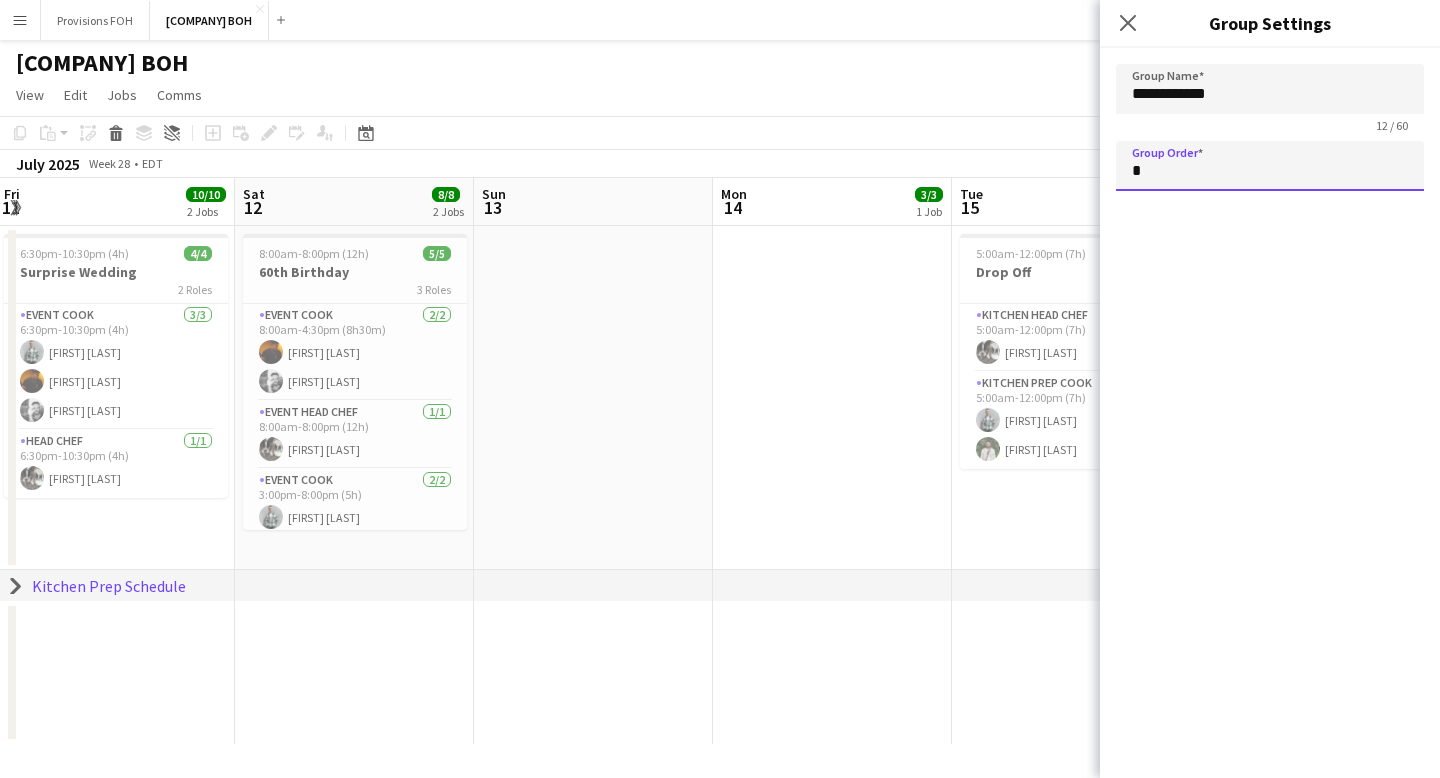 type on "*" 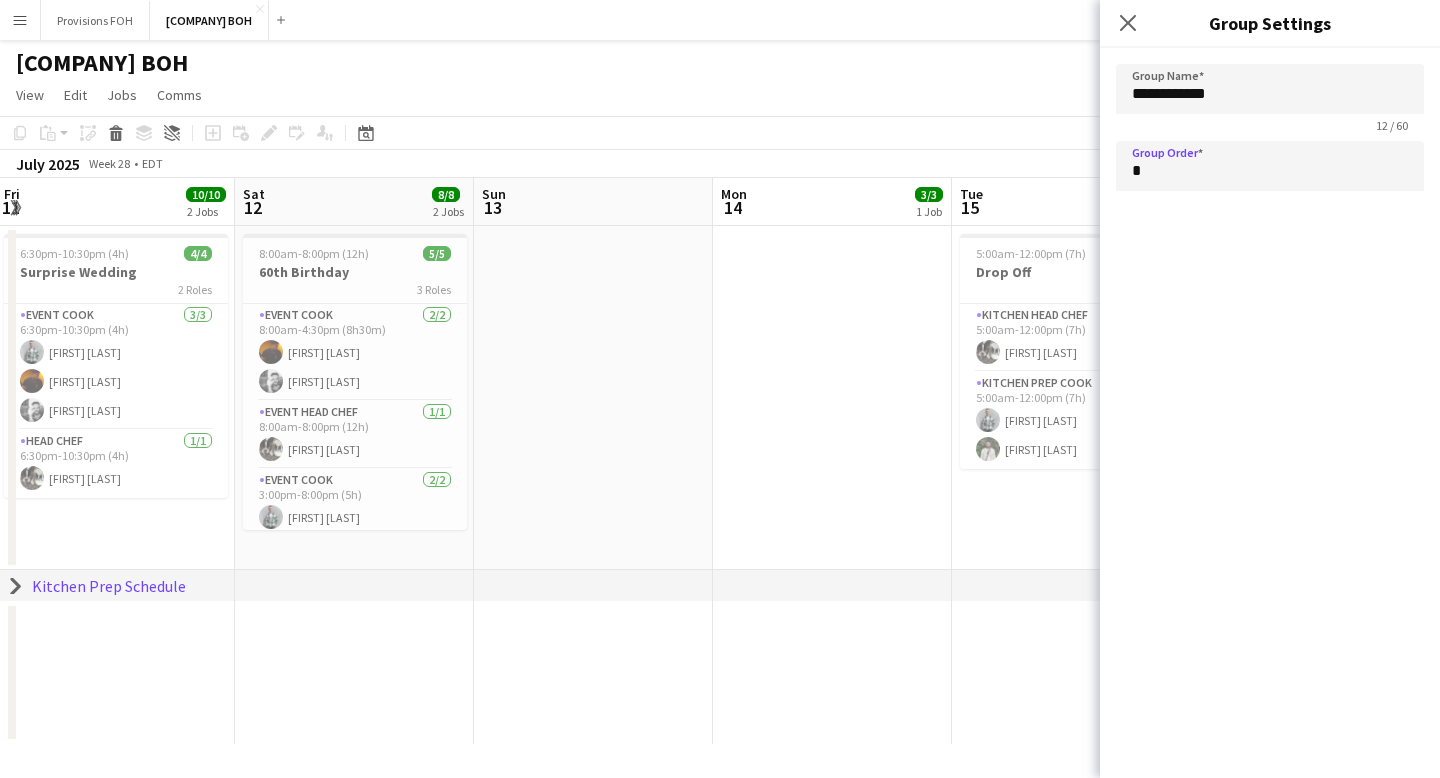 click on "**********" 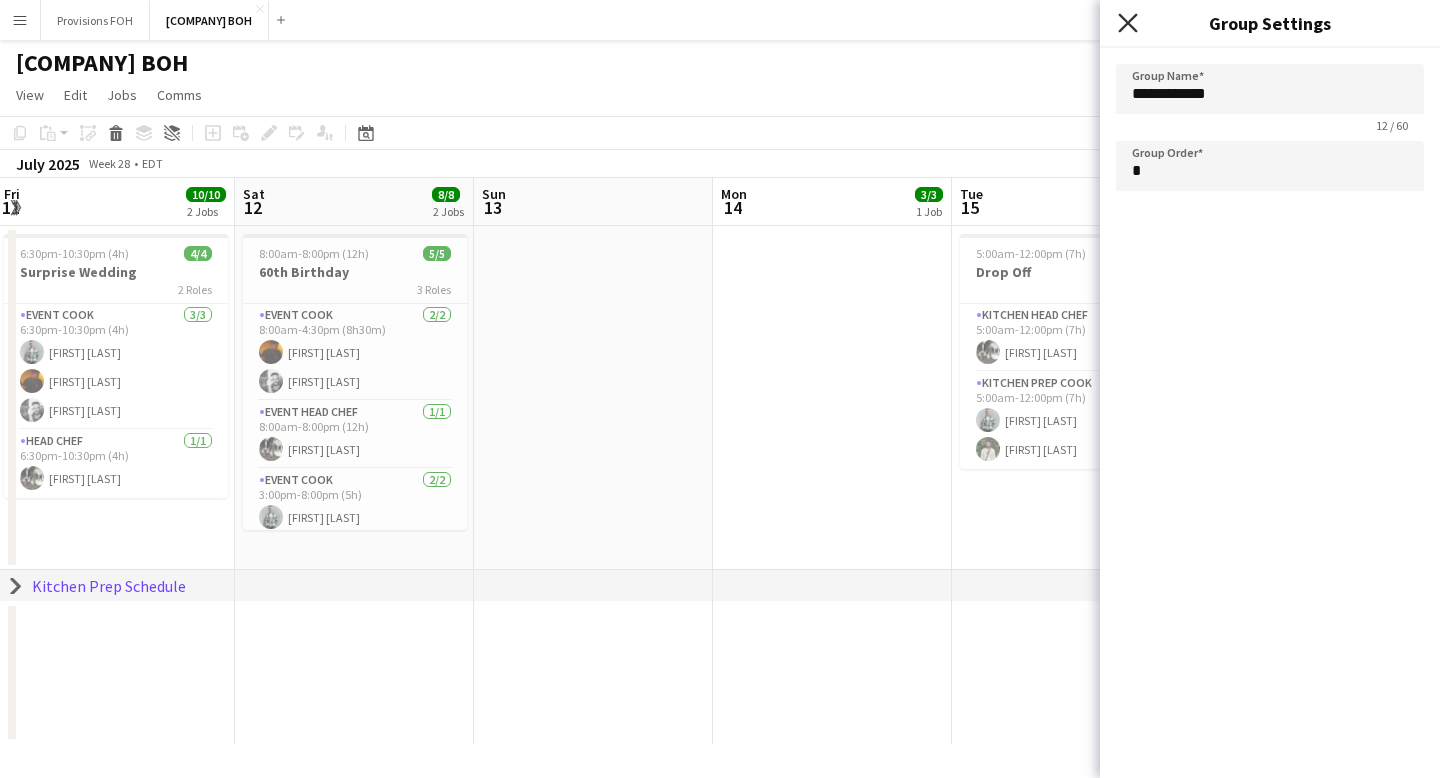 click 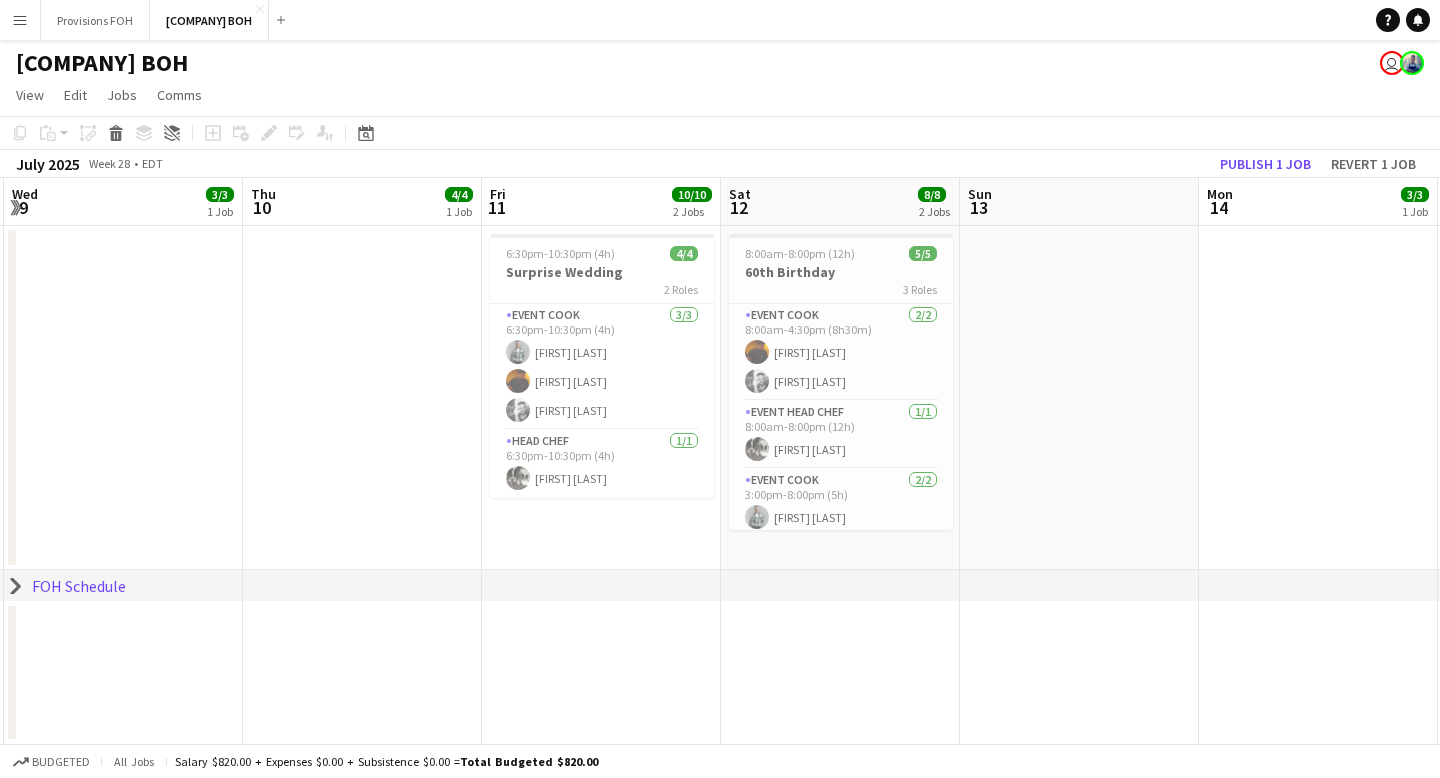 scroll, scrollTop: 0, scrollLeft: 414, axis: horizontal 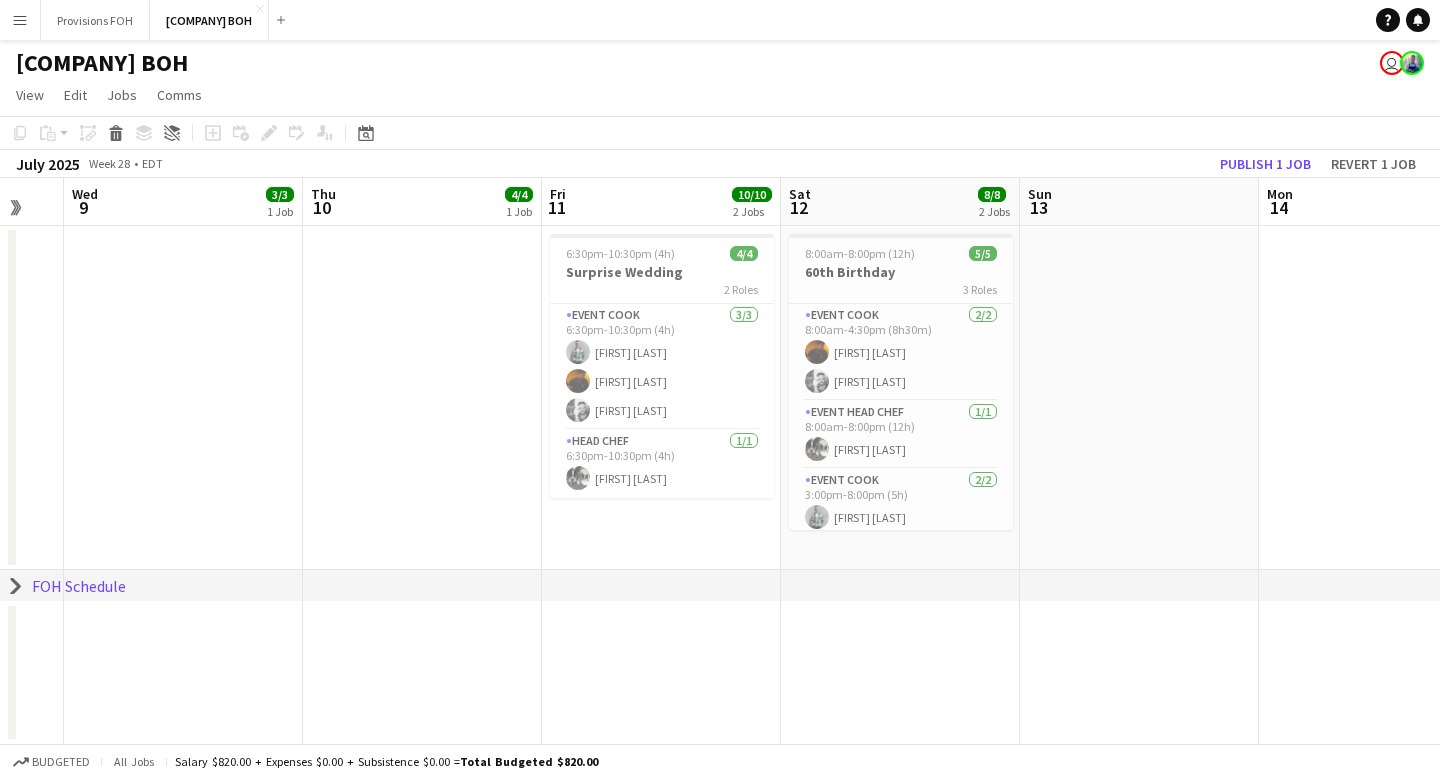 click at bounding box center (422, 398) 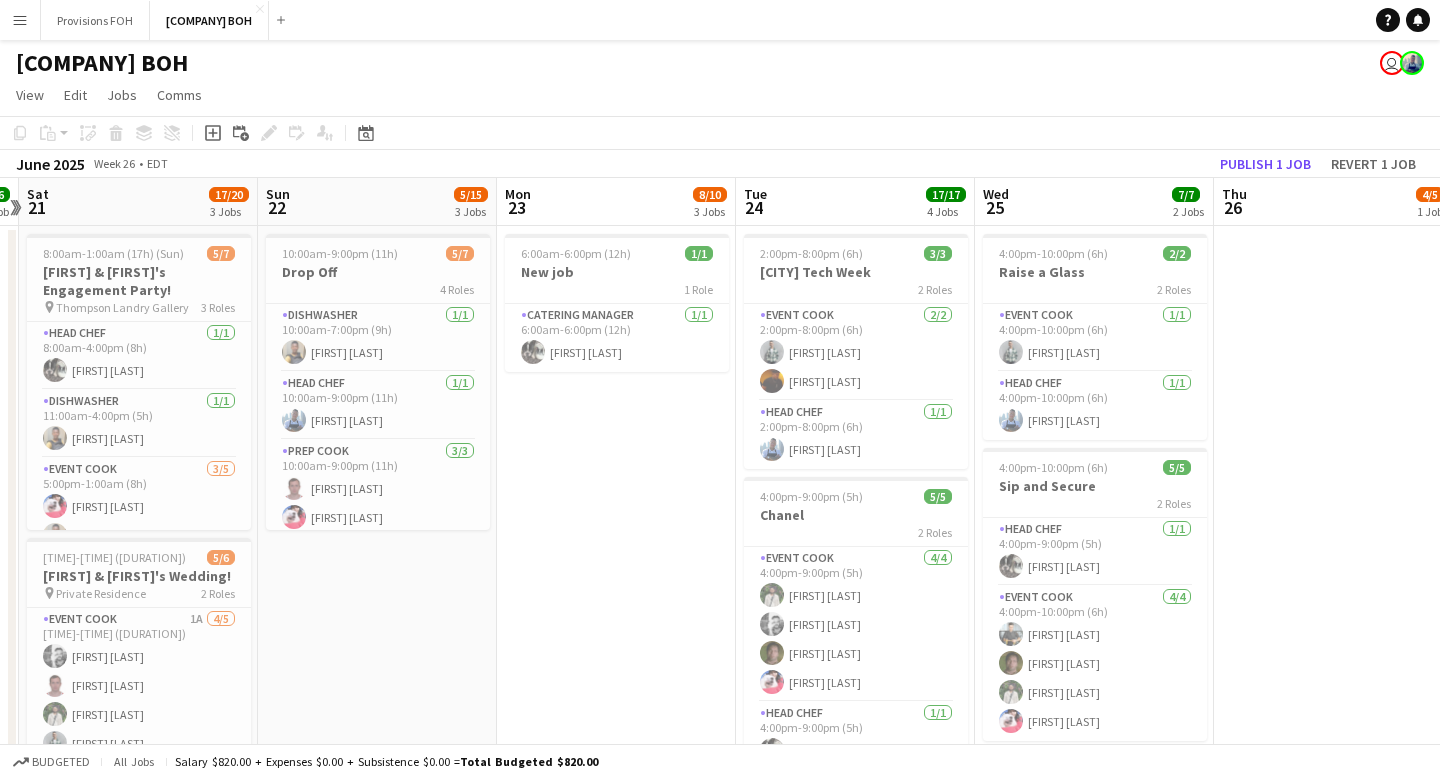 scroll, scrollTop: 0, scrollLeft: 545, axis: horizontal 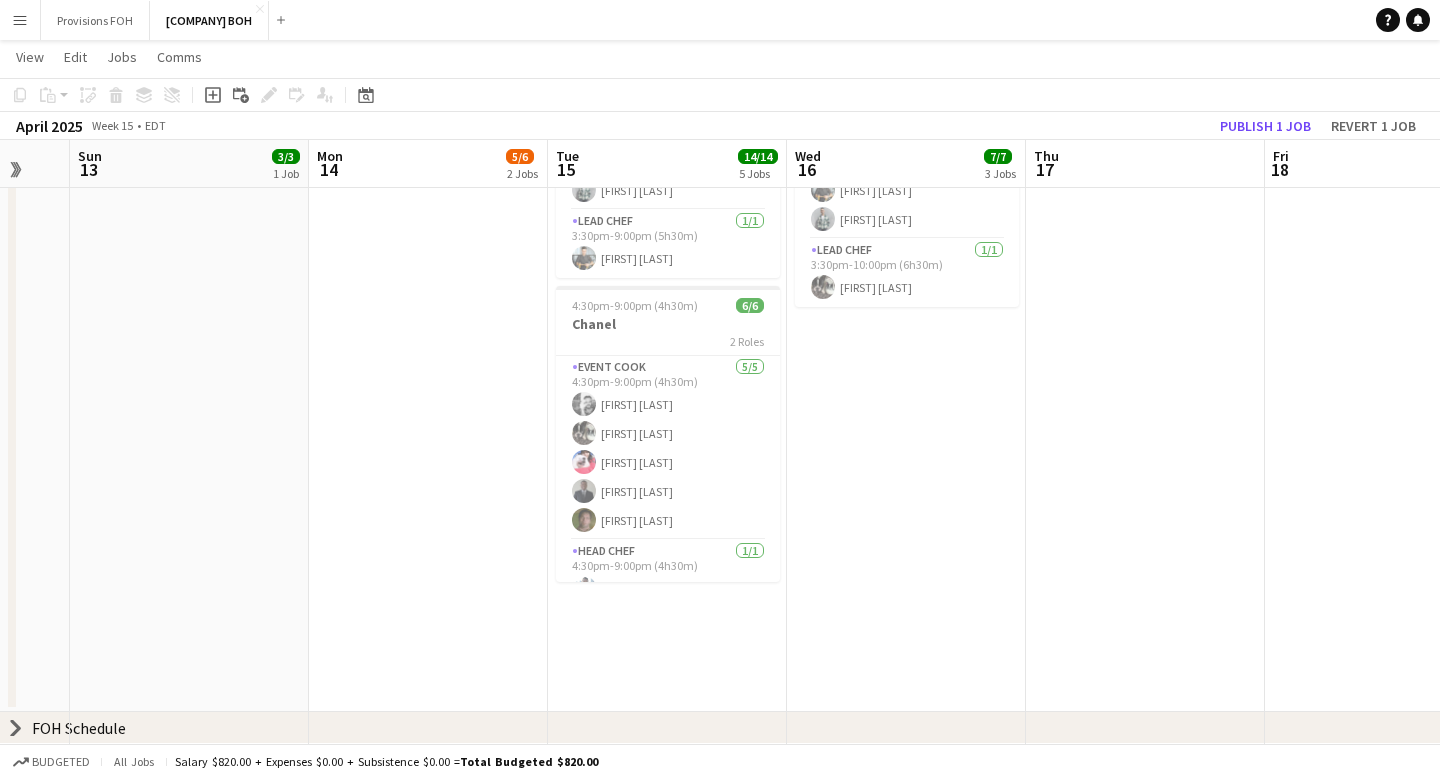 click on "chevron-right" 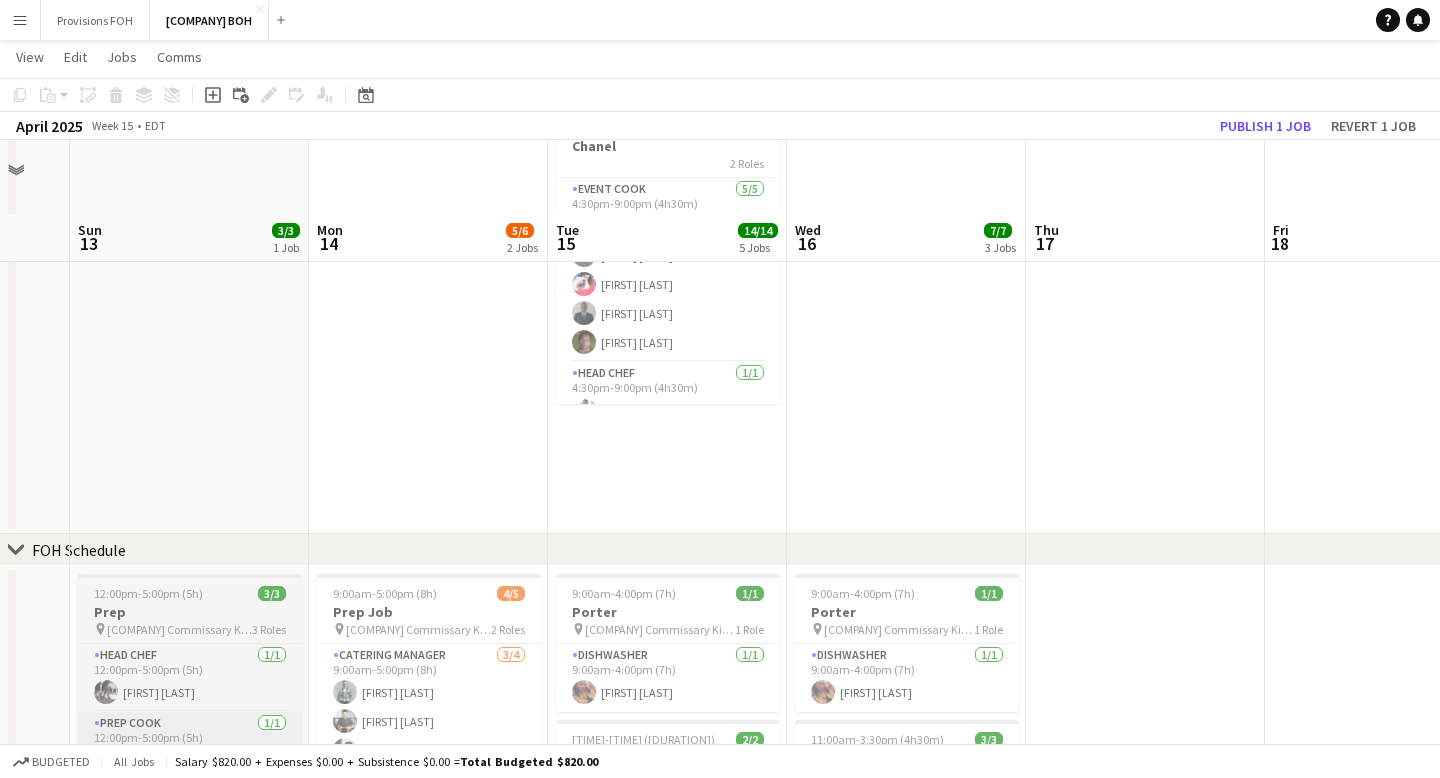 scroll, scrollTop: 436, scrollLeft: 0, axis: vertical 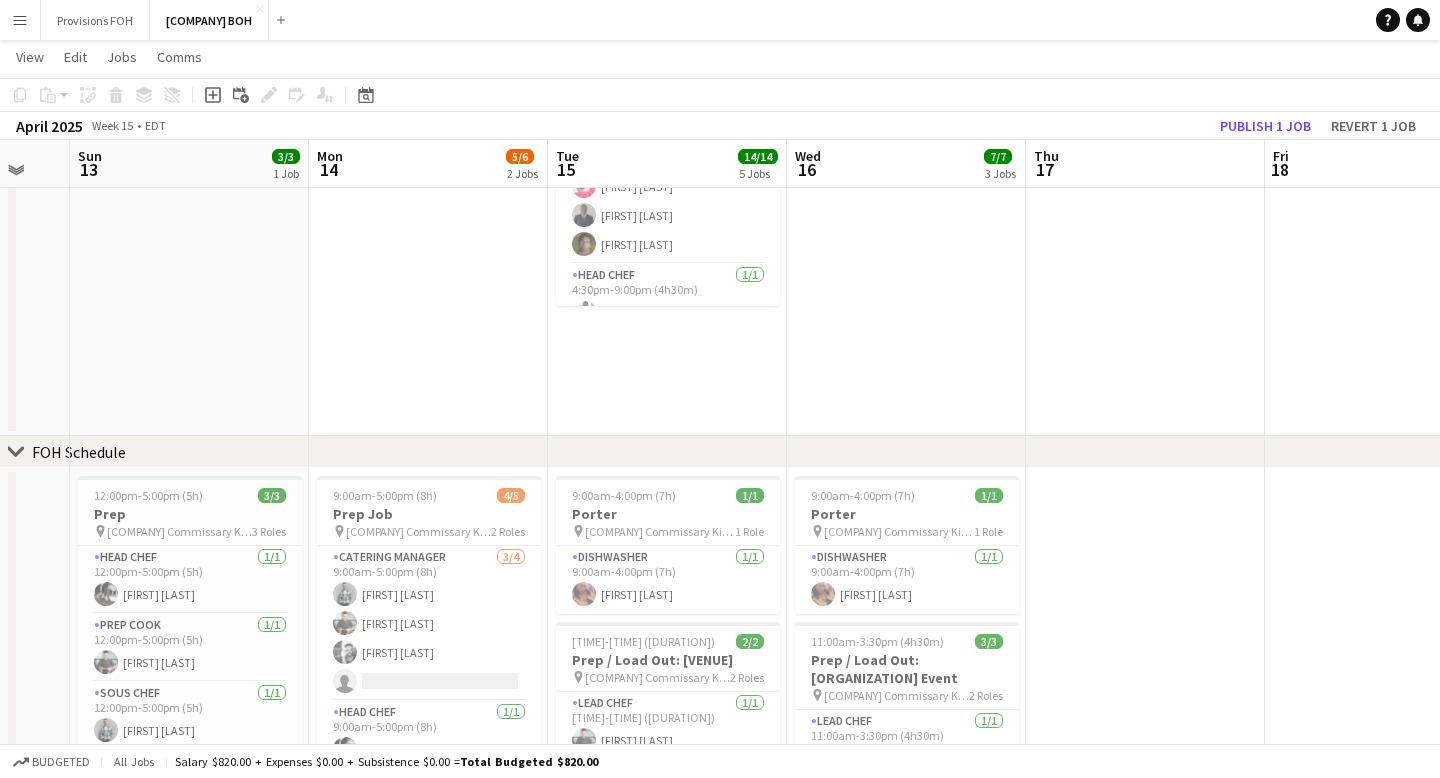 click on "FOH Schedule" 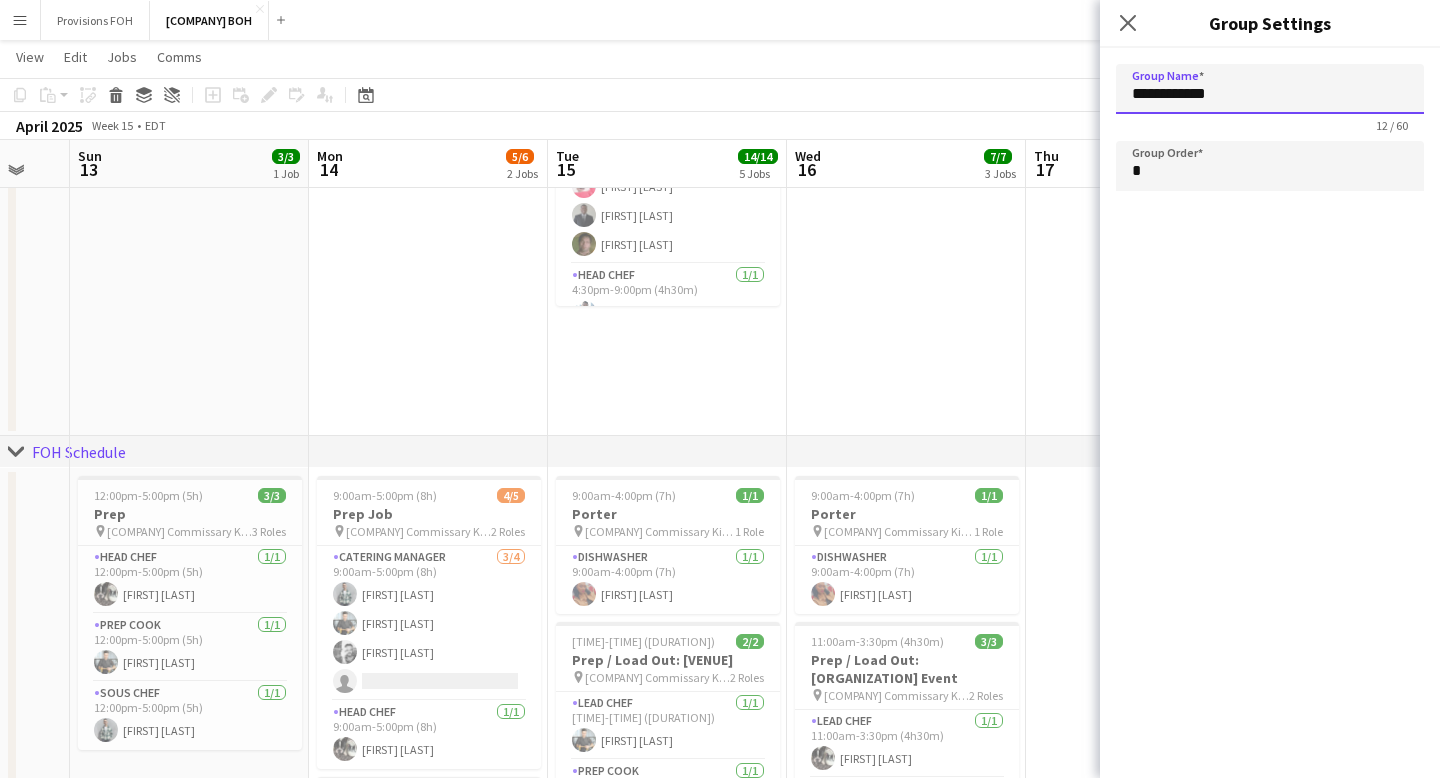 drag, startPoint x: 1240, startPoint y: 95, endPoint x: 1119, endPoint y: 95, distance: 121 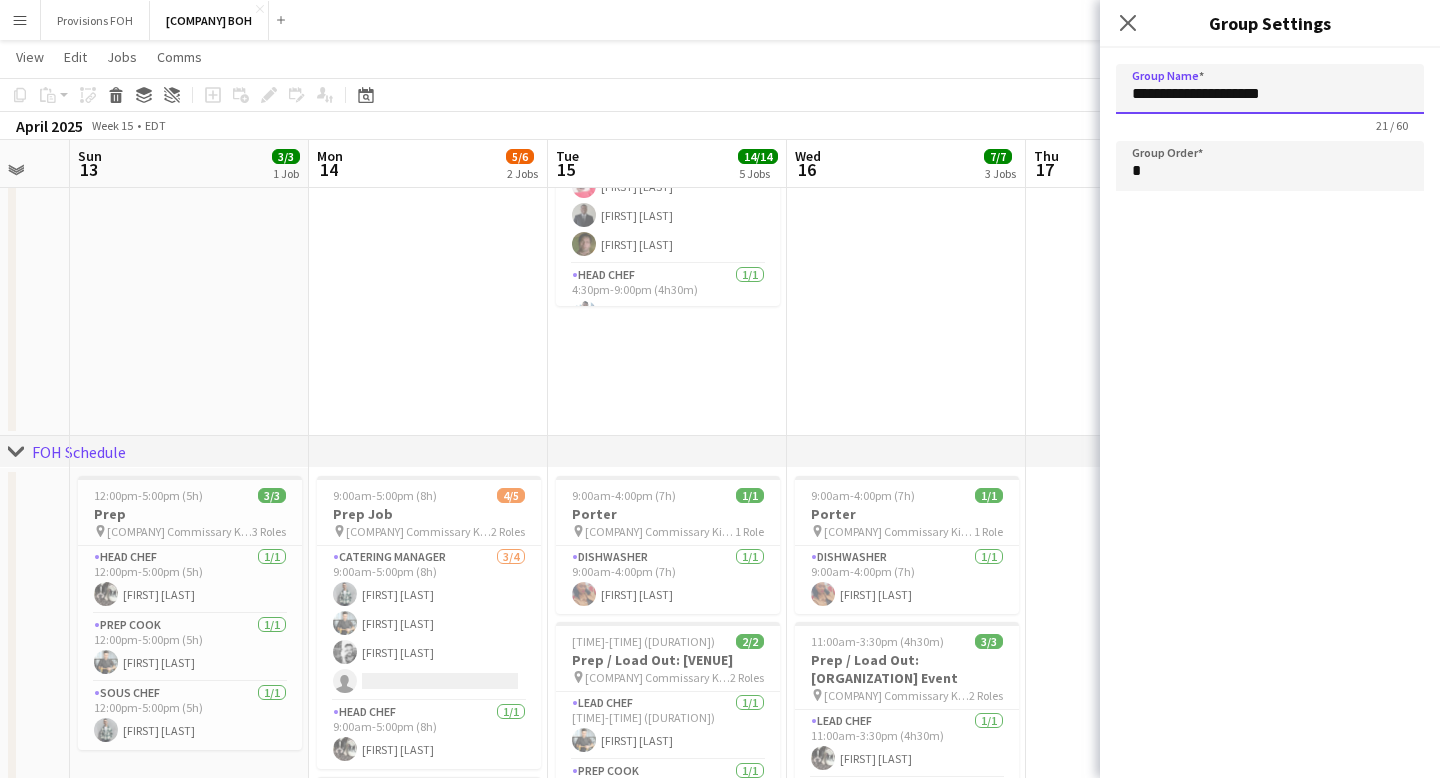 type on "**********" 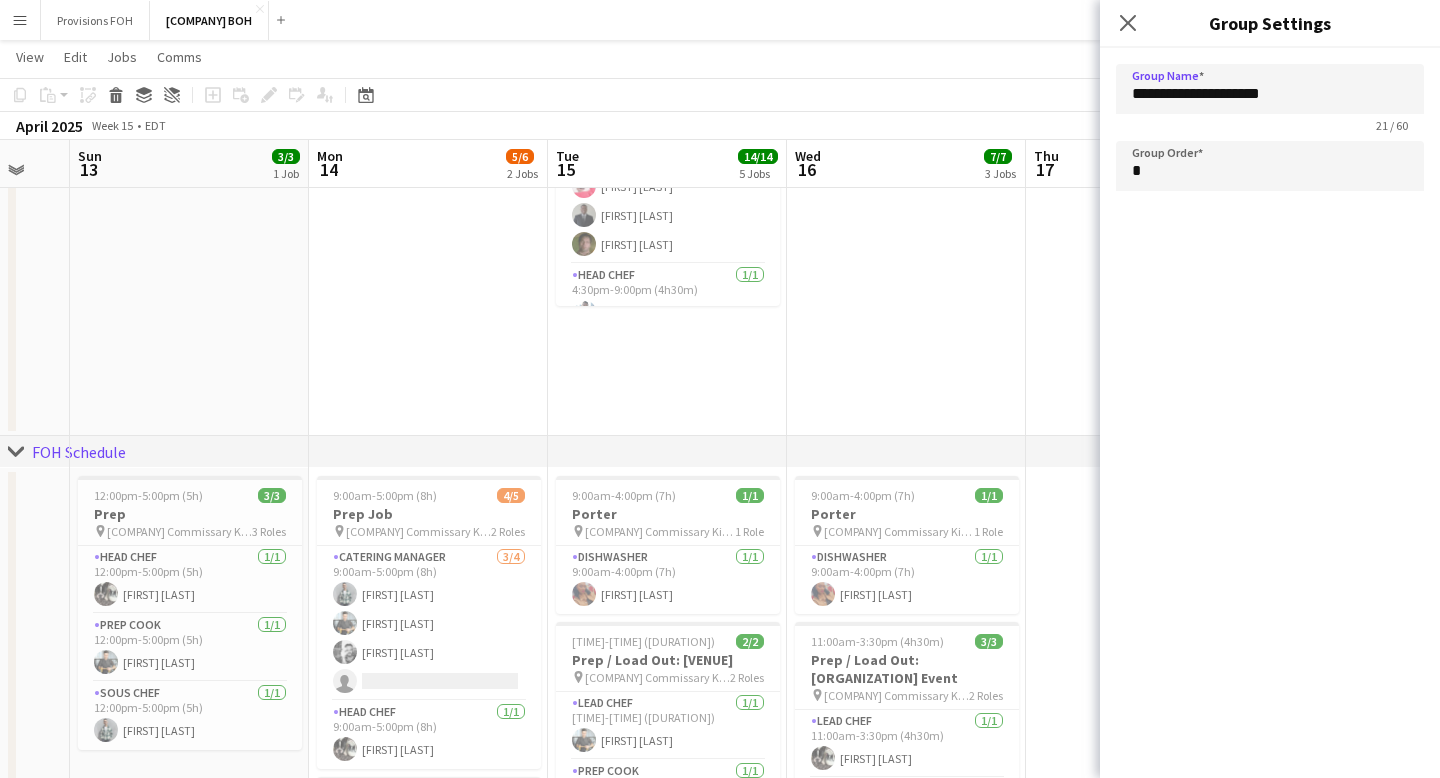 click on "**********" 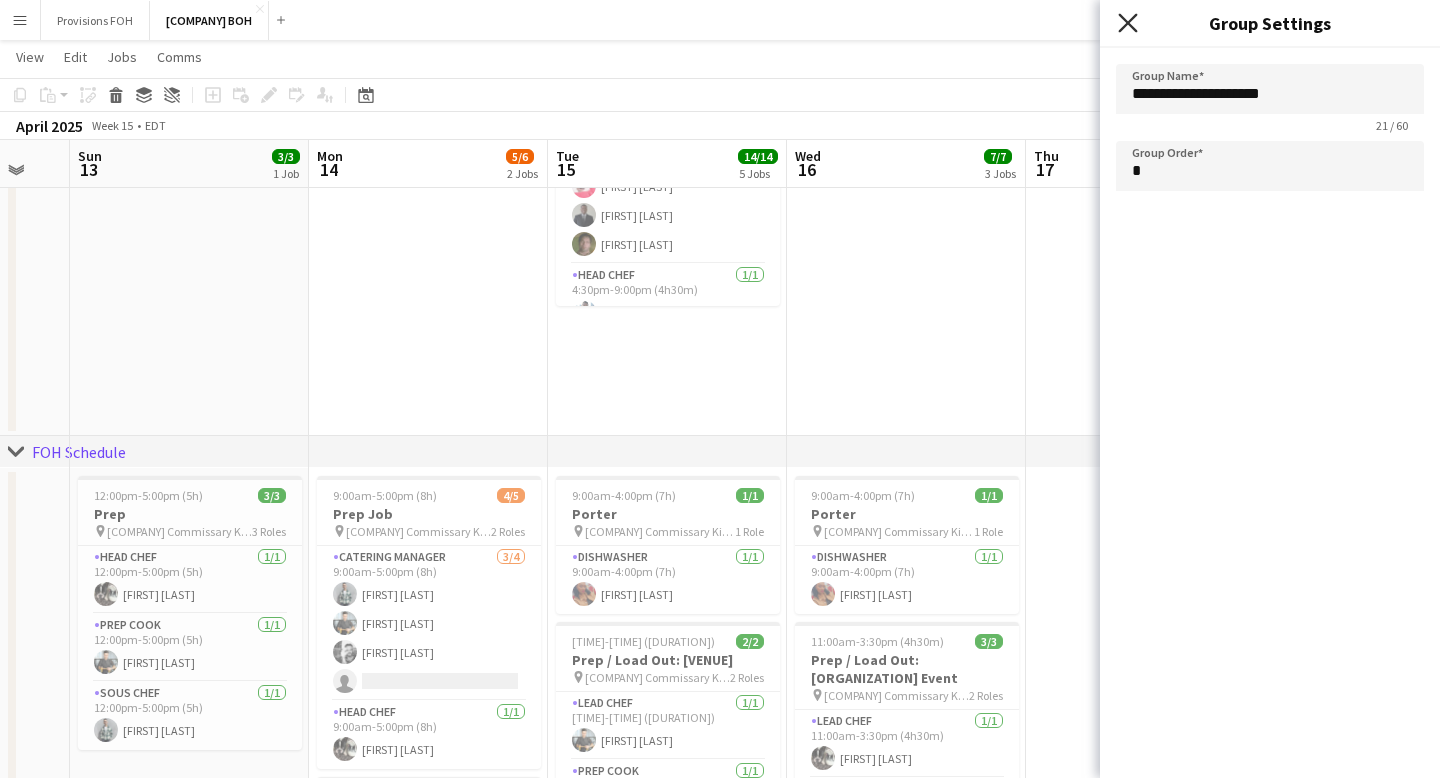 click 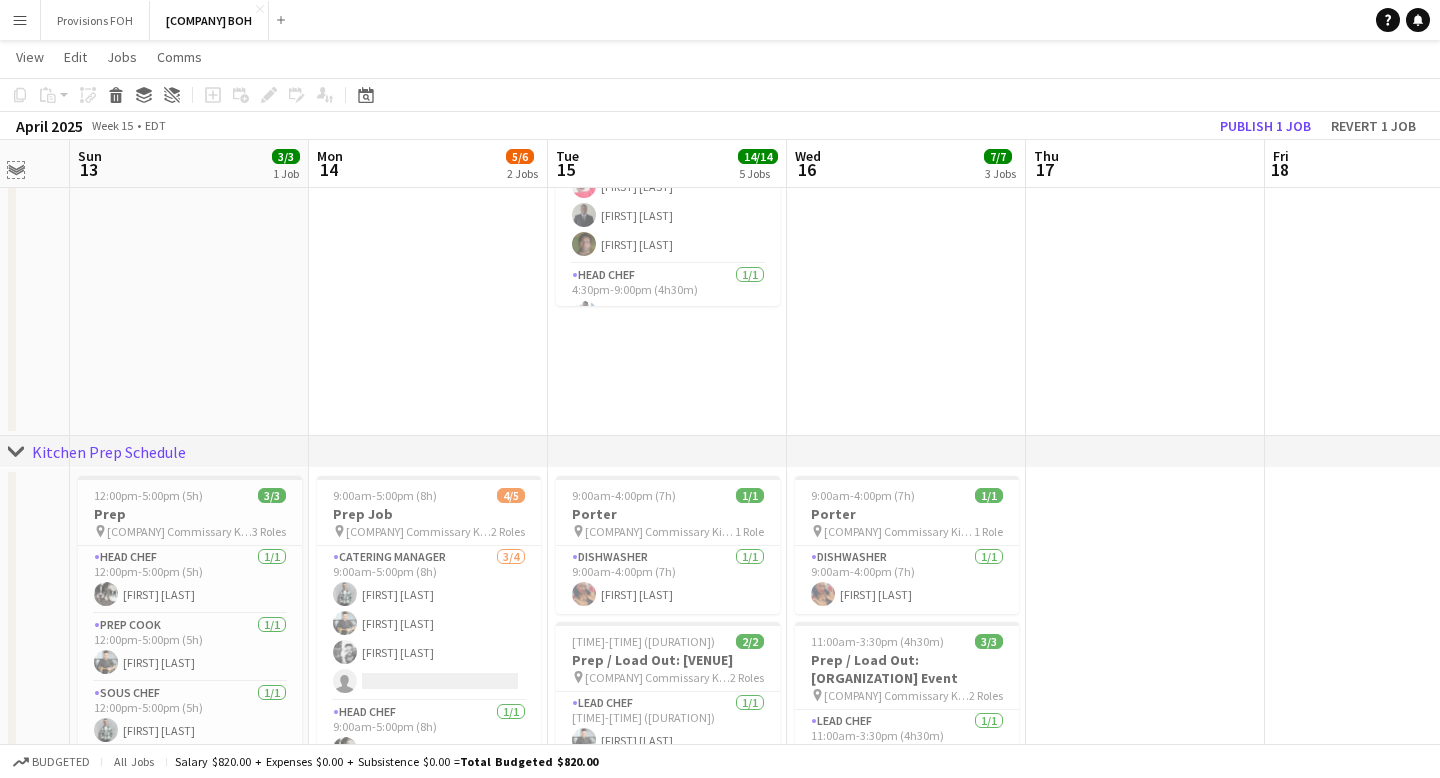 click on "Expand/collapse" 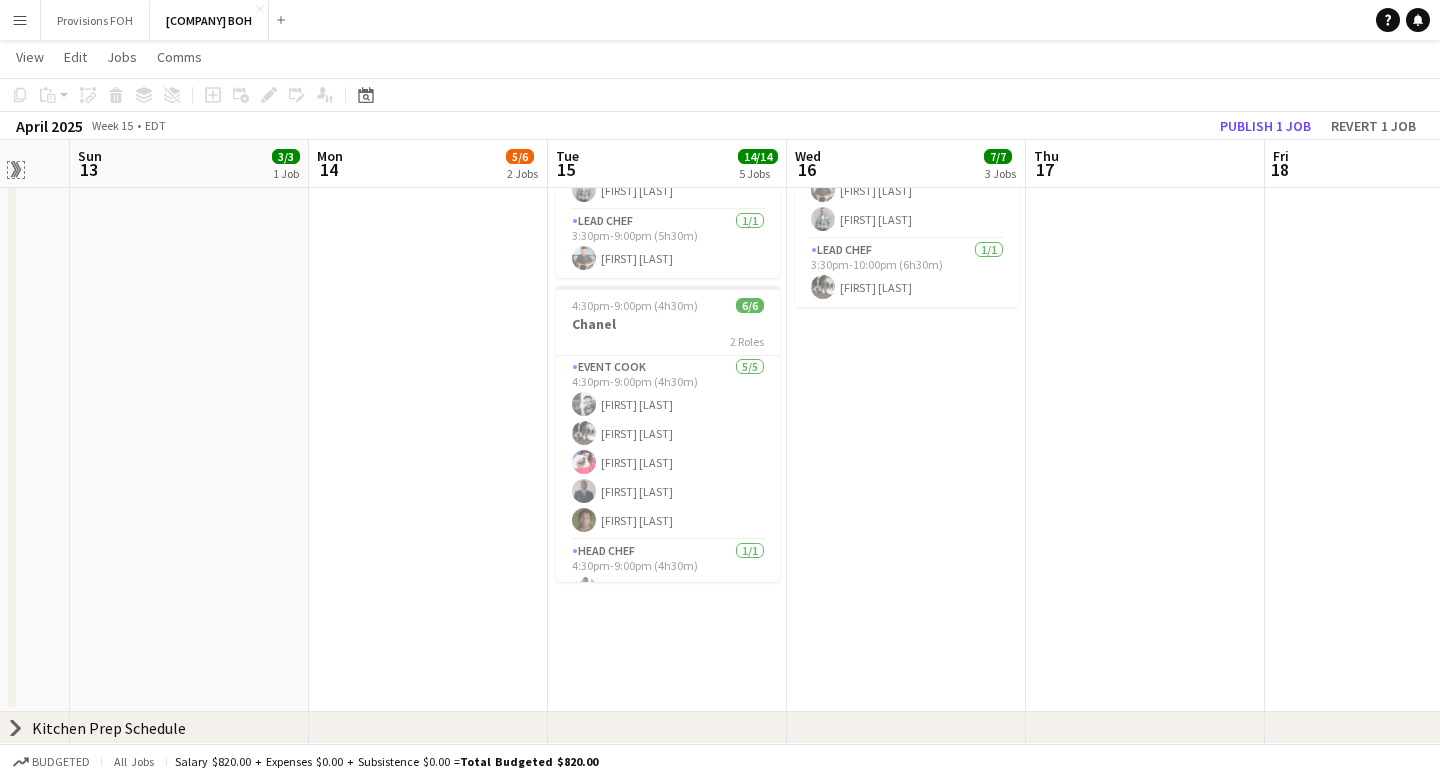 click on "Expand/collapse" 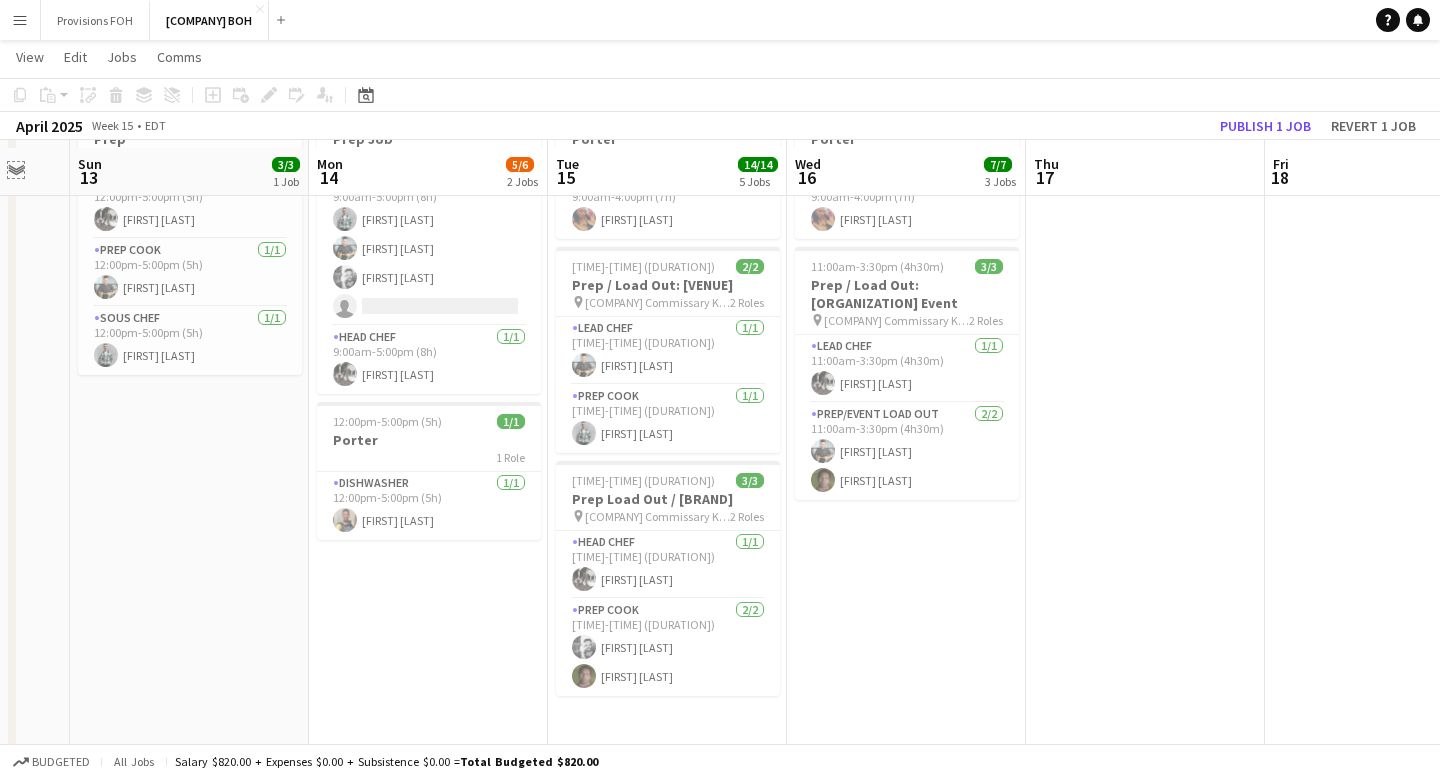 scroll, scrollTop: 810, scrollLeft: 0, axis: vertical 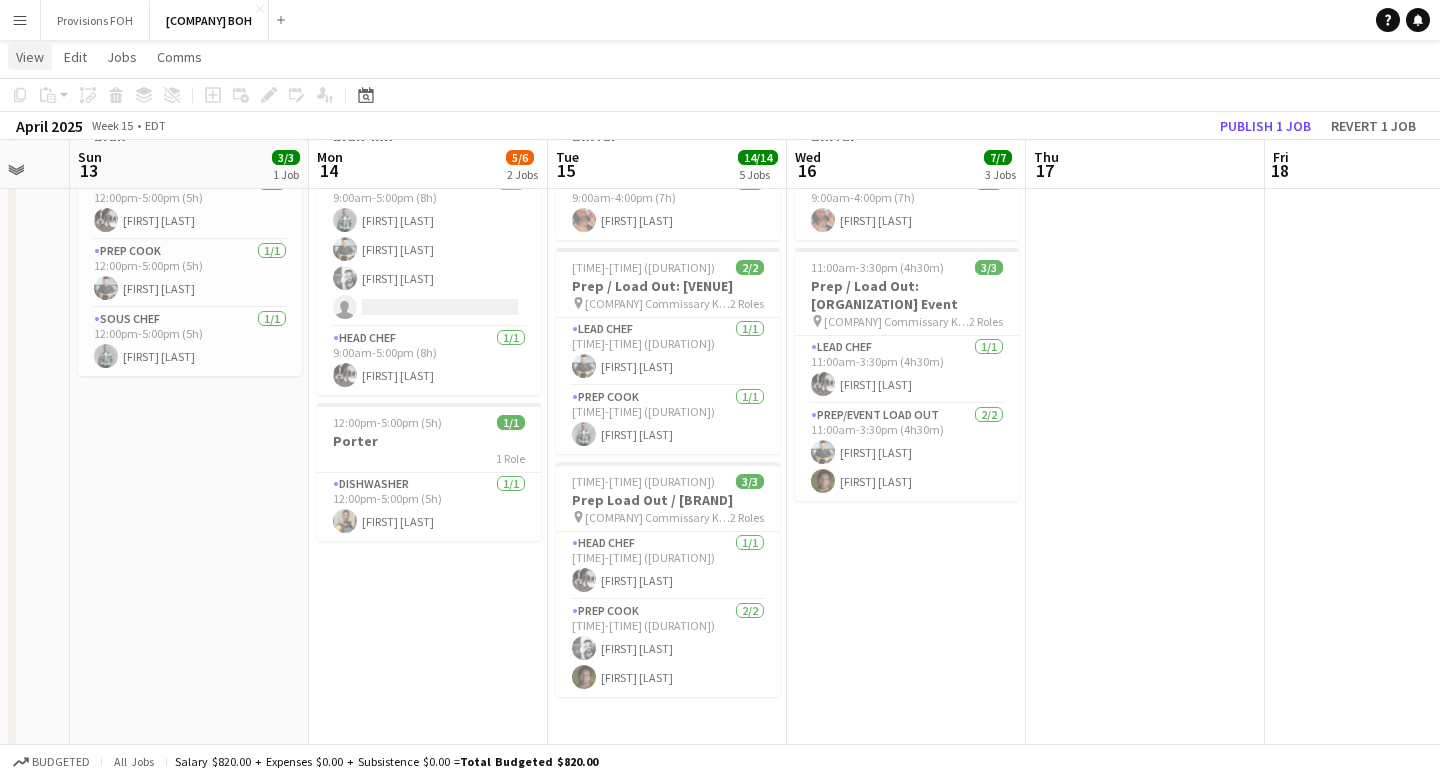 click on "View" 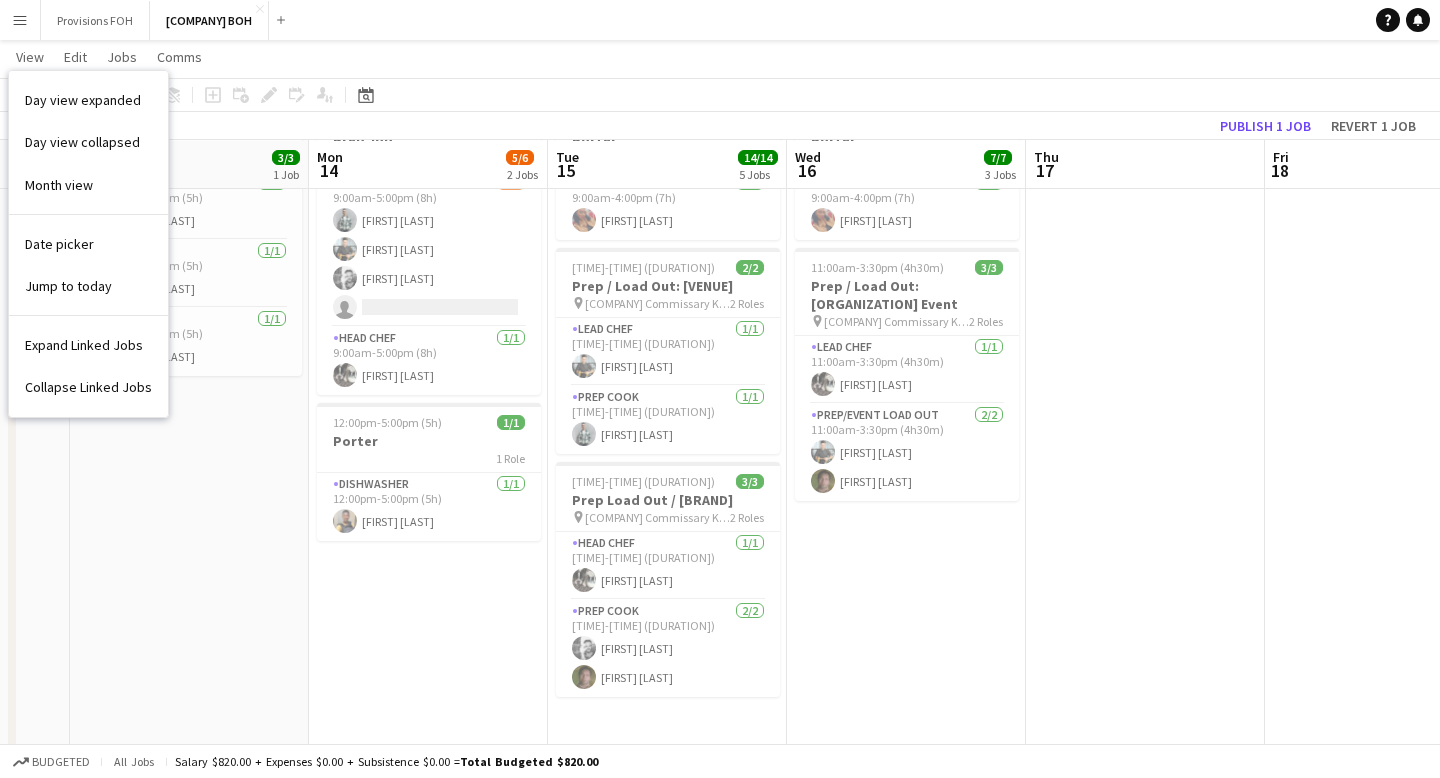 click at bounding box center [-50, 465] 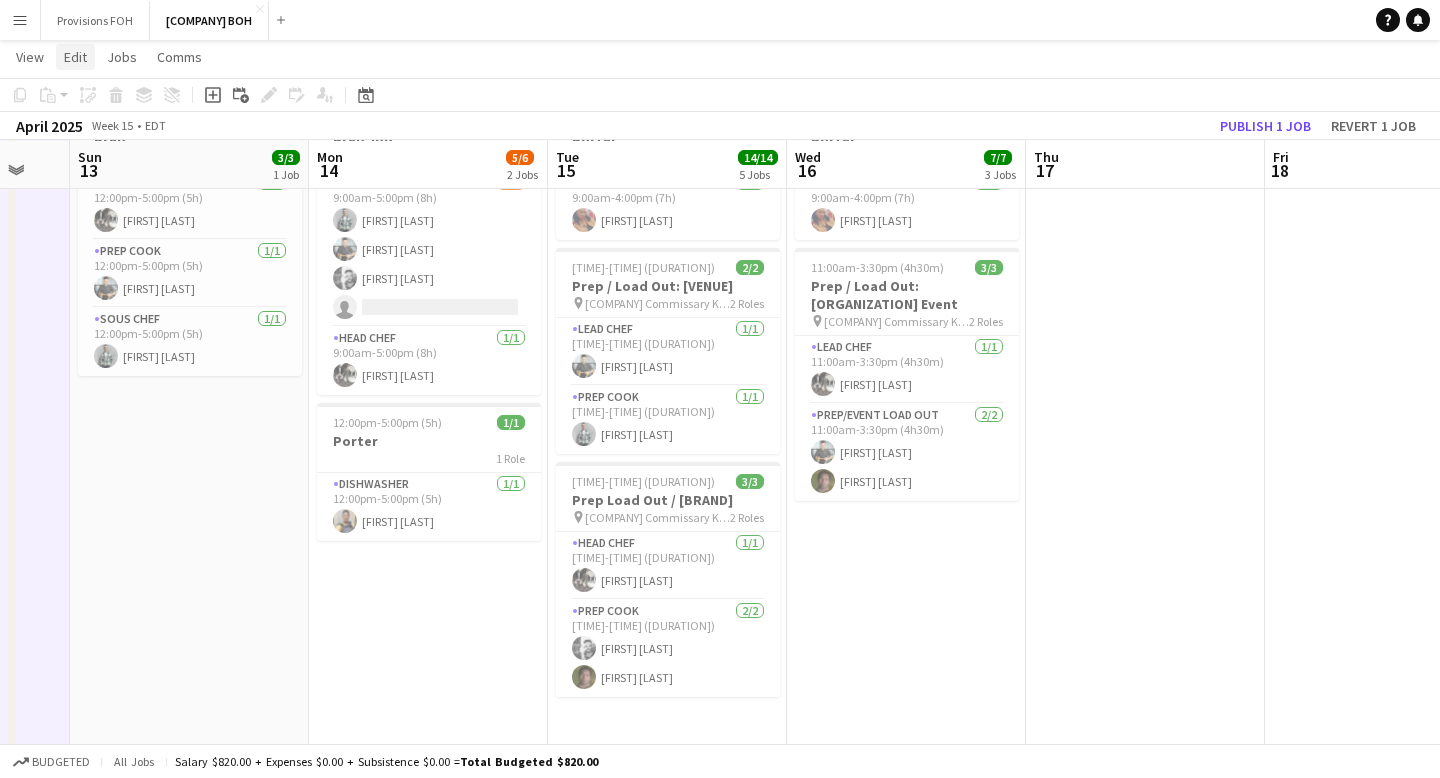 click on "Edit" 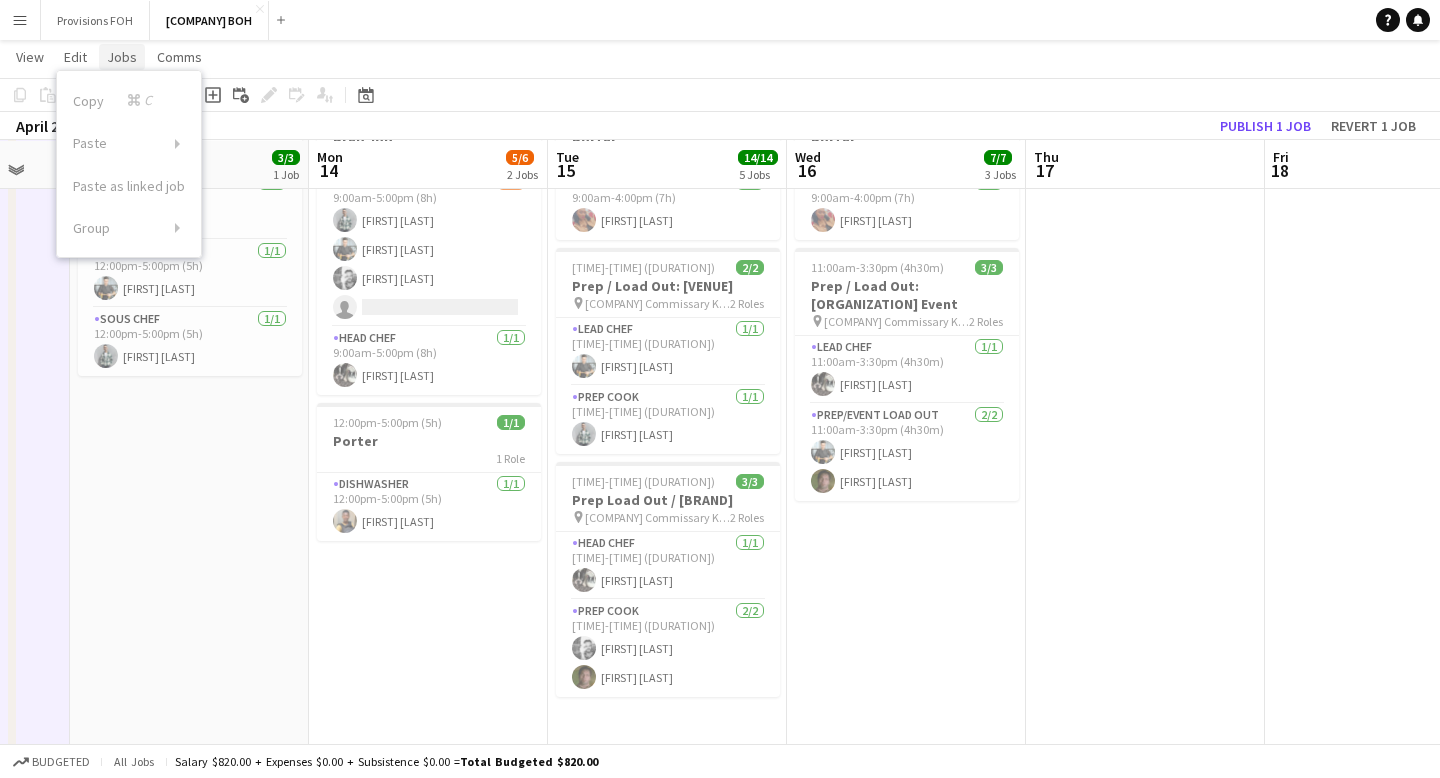 click on "Jobs" 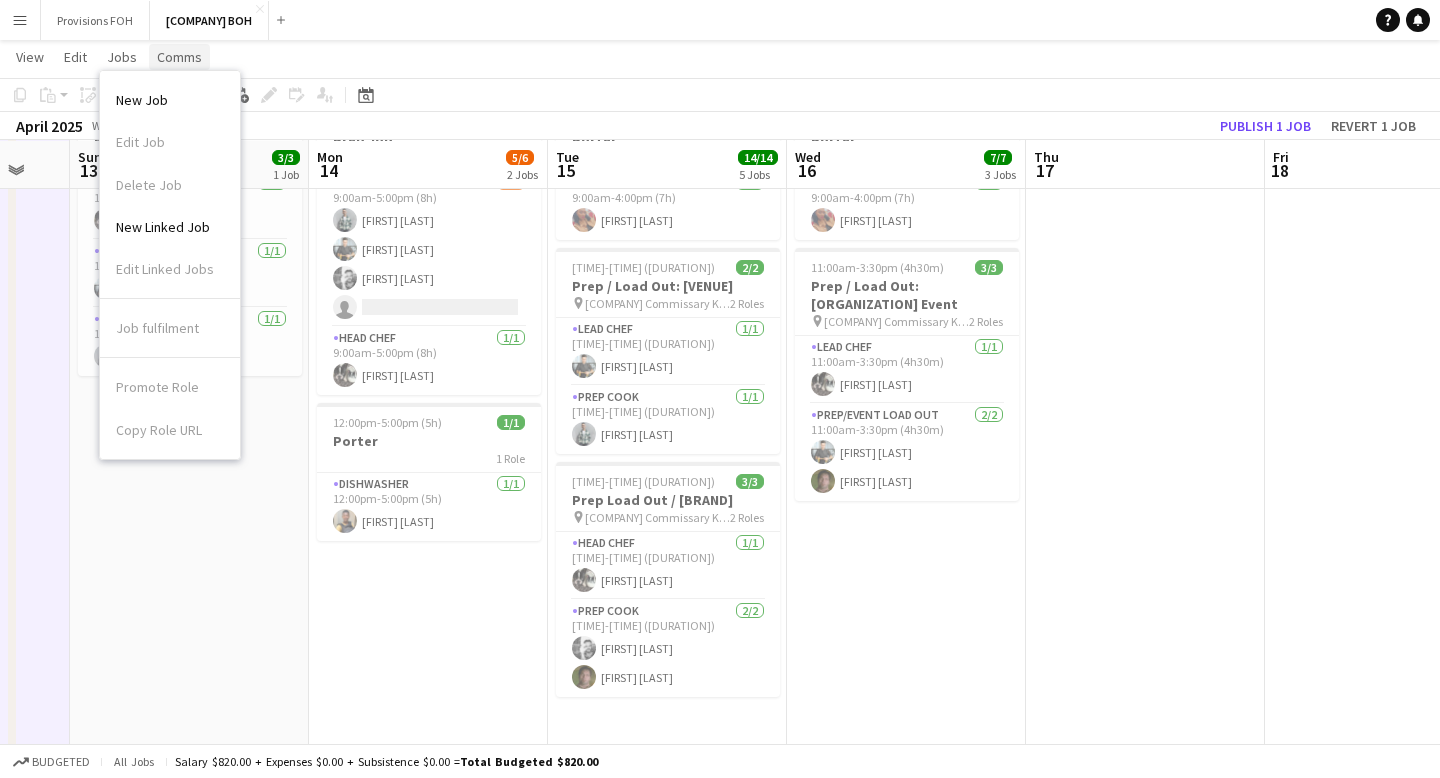 click on "Comms" 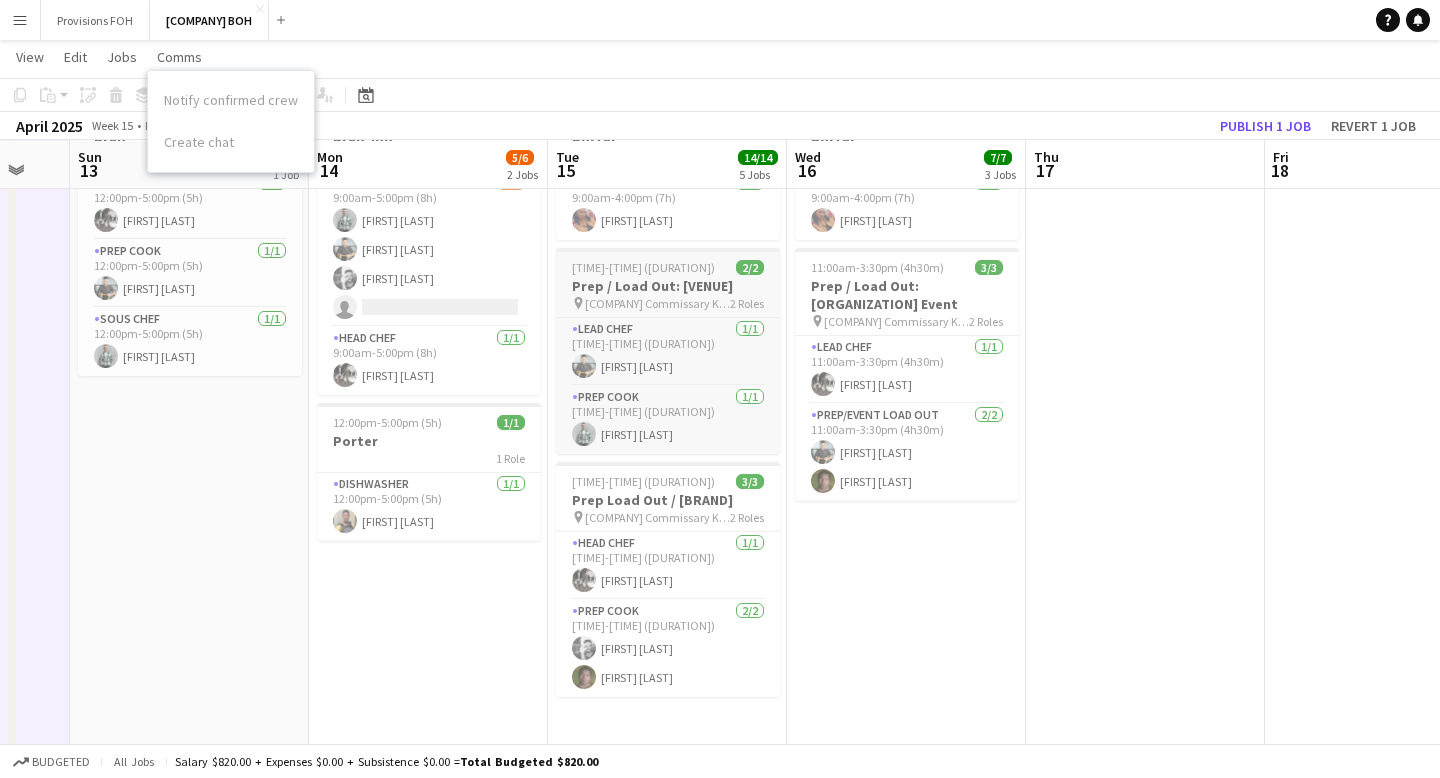 click on "[COMPANY] Commissary Kitchen" at bounding box center (657, 303) 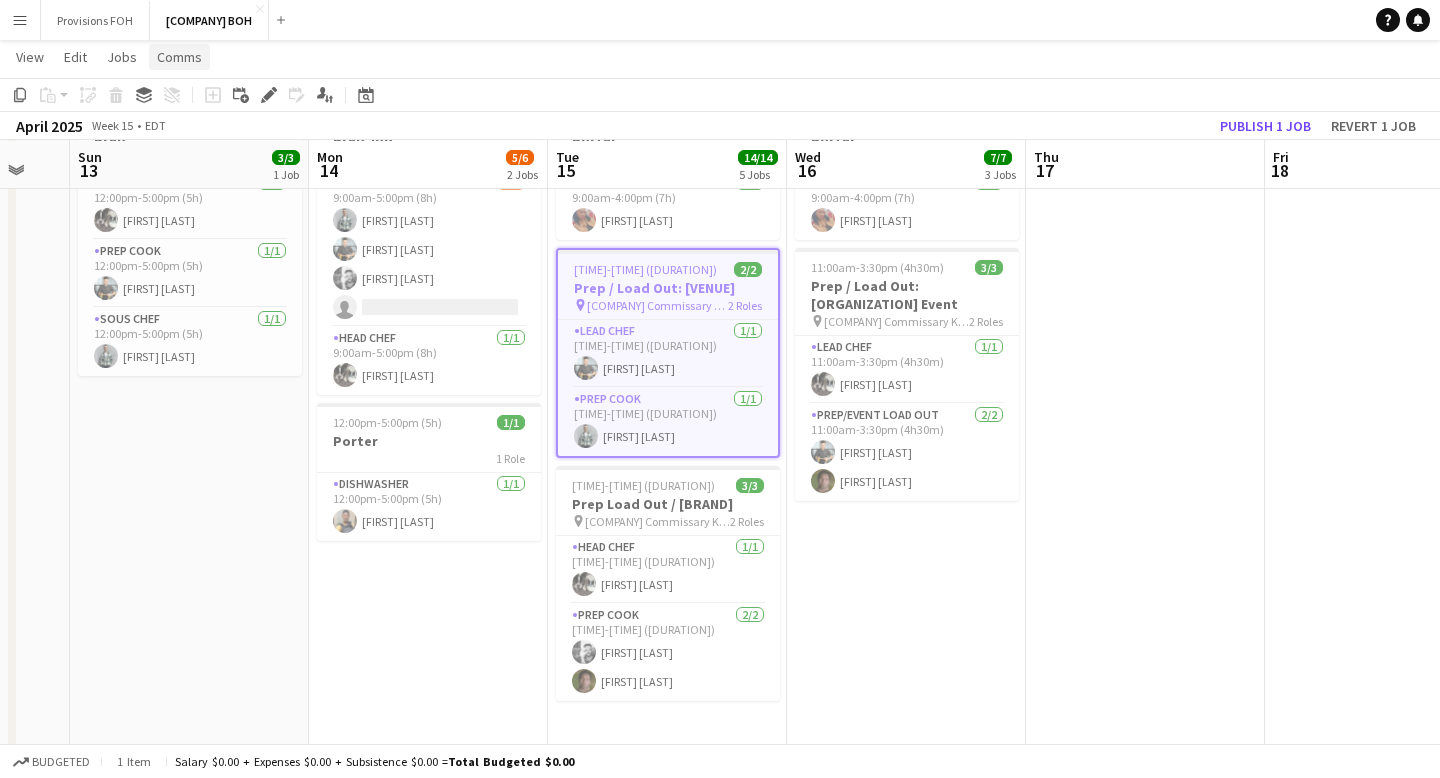 click on "Comms" 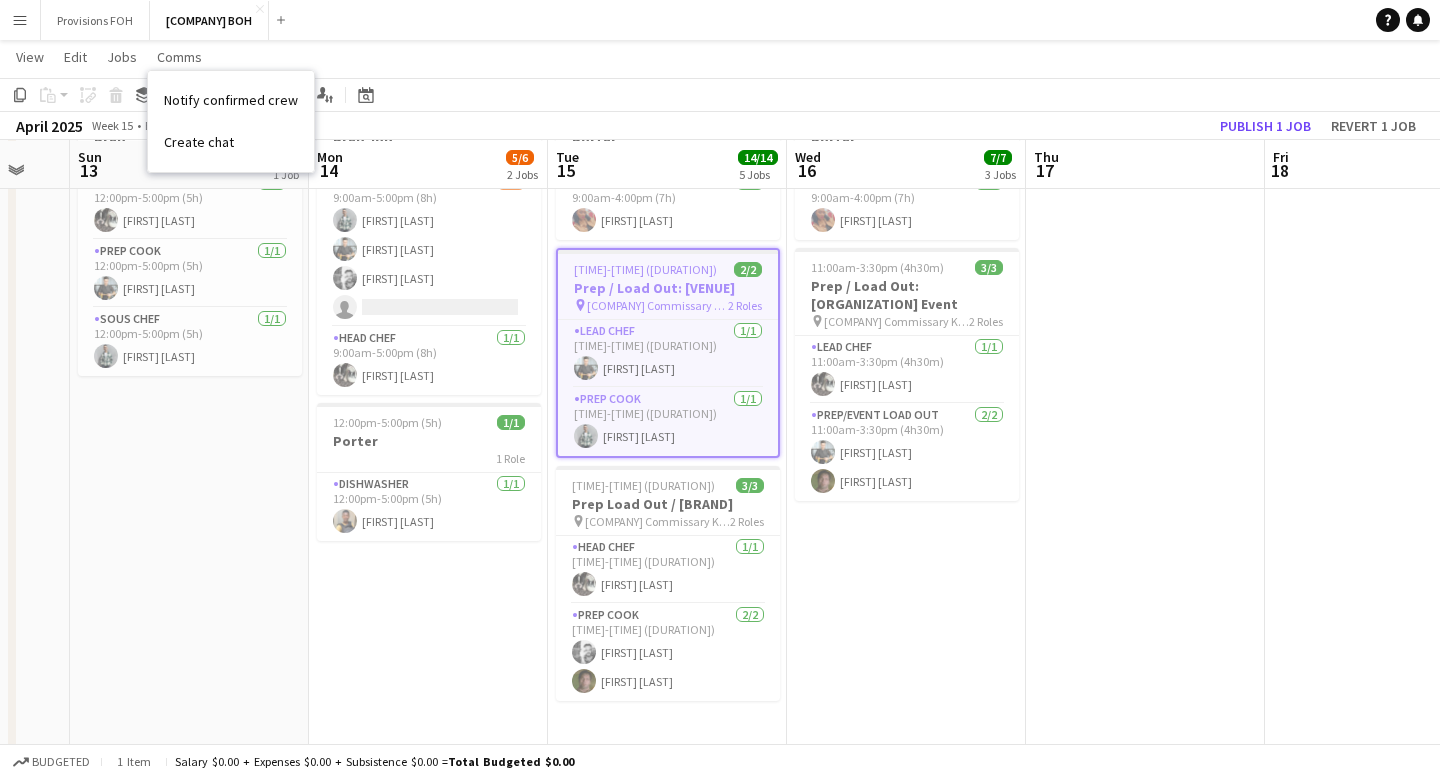 click on "[TIME]-[TIME] ([DURATION])    3/3   Prep
pin
ProvisionsCommissary Kitchen   3 Roles   Head Chef   1/1   [TIME]-[TIME] ([DURATION])
[FIRST] [LAST]  Prep Cook   1/1   [TIME]-[TIME] ([DURATION])
[FIRST] [LAST]  Sous Chef   1/1   [TIME]-[TIME] ([DURATION])
[FIRST] [LAST]" at bounding box center [189, 465] 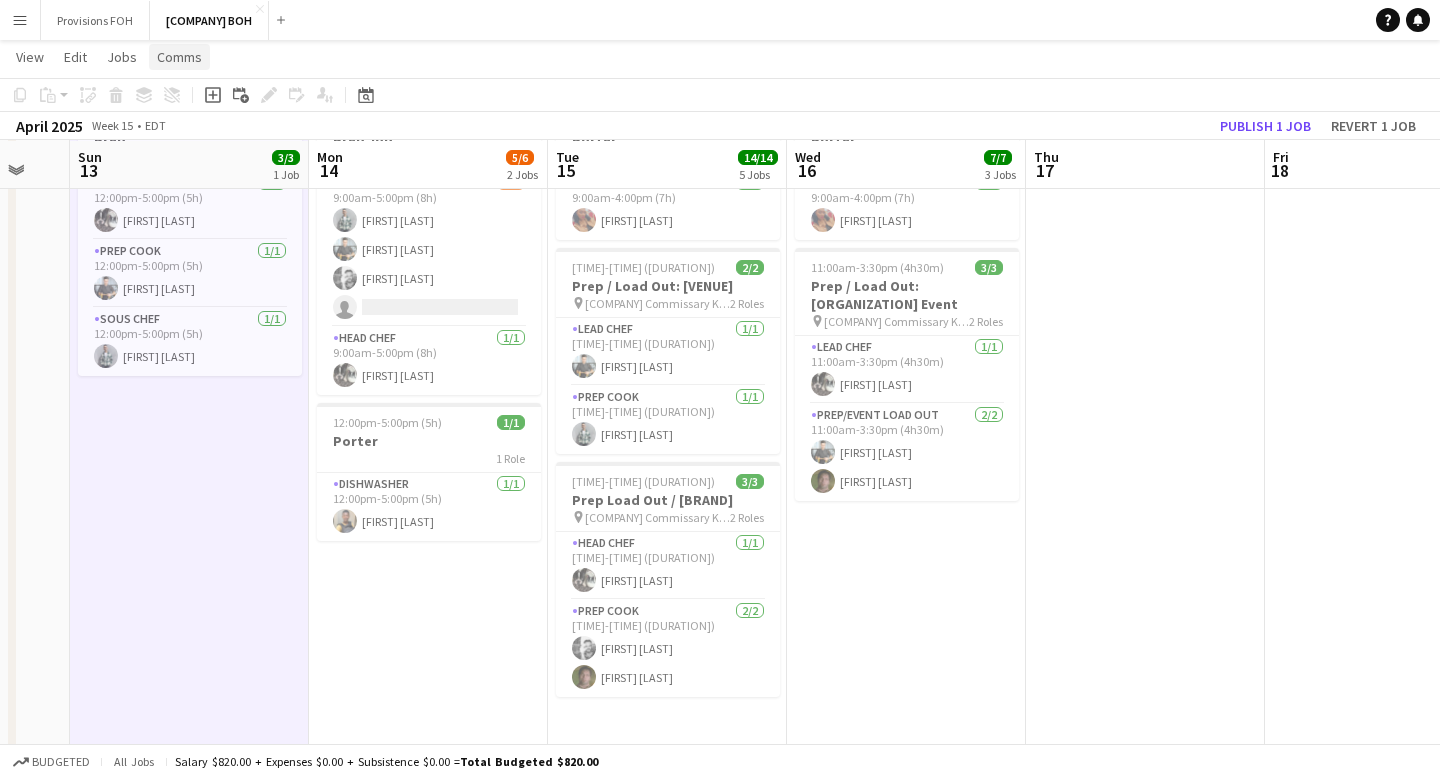 click on "Comms" 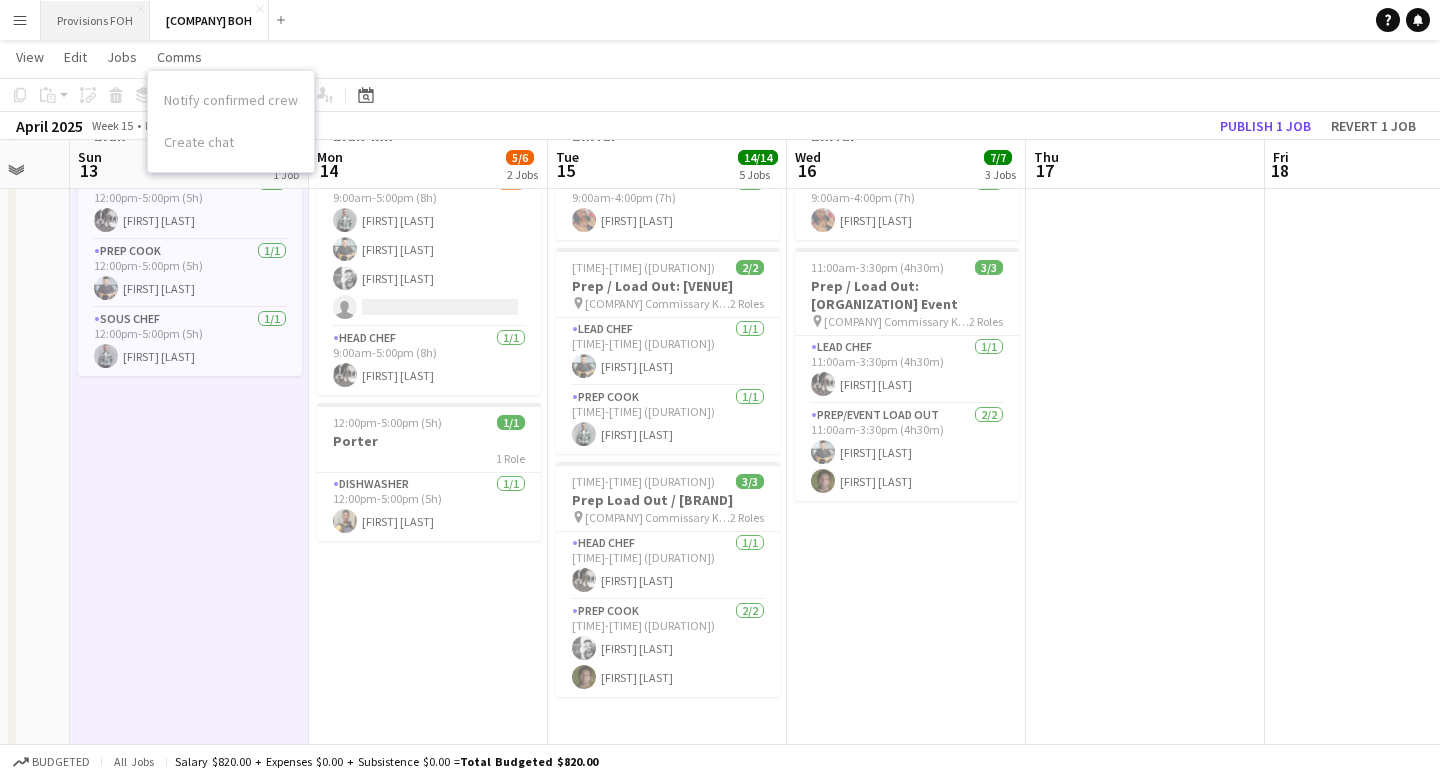 click on "Provisions FOH
Close" at bounding box center (95, 20) 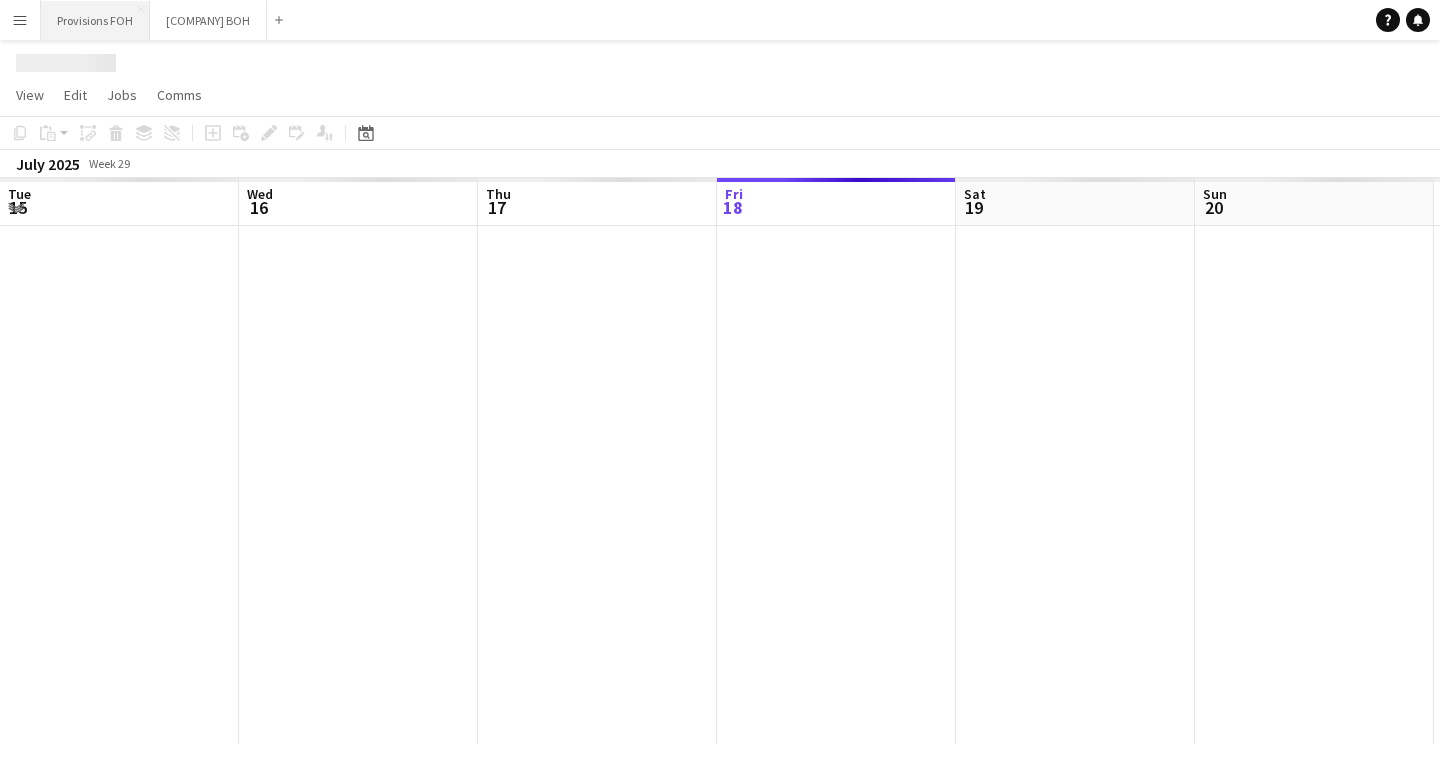 scroll, scrollTop: 0, scrollLeft: 0, axis: both 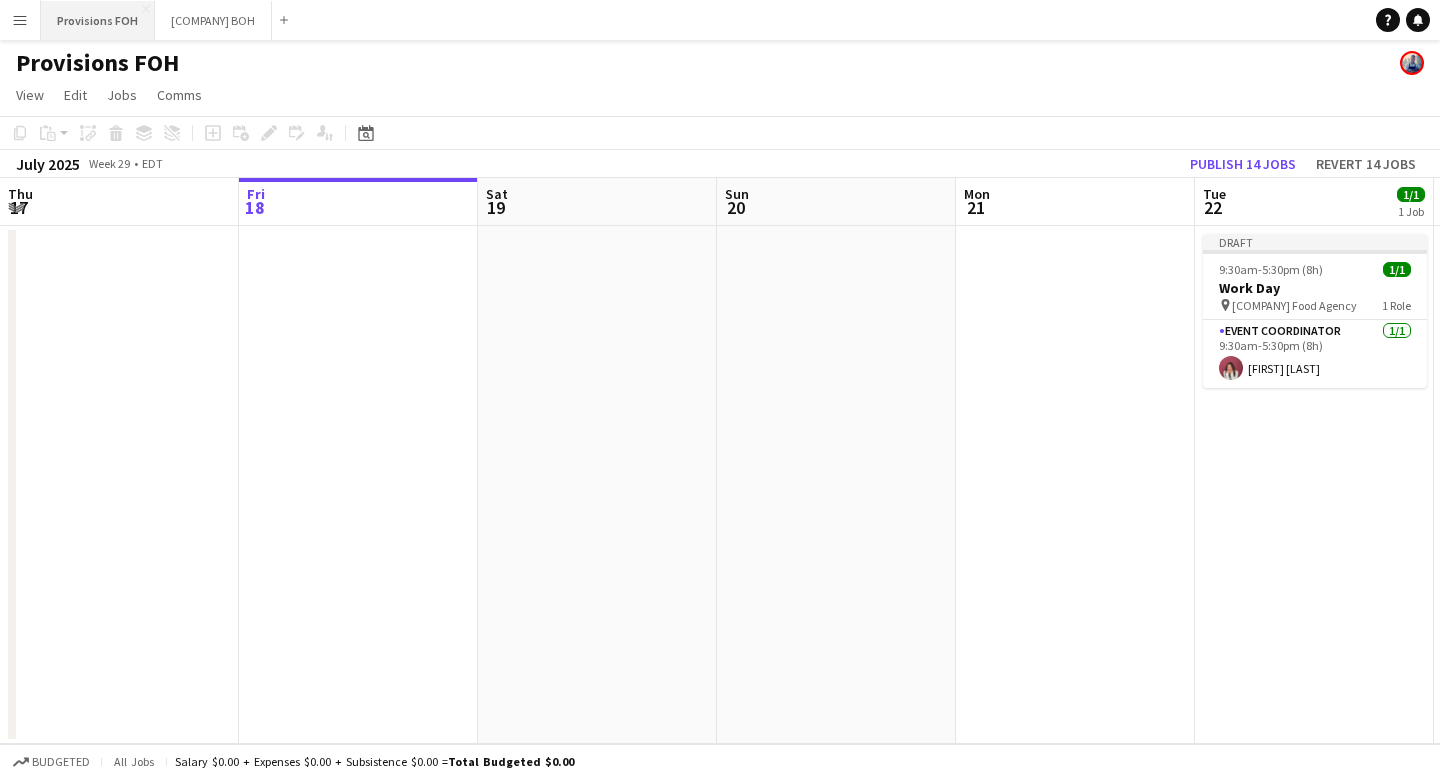 click on "Provisions FOH
Close" at bounding box center (98, 20) 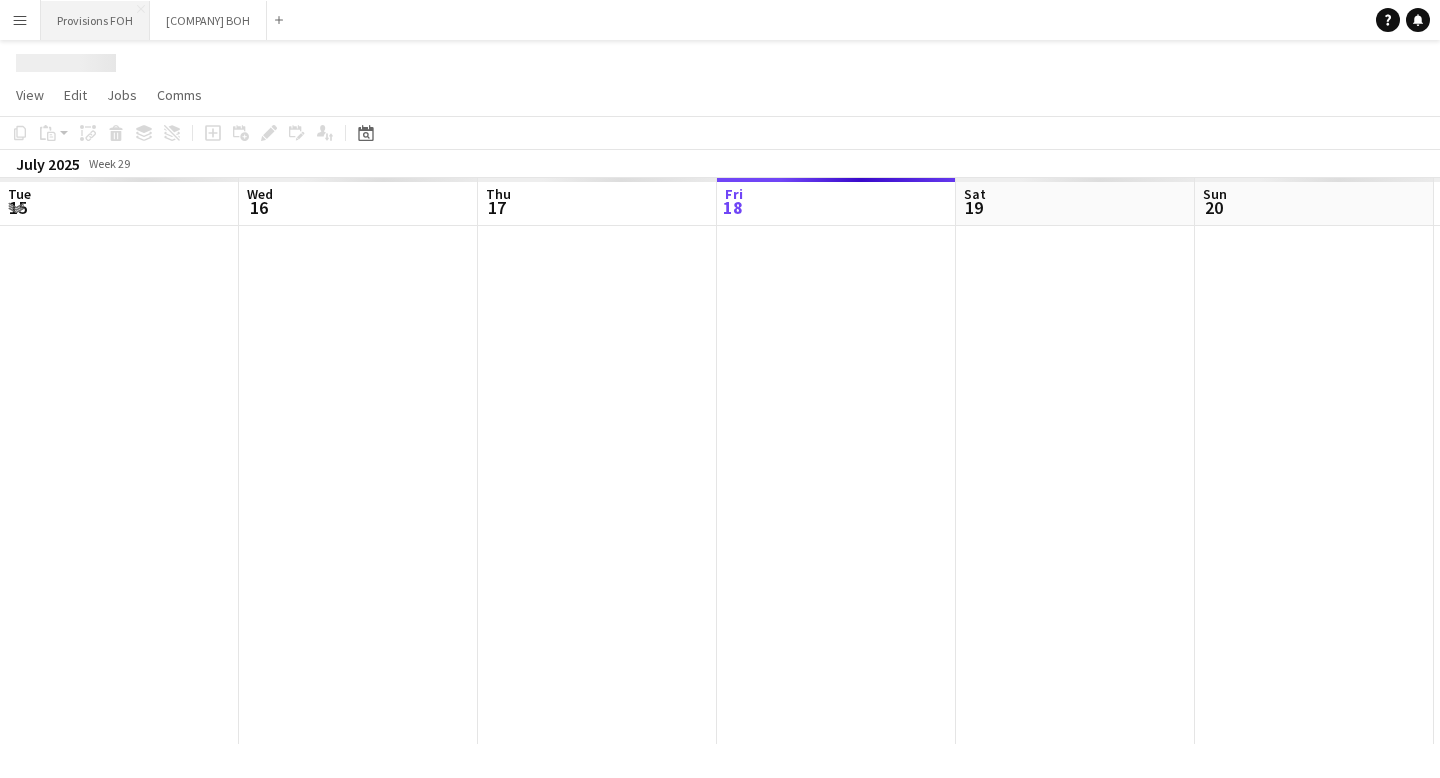 scroll, scrollTop: 0, scrollLeft: 478, axis: horizontal 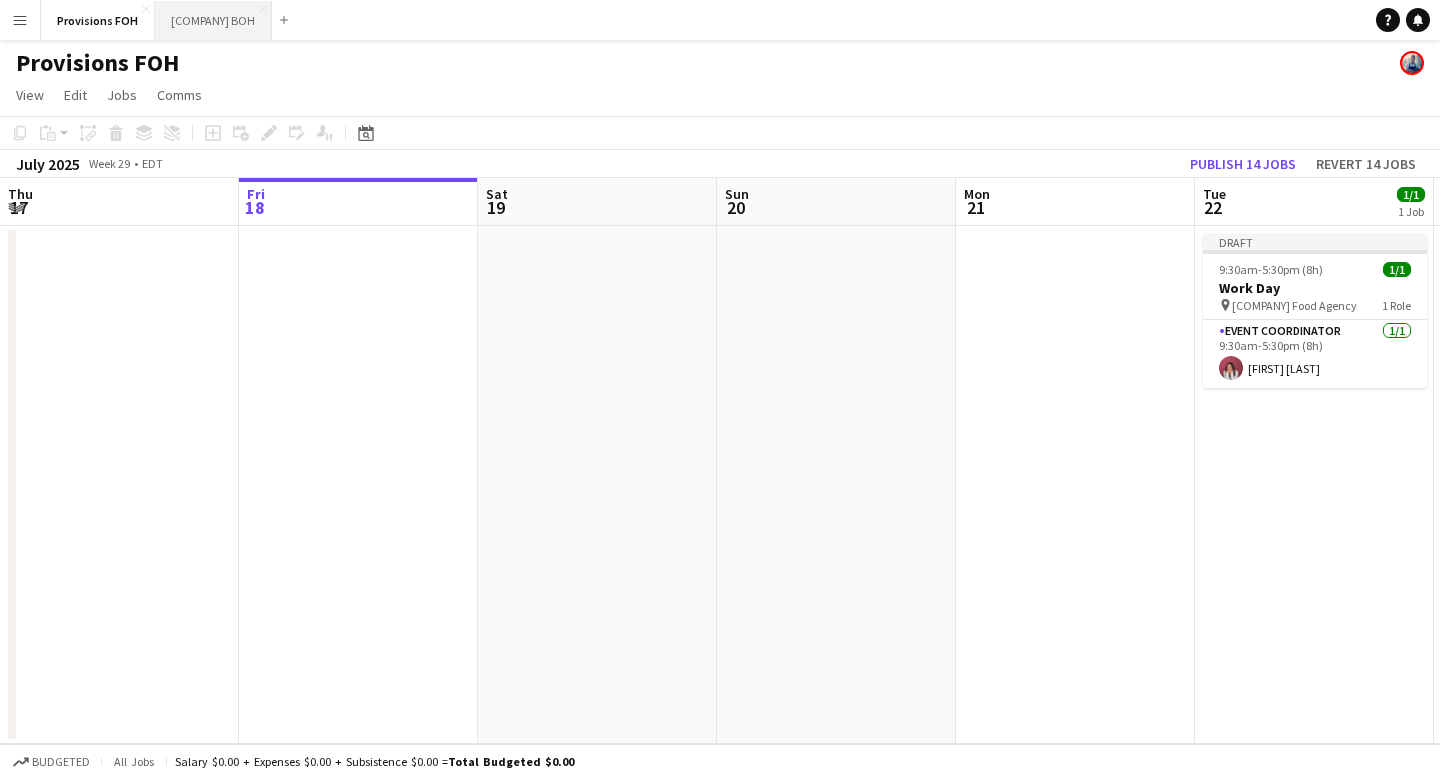 click on "[COMPANY] BOH
Close" at bounding box center (213, 20) 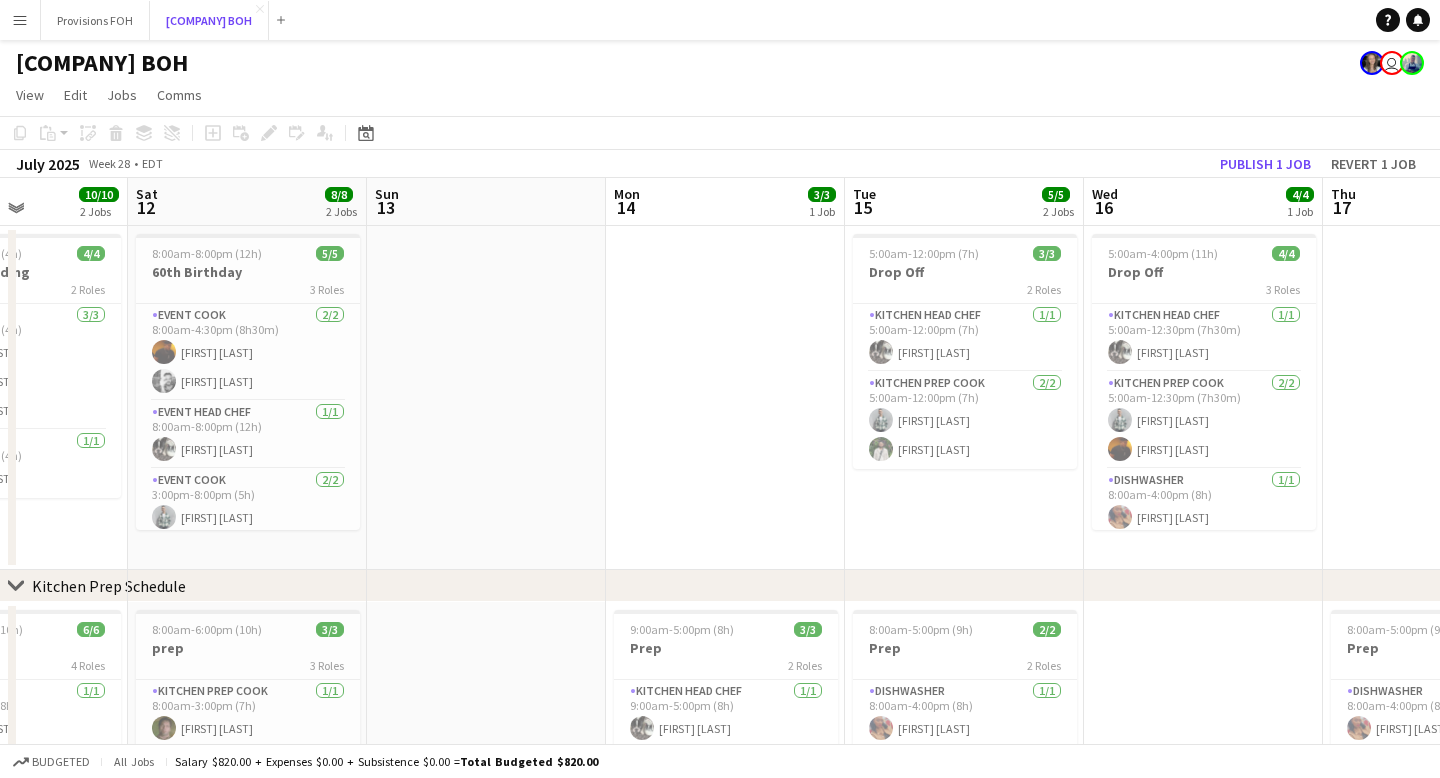 scroll, scrollTop: 0, scrollLeft: 535, axis: horizontal 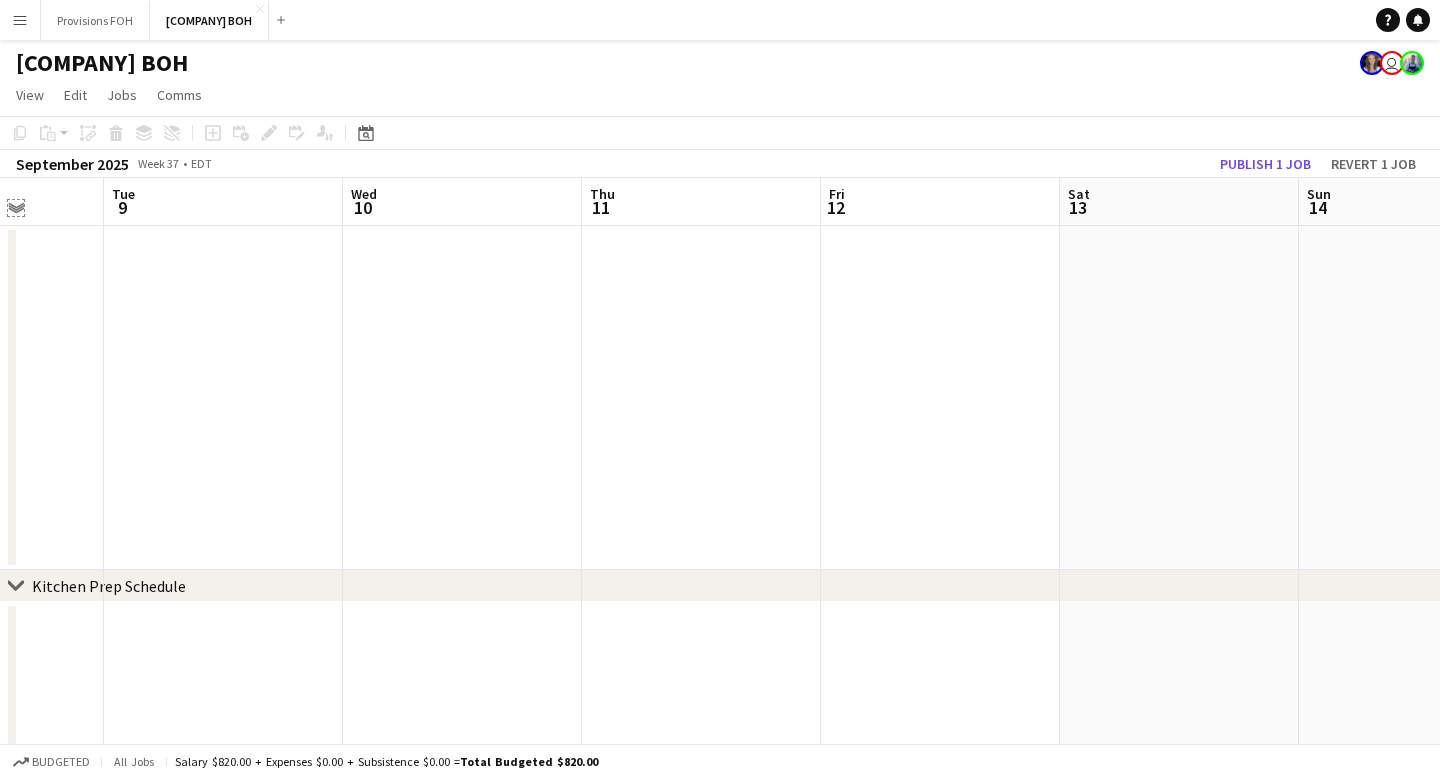 click on "Expand/collapse" 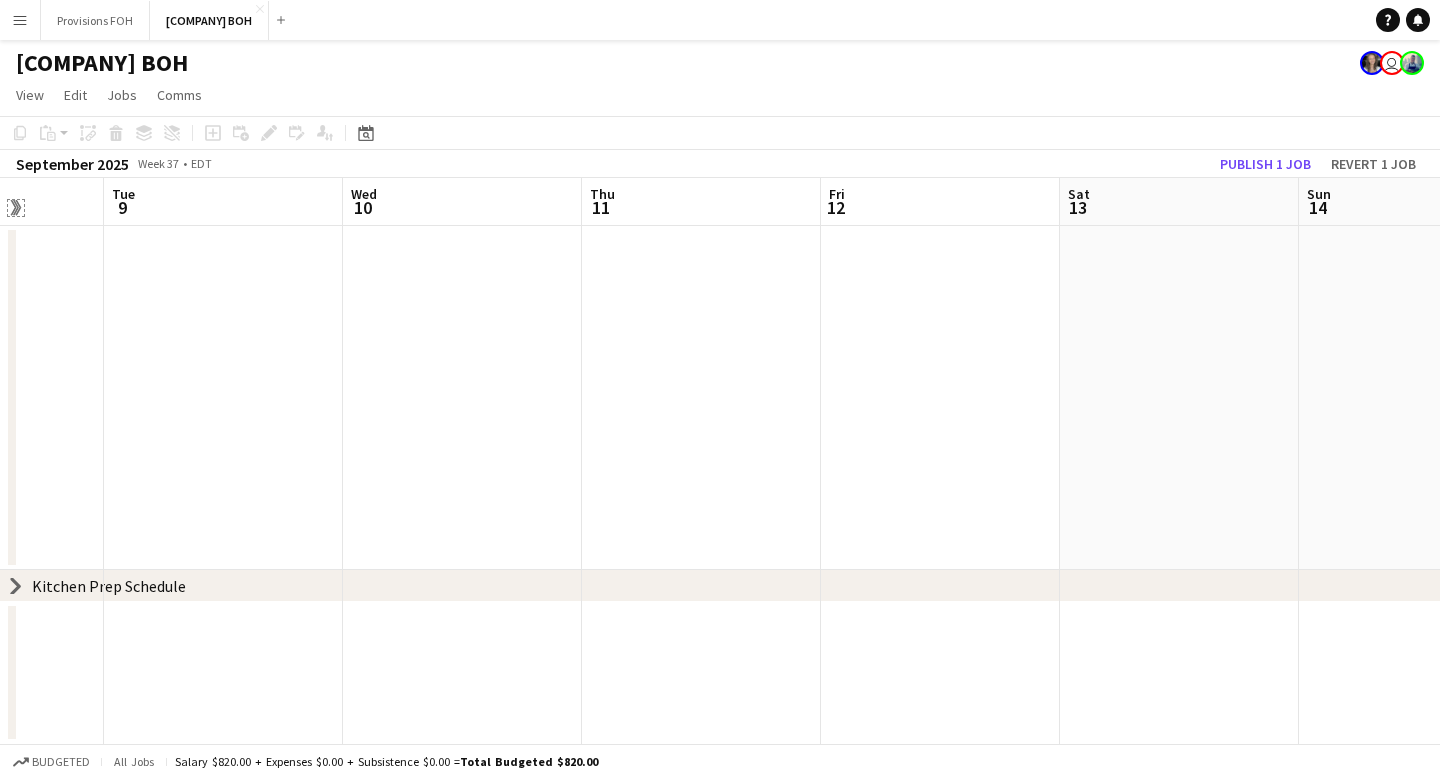click on "Expand/collapse" 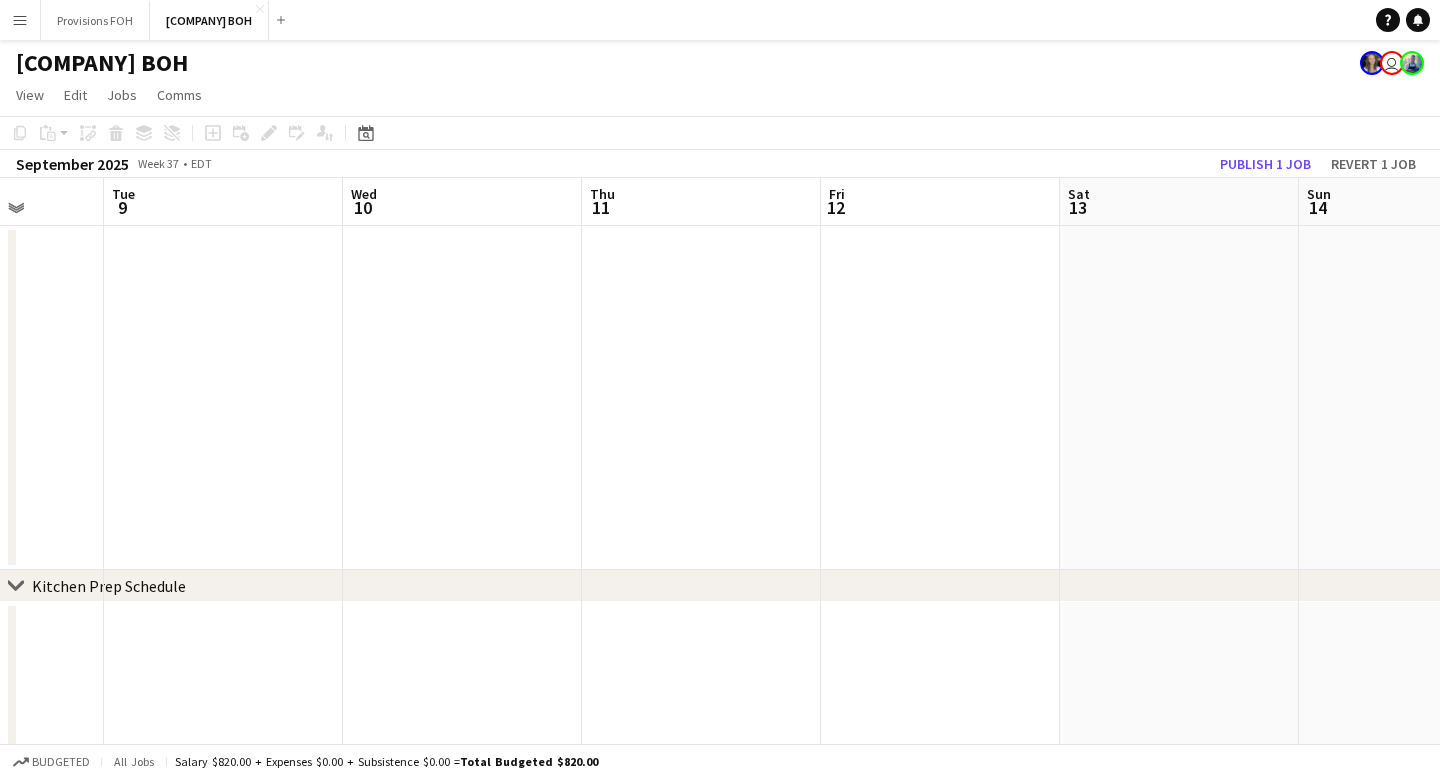 click on "Kitchen Prep Schedule" 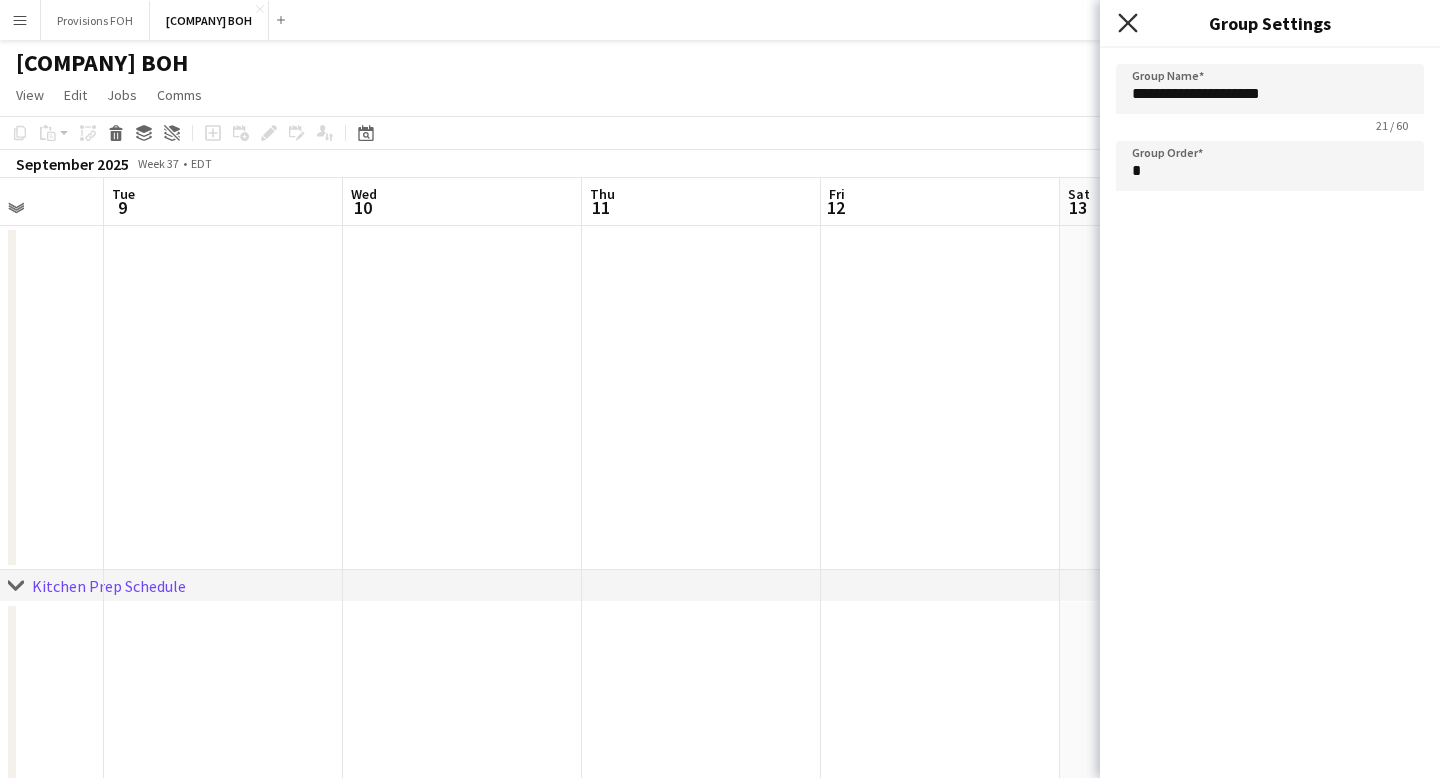 click 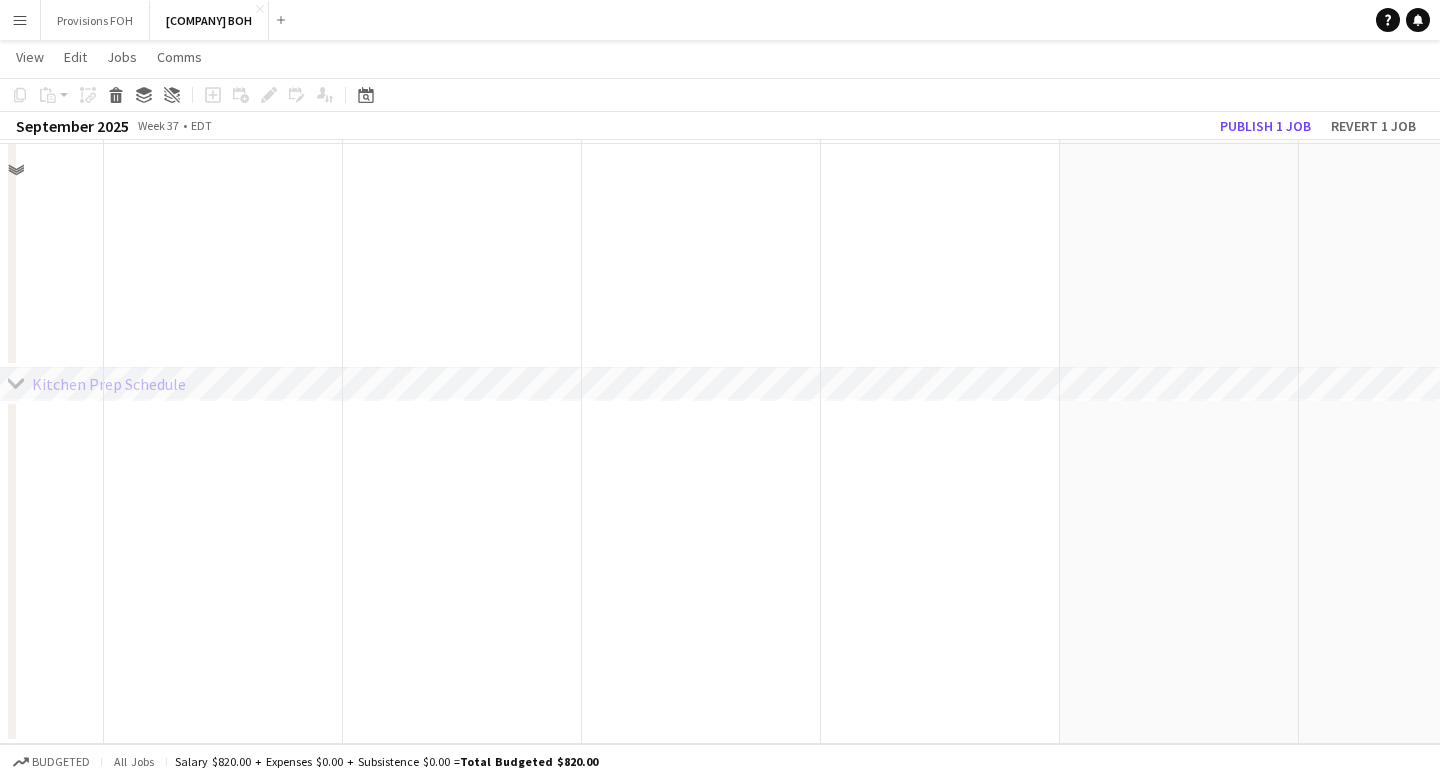 scroll, scrollTop: 0, scrollLeft: 0, axis: both 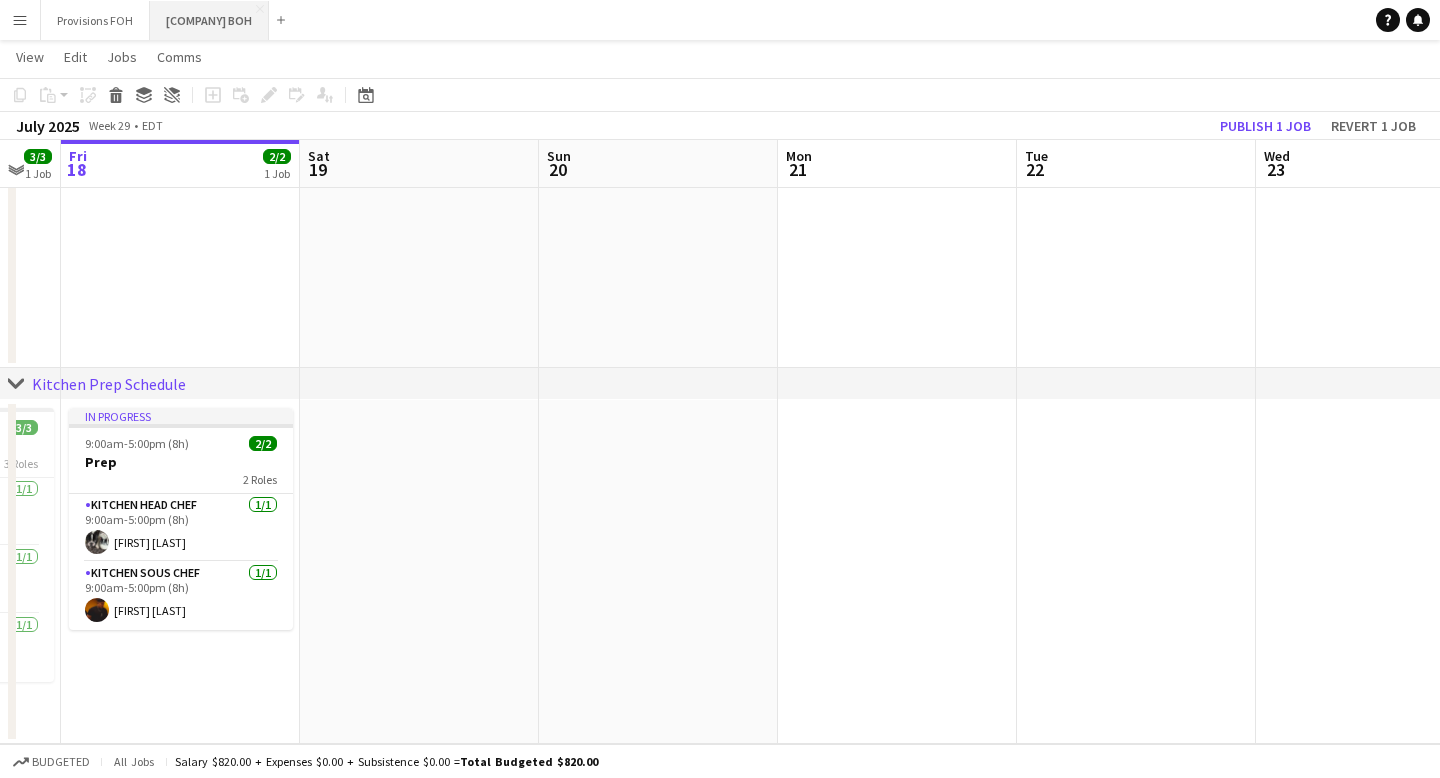 click on "[COMPANY] BOH
Close" at bounding box center [209, 20] 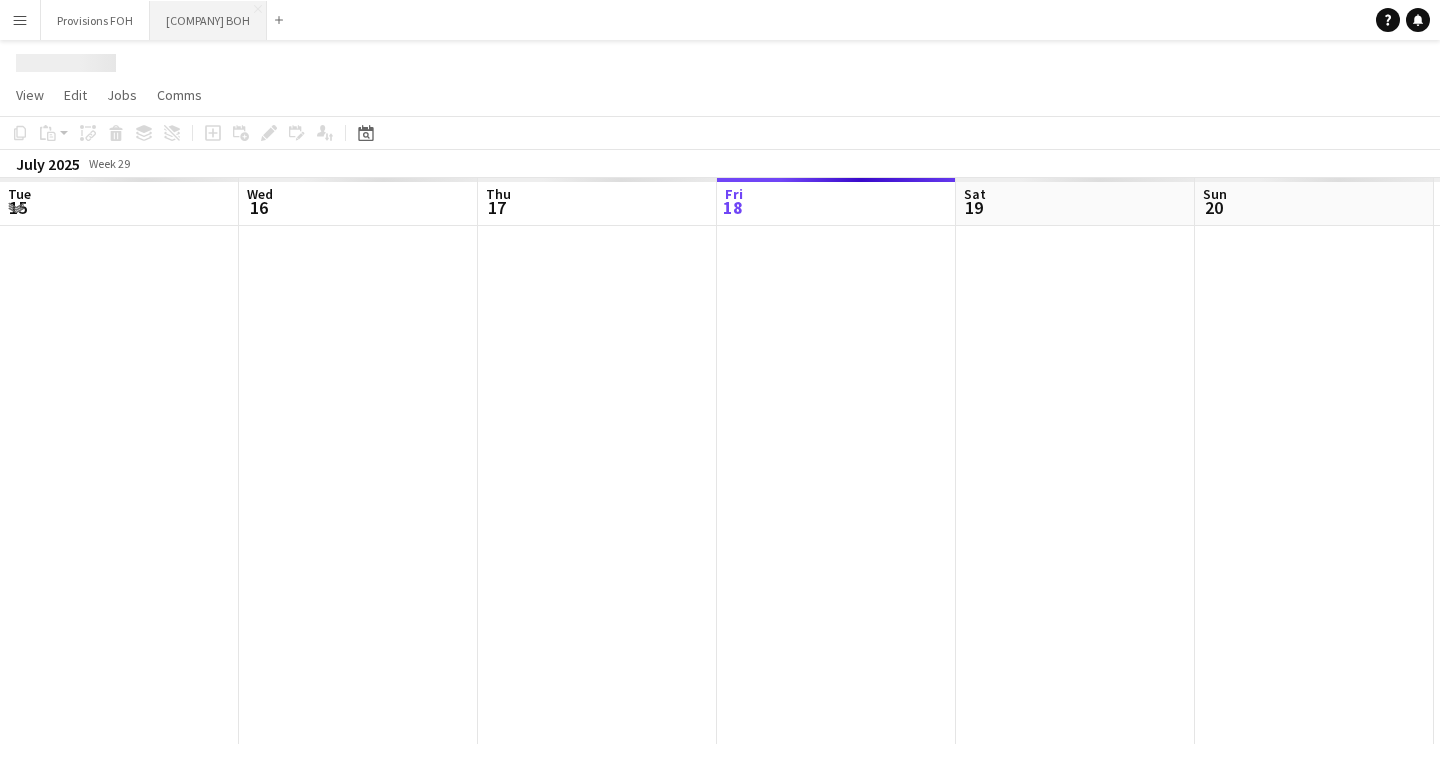 scroll, scrollTop: 0, scrollLeft: 0, axis: both 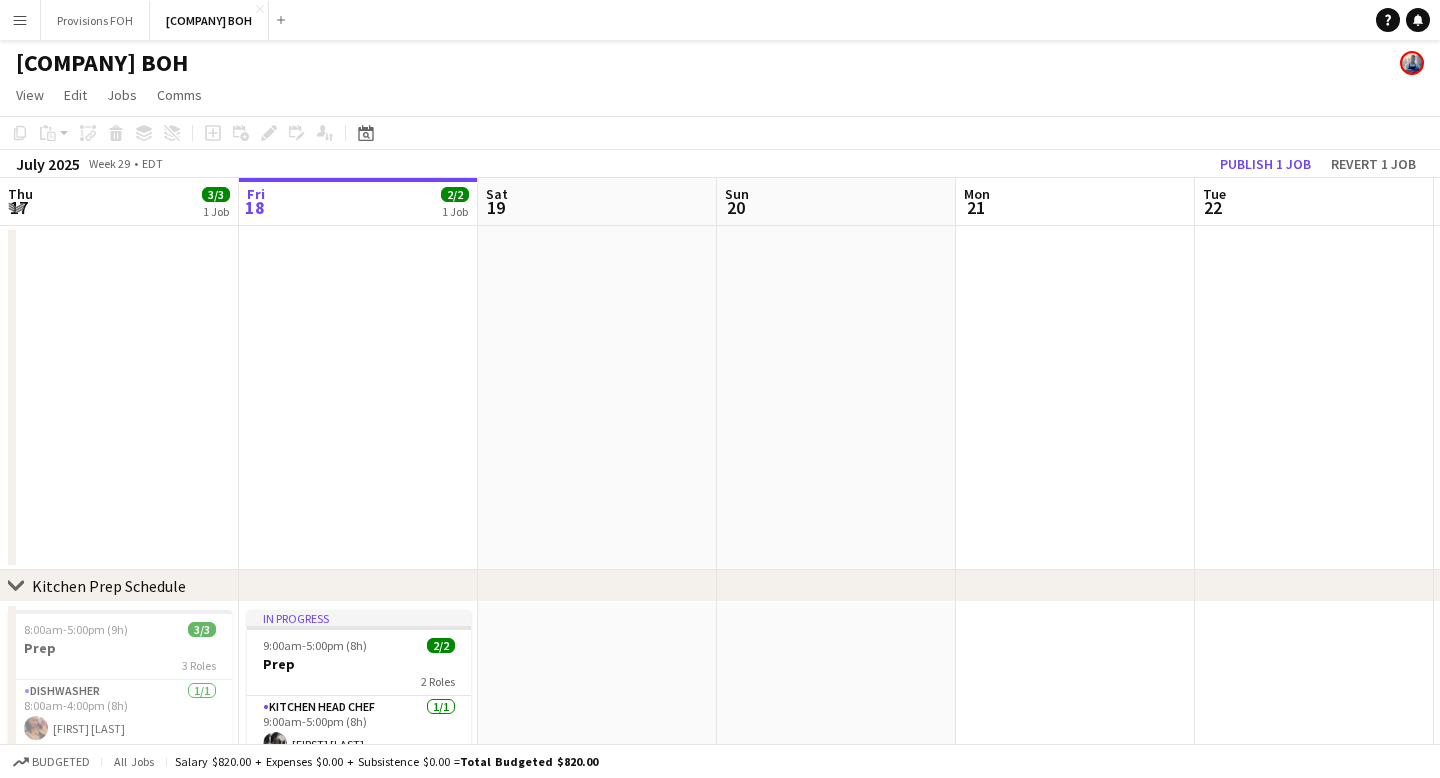 click on "[COMPANY] BOH" 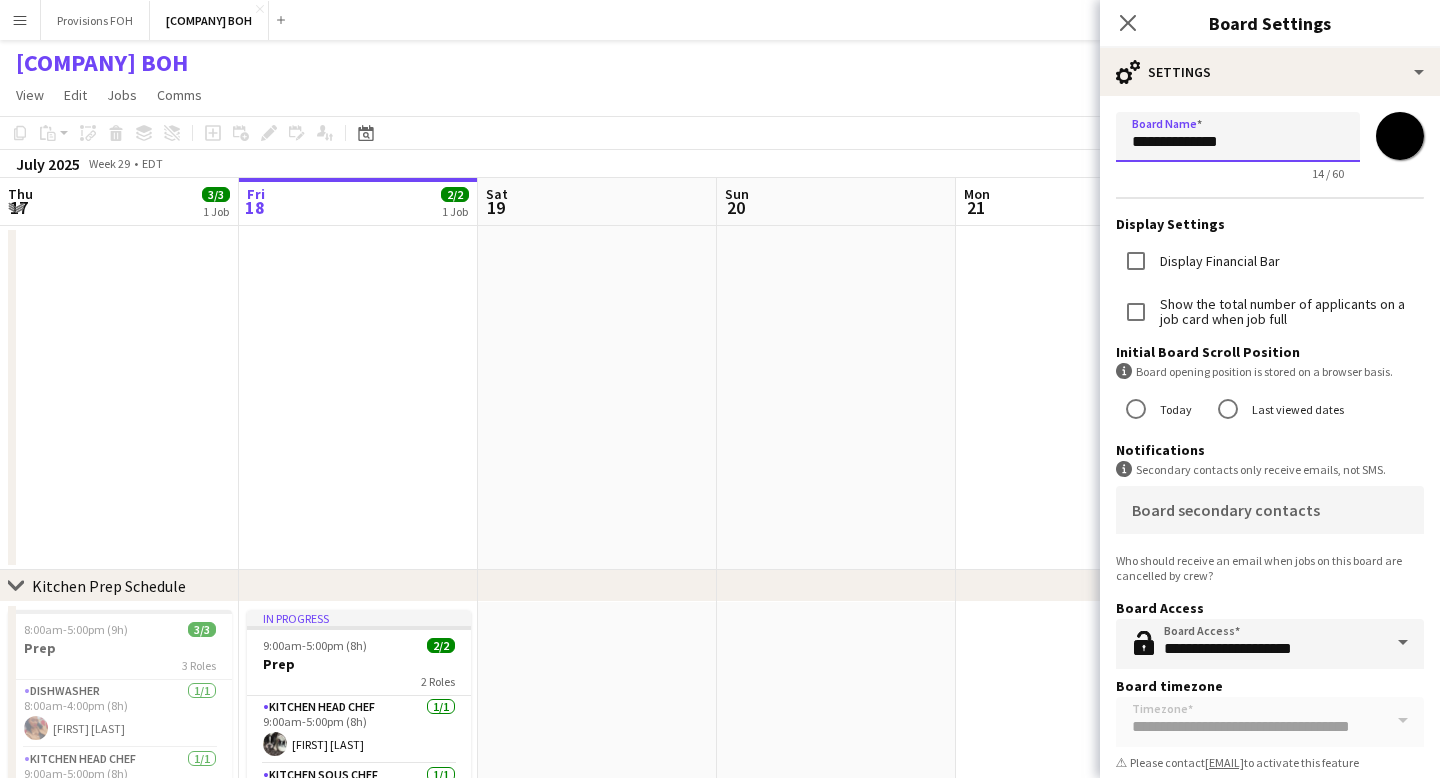 drag, startPoint x: 1239, startPoint y: 143, endPoint x: 1209, endPoint y: 143, distance: 30 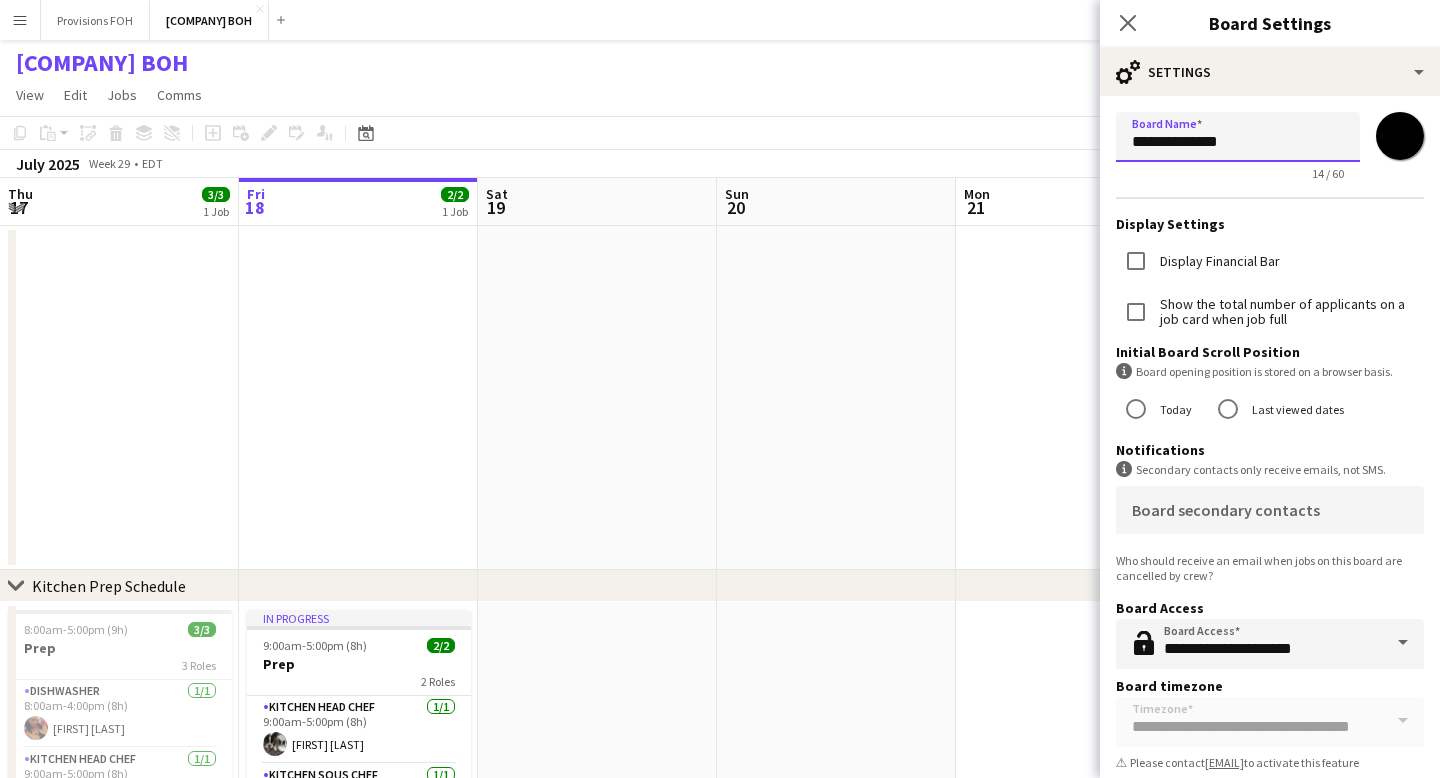 click on "**********" at bounding box center (1238, 137) 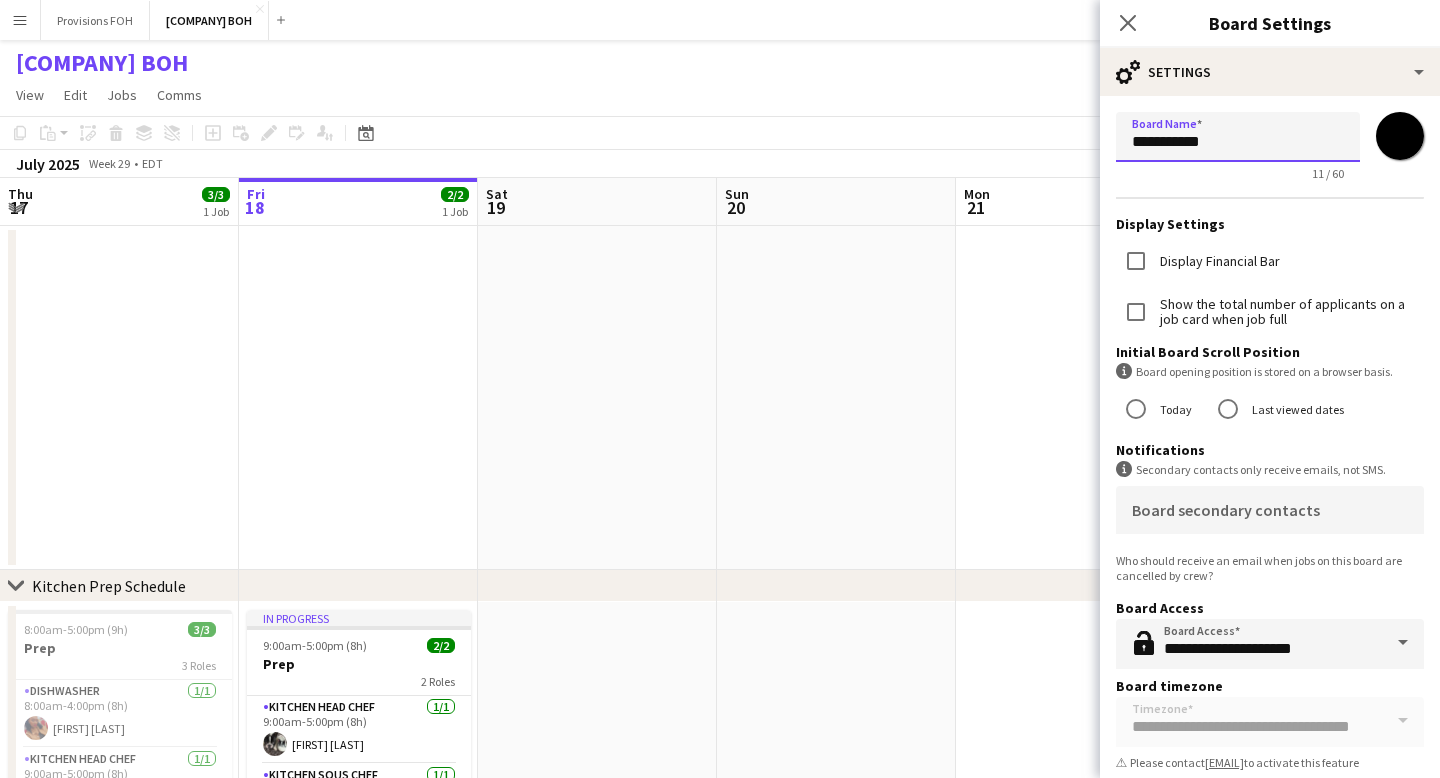 type on "**********" 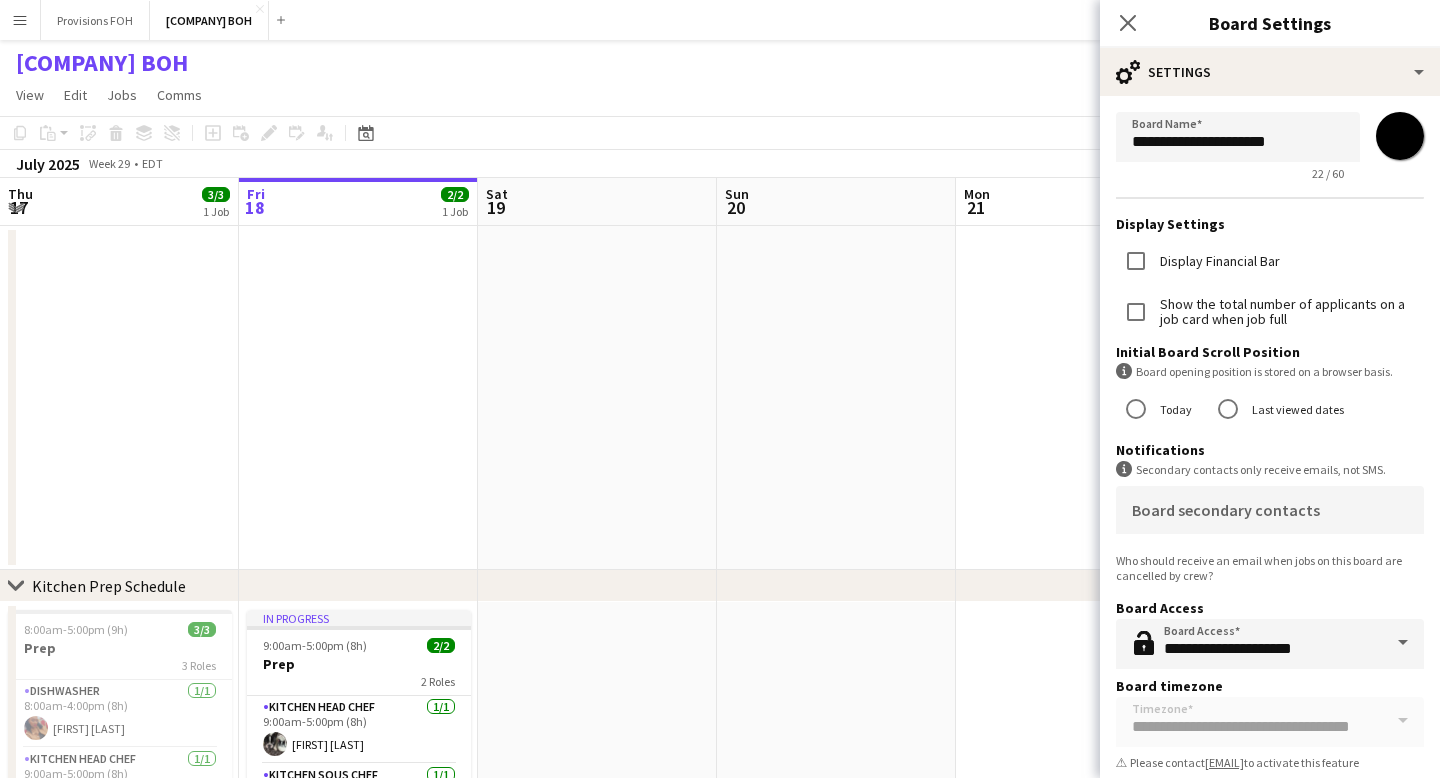click on "Display Financial Bar" 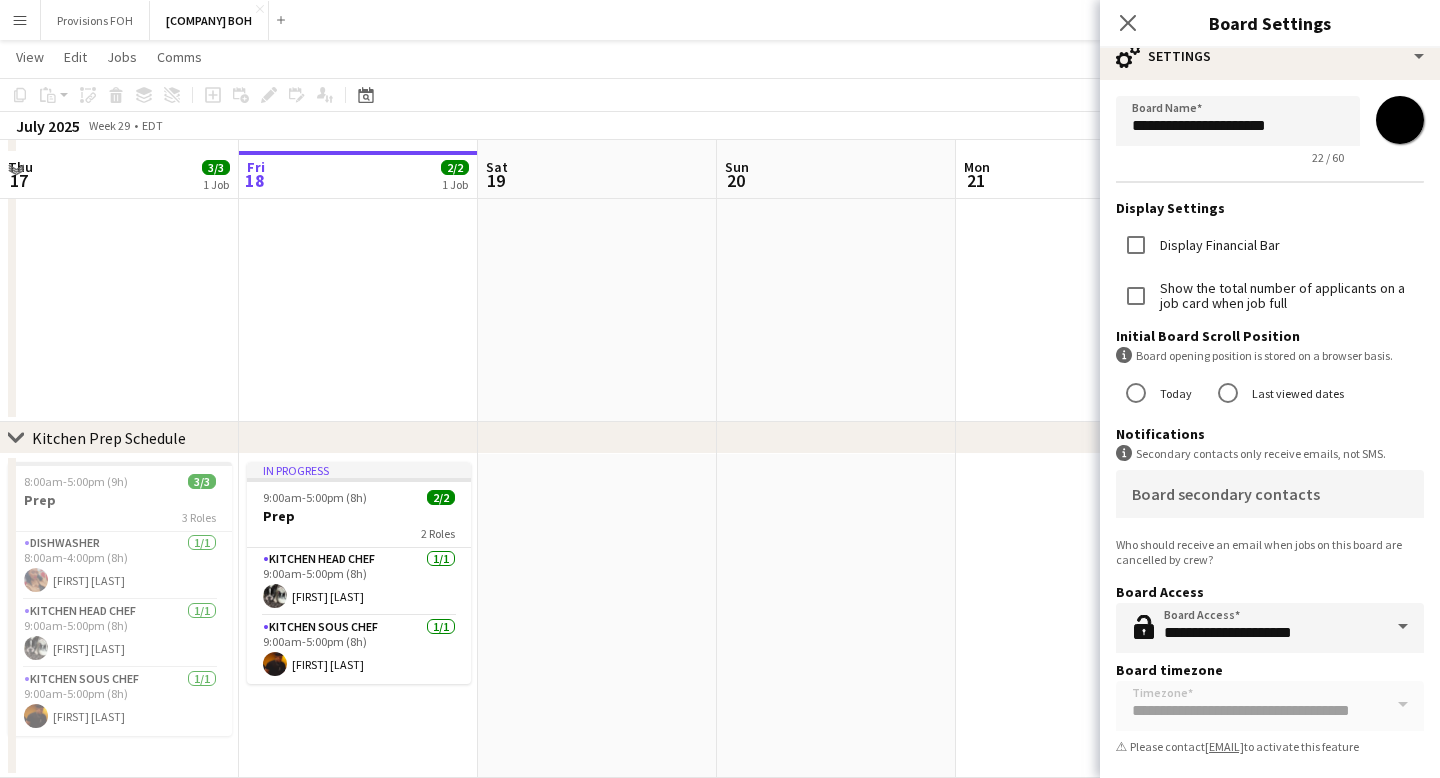 scroll, scrollTop: 179, scrollLeft: 0, axis: vertical 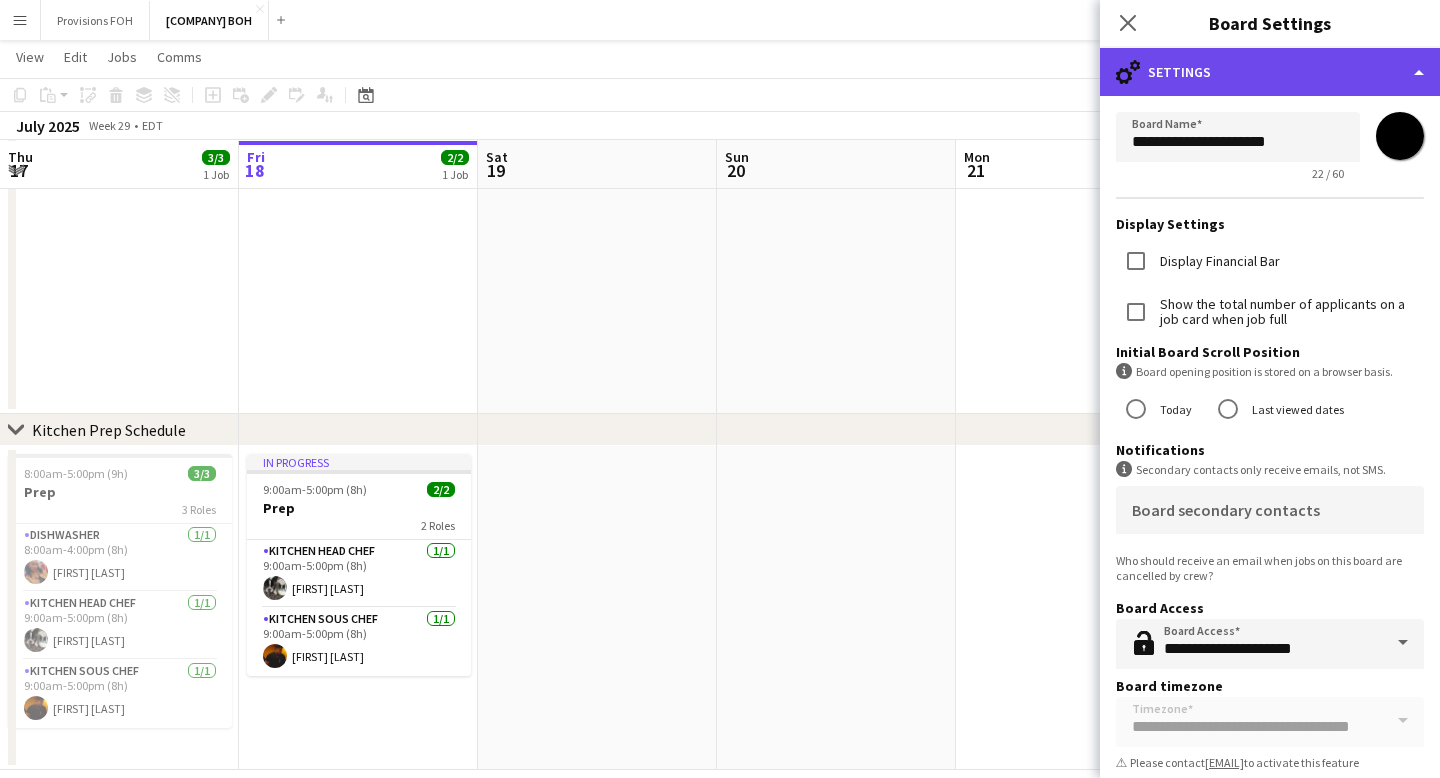 click on "cog-double-3
Settings" 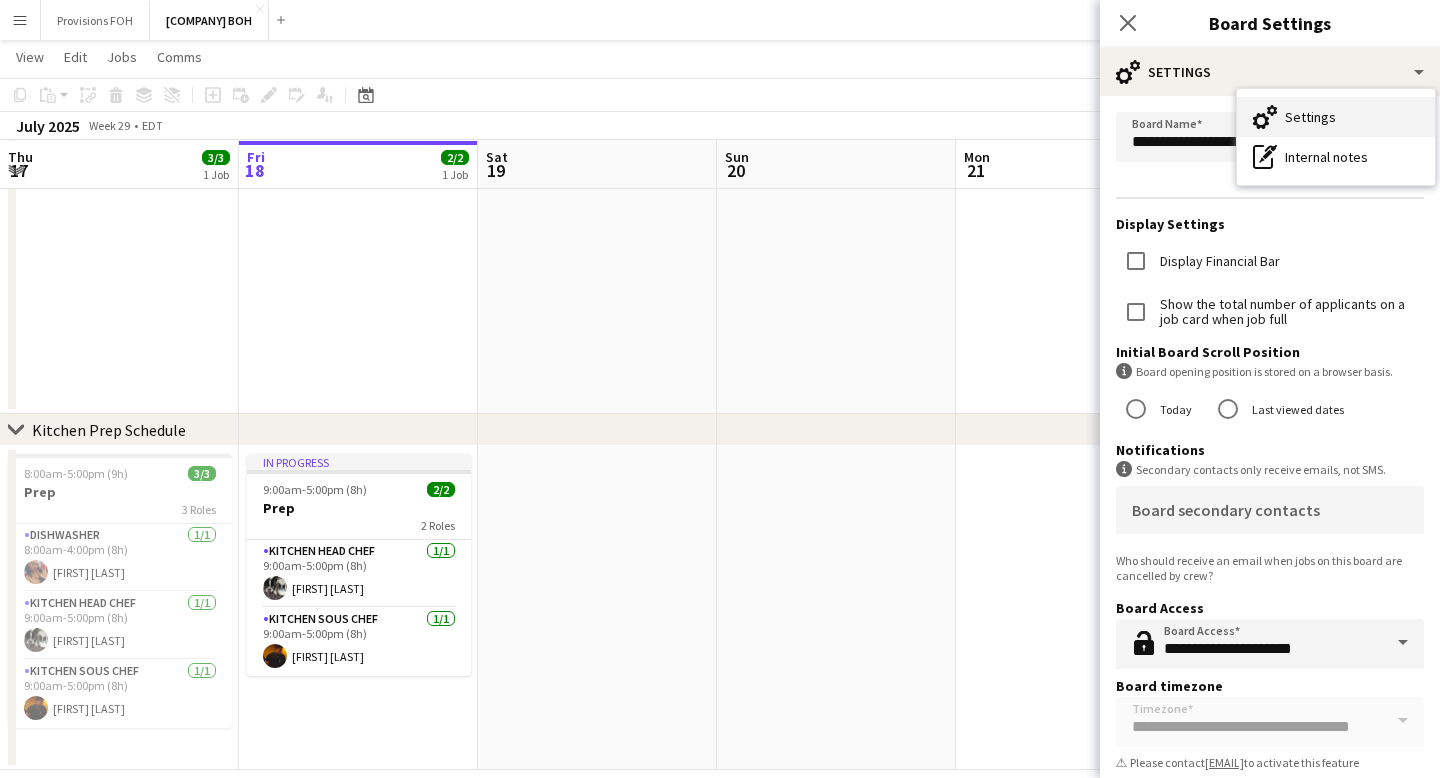 click on "Settings
Settings" at bounding box center [1336, 117] 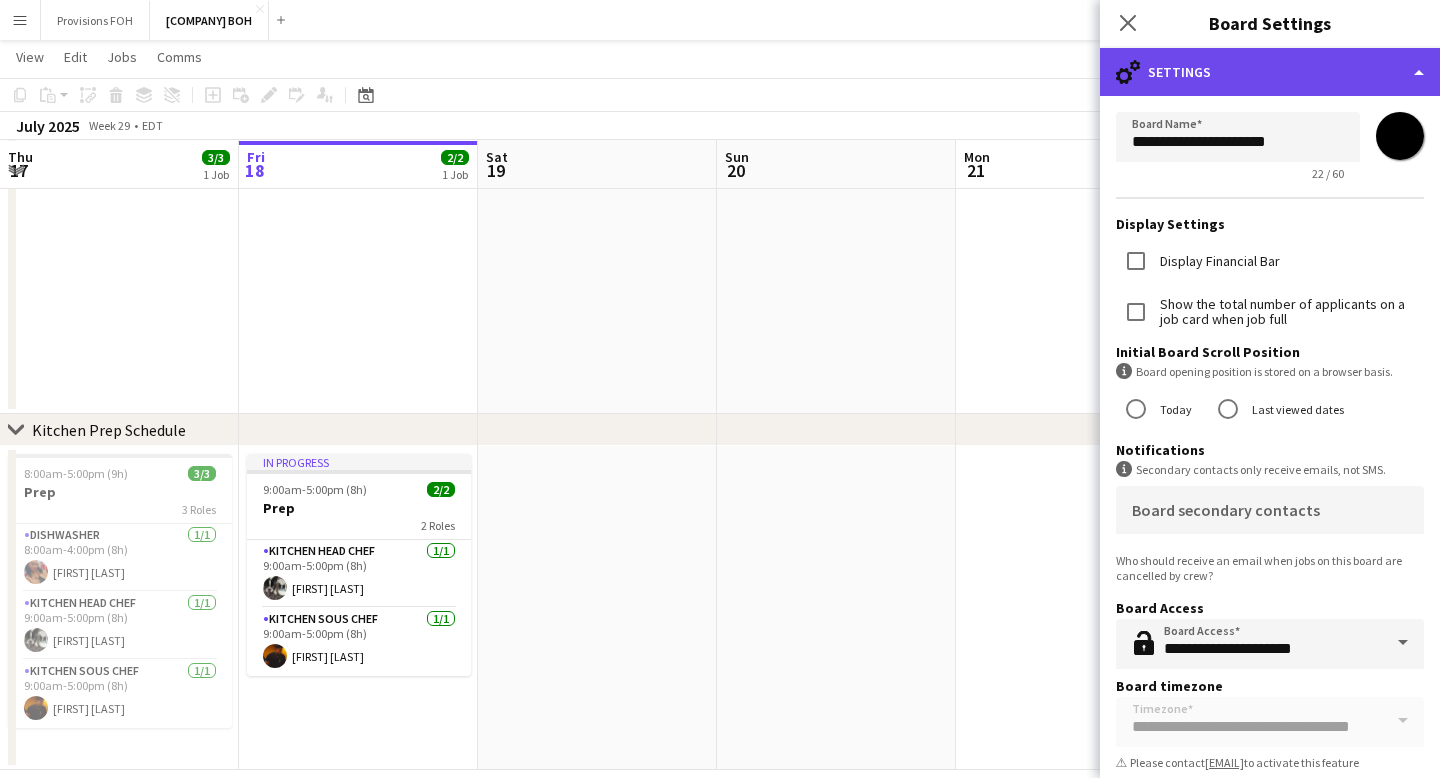 click on "cog-double-3
Settings" 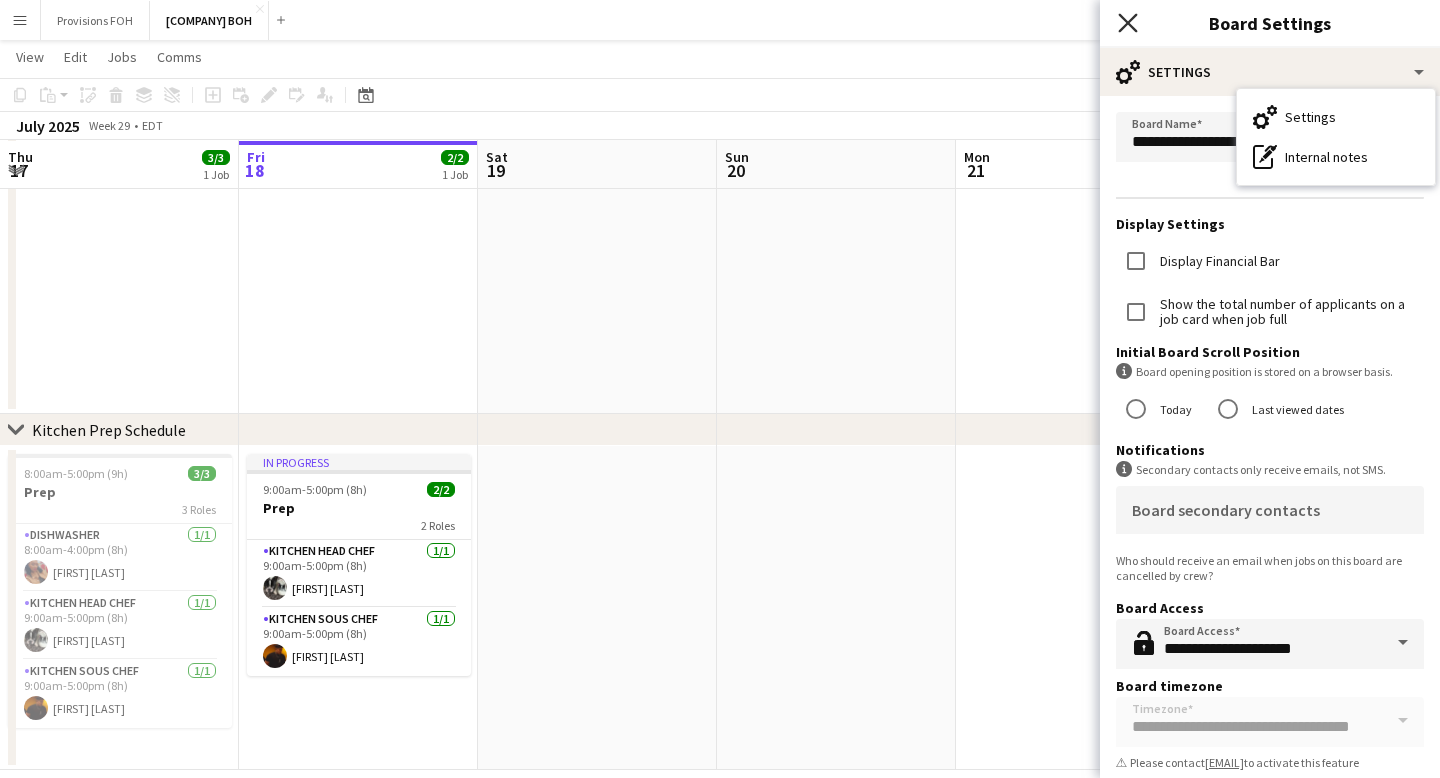 click 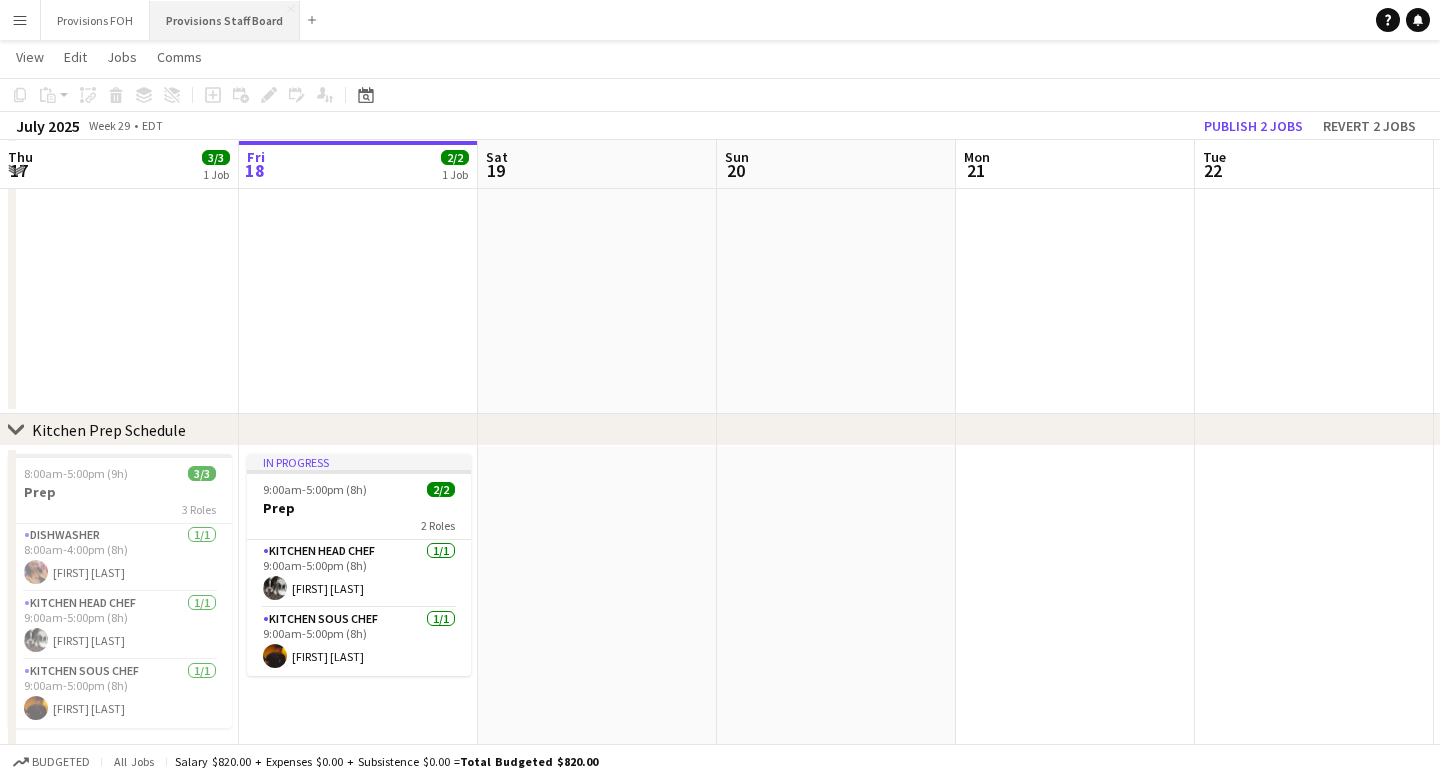 click on "Provisions Staff Board
Close" at bounding box center (225, 20) 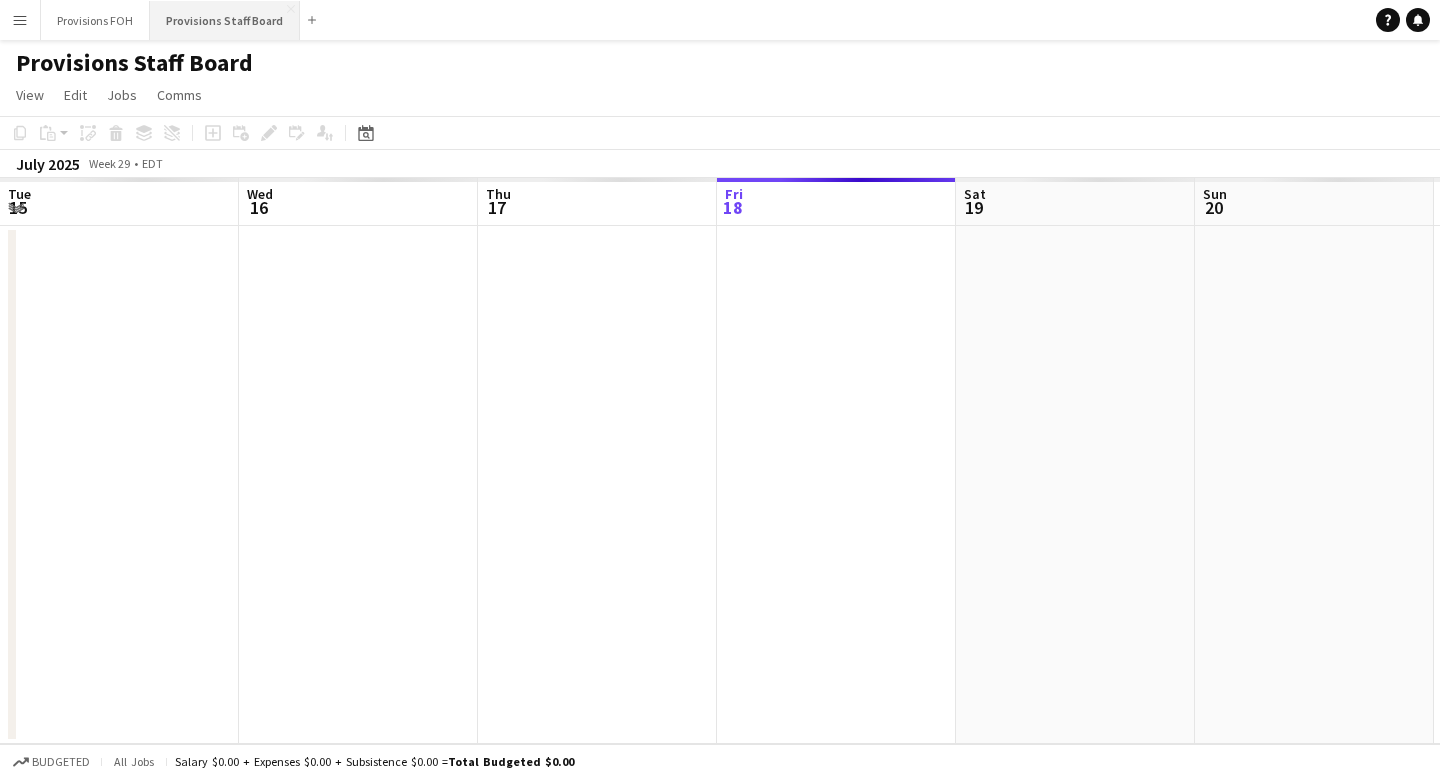 scroll, scrollTop: 0, scrollLeft: 478, axis: horizontal 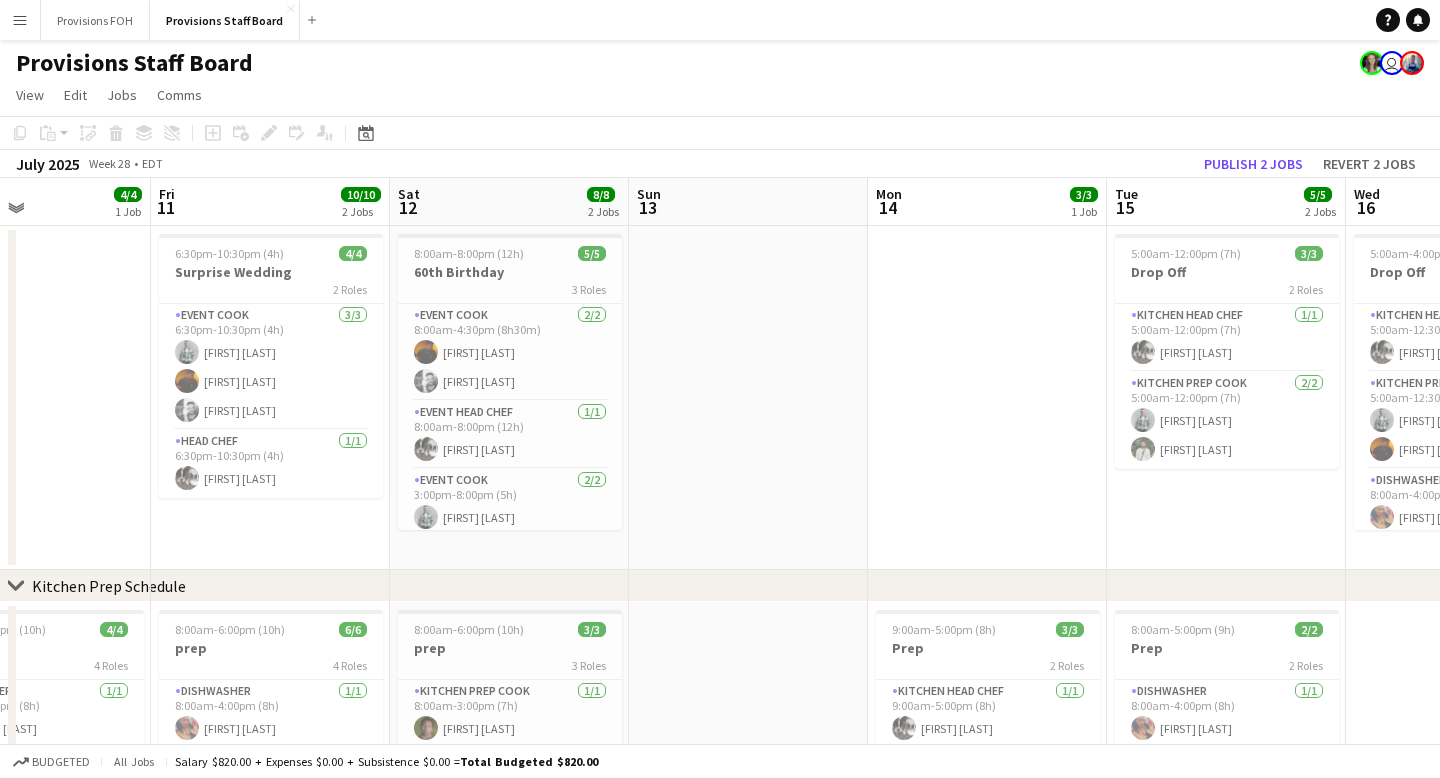 click at bounding box center (31, 398) 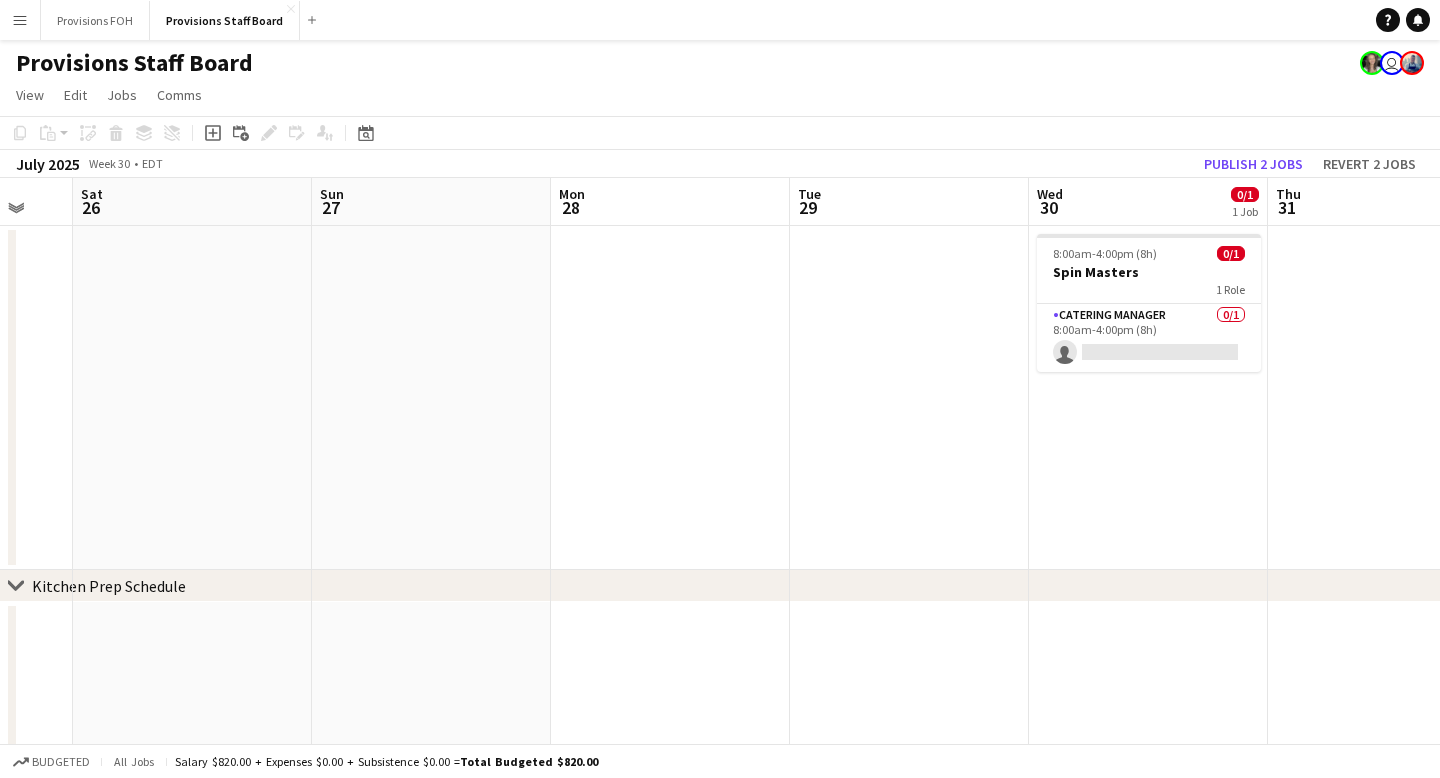 scroll, scrollTop: 0, scrollLeft: 952, axis: horizontal 